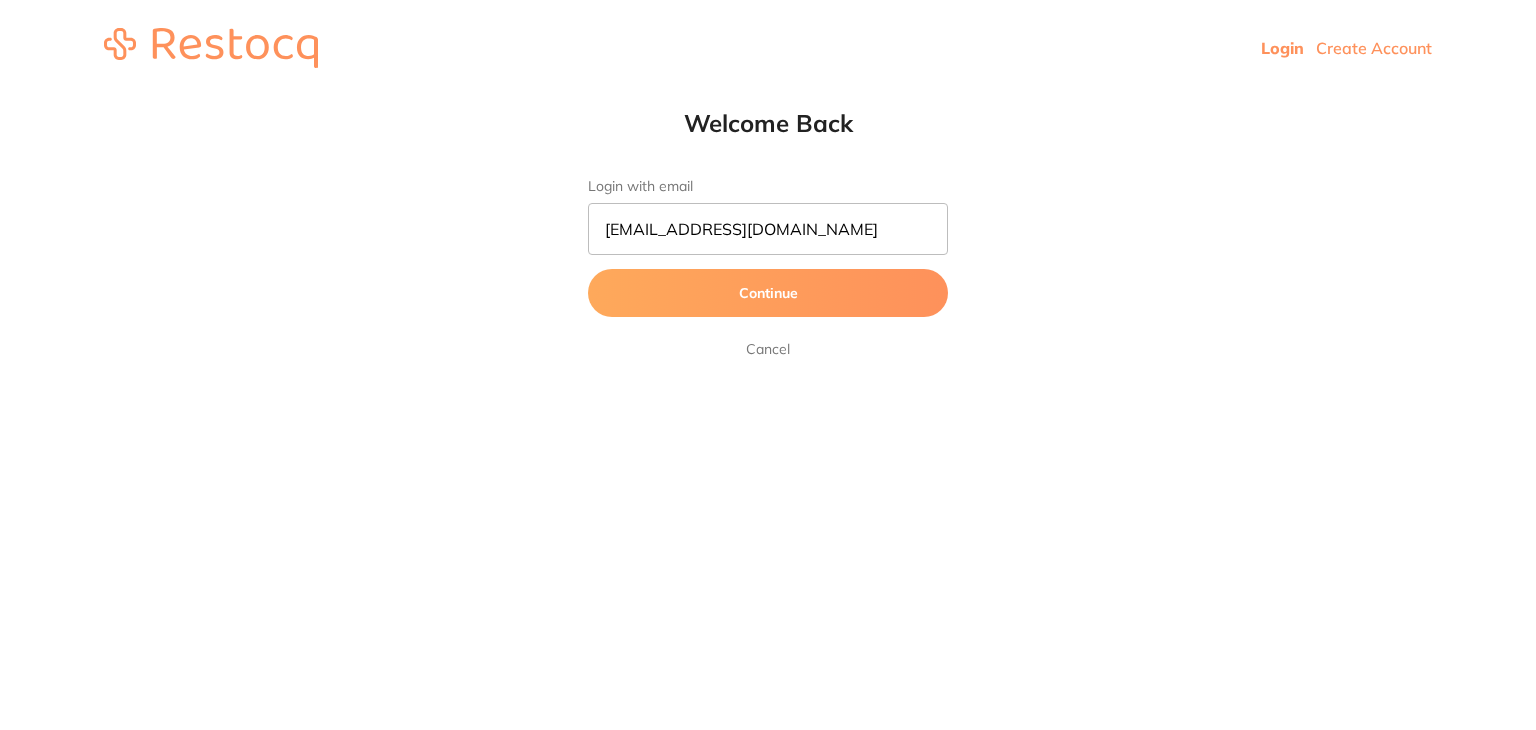scroll, scrollTop: 0, scrollLeft: 0, axis: both 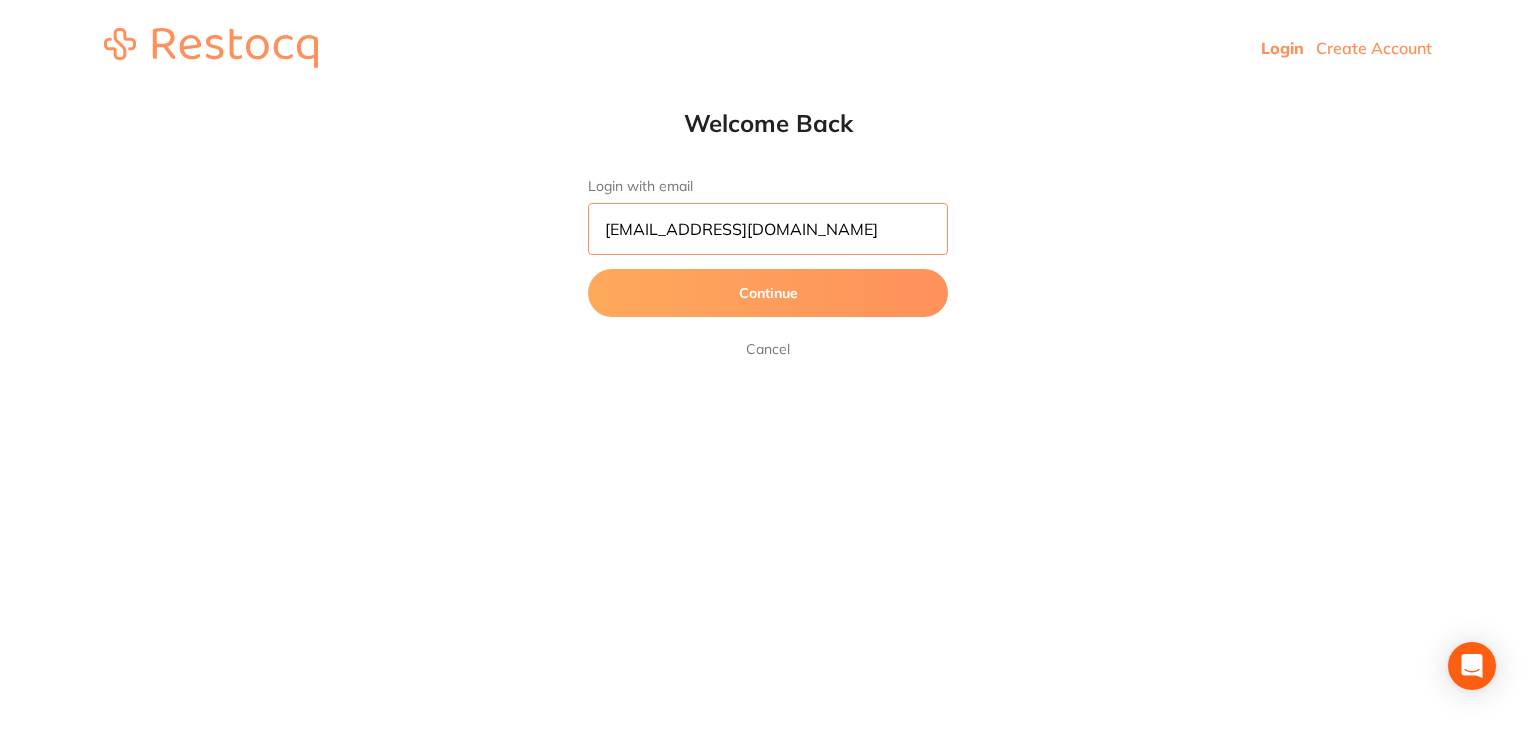 click on "[EMAIL_ADDRESS][DOMAIN_NAME]" at bounding box center (768, 229) 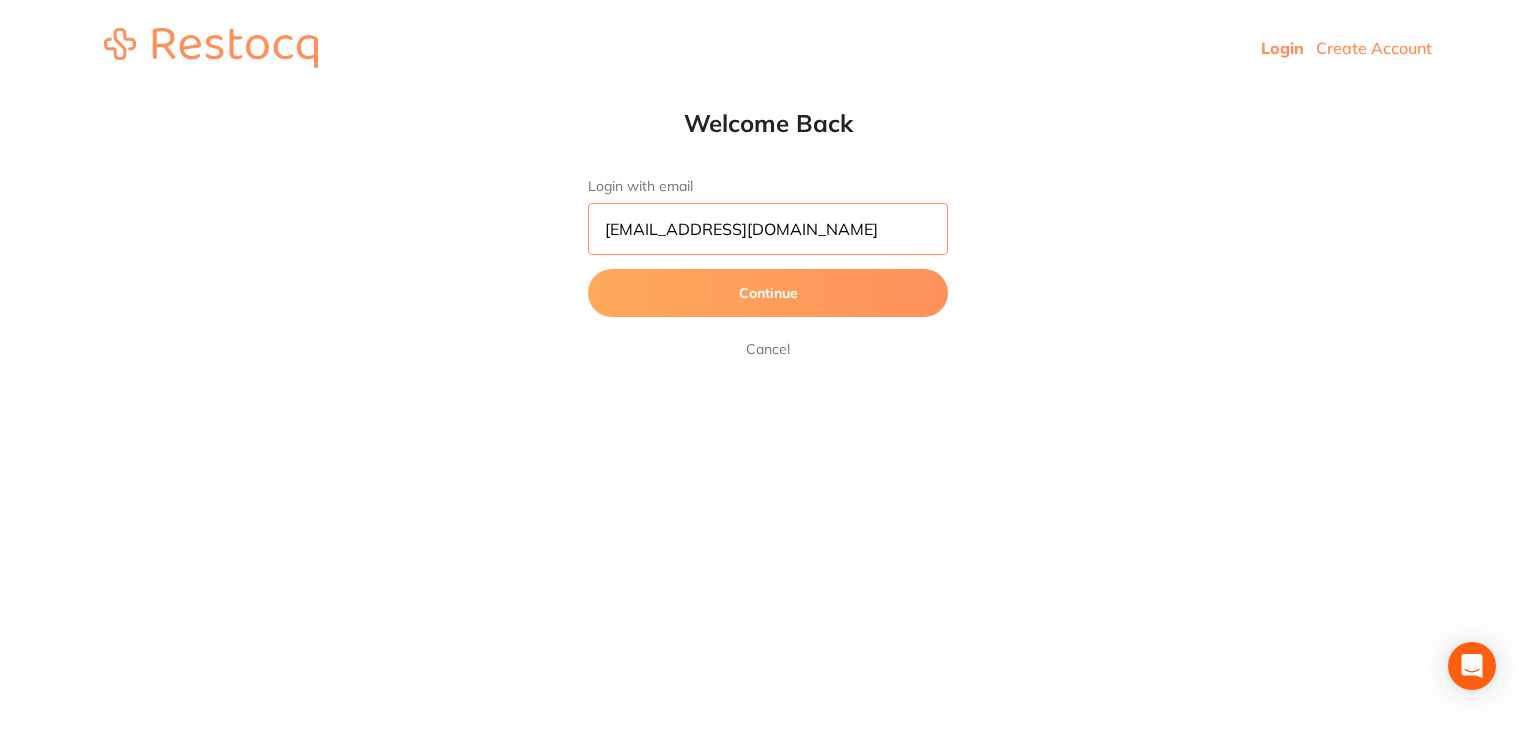 type on "[EMAIL_ADDRESS][DOMAIN_NAME]" 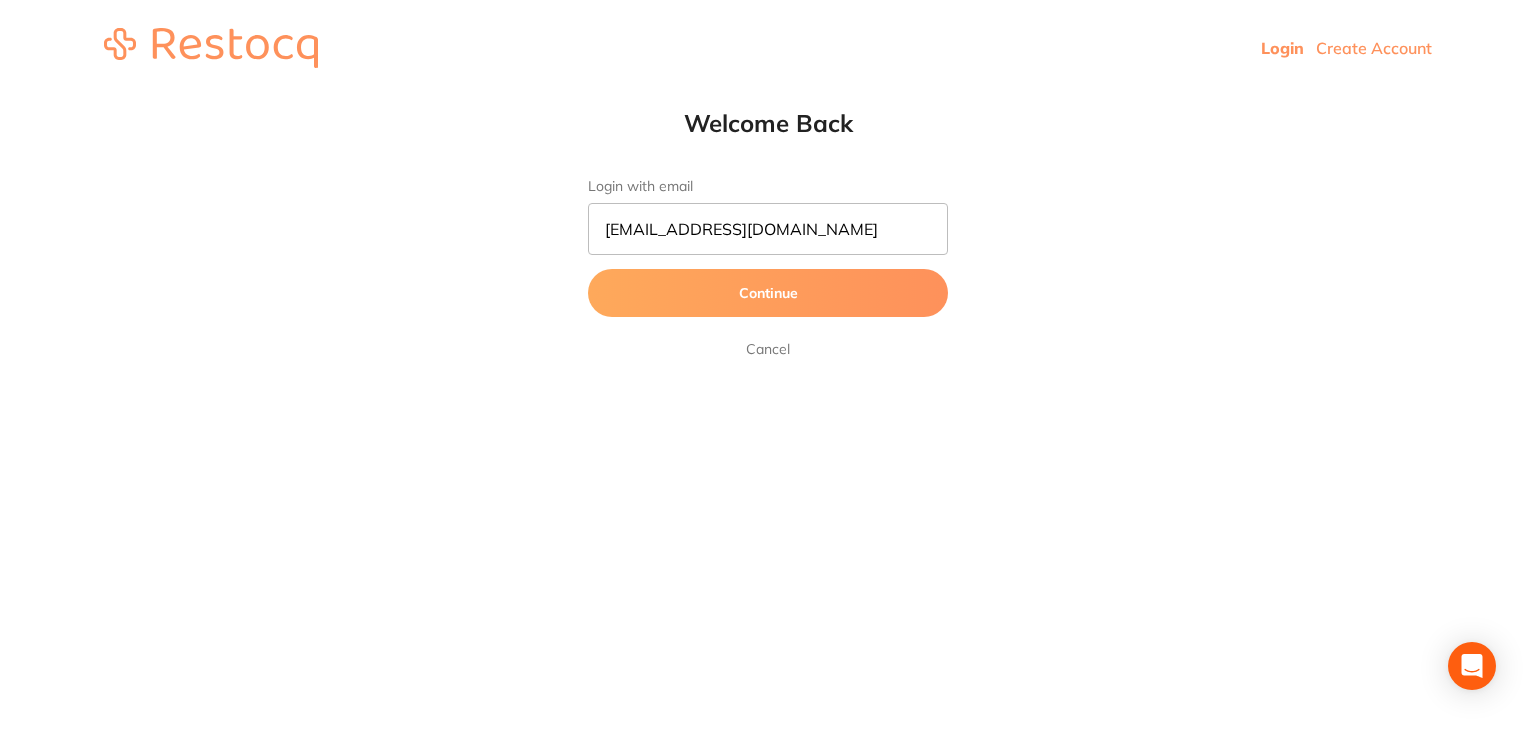 click on "Continue" at bounding box center [768, 293] 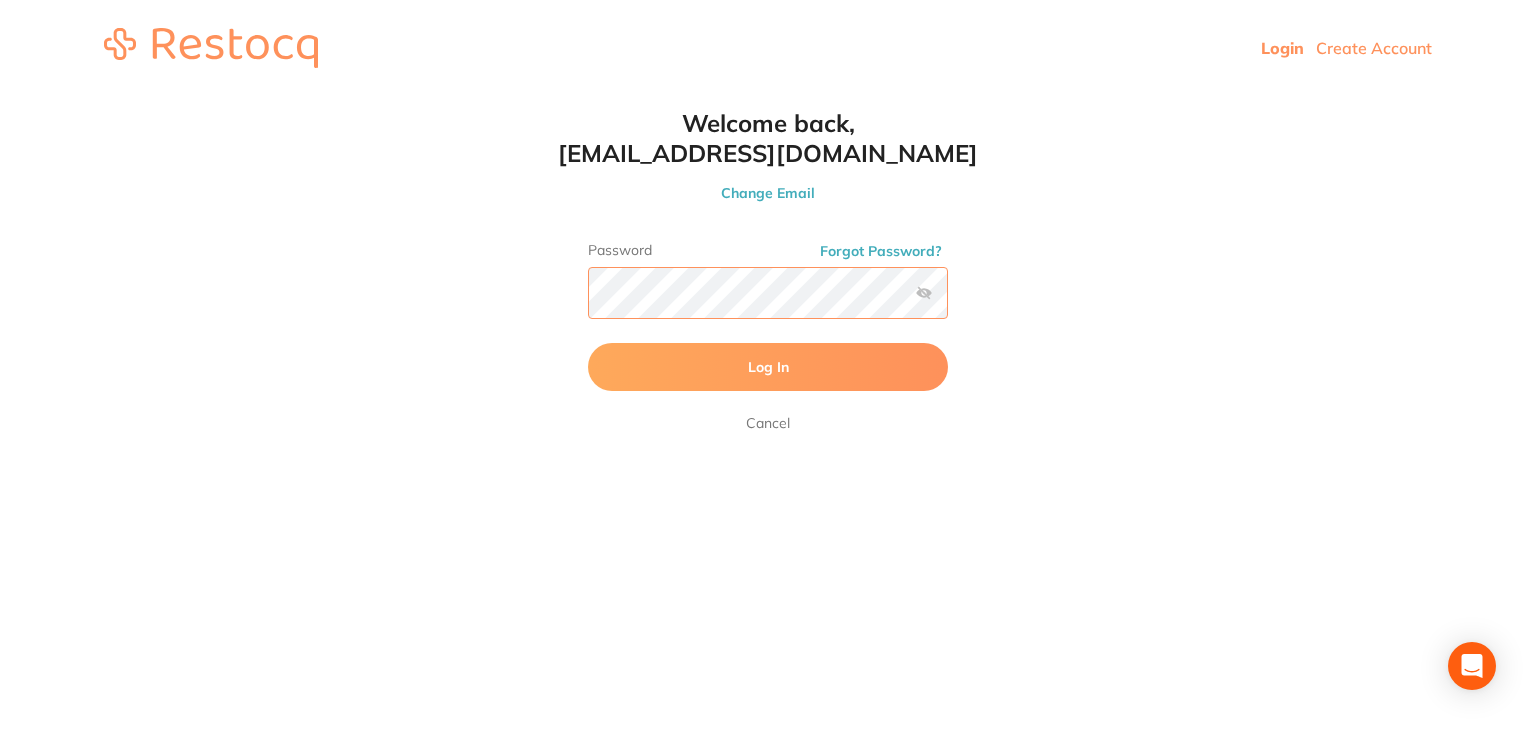 click on "Log In" at bounding box center [768, 367] 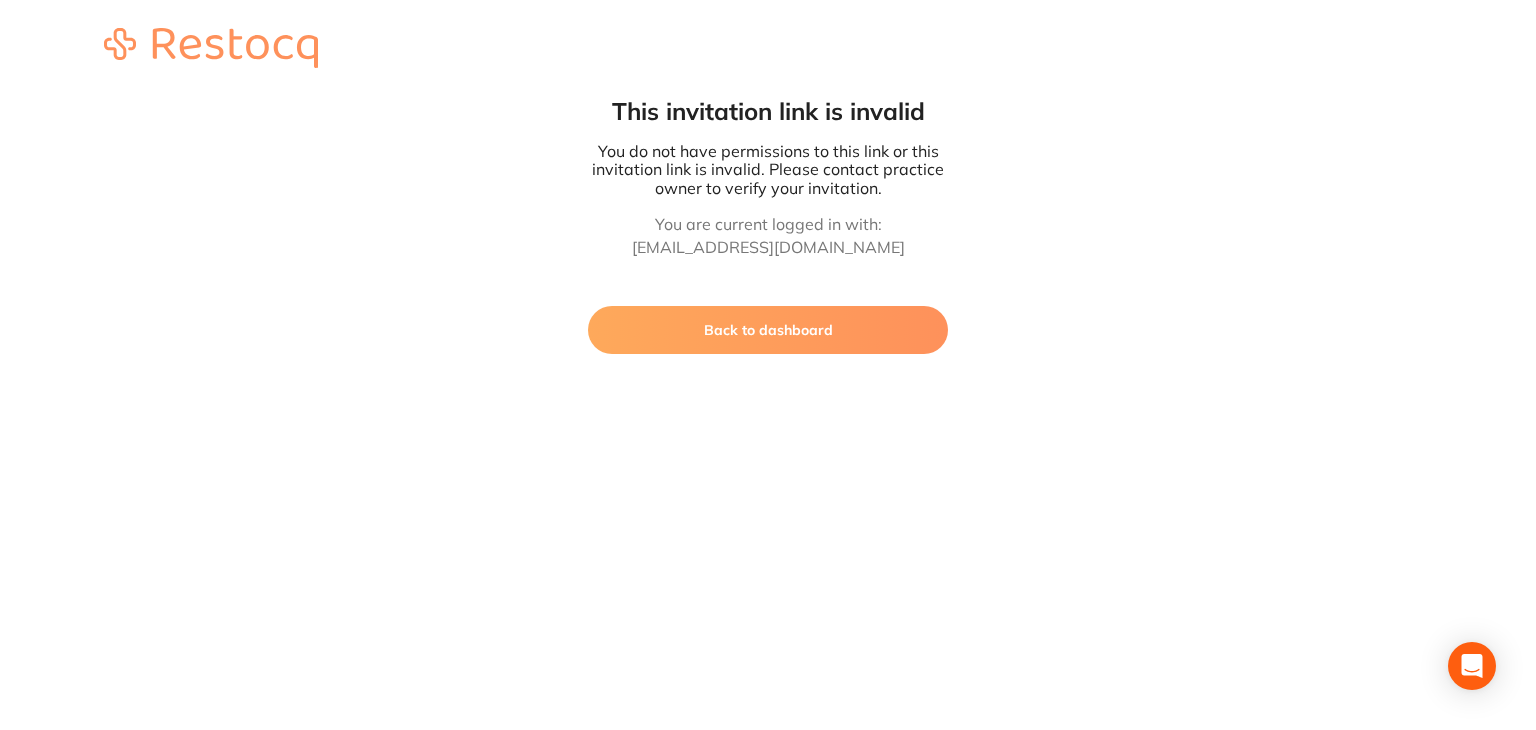 click on "Back to dashboard" at bounding box center (768, 330) 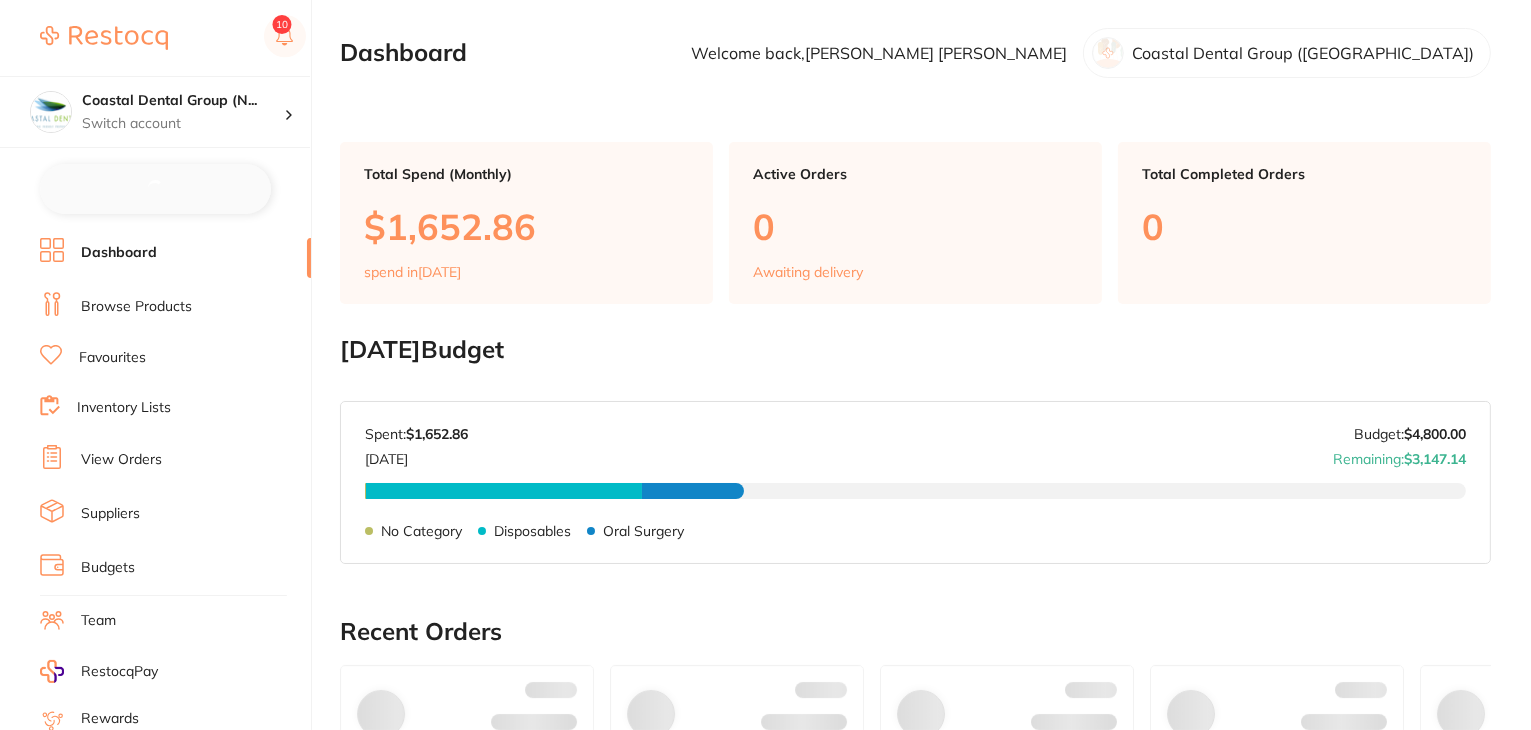 checkbox on "false" 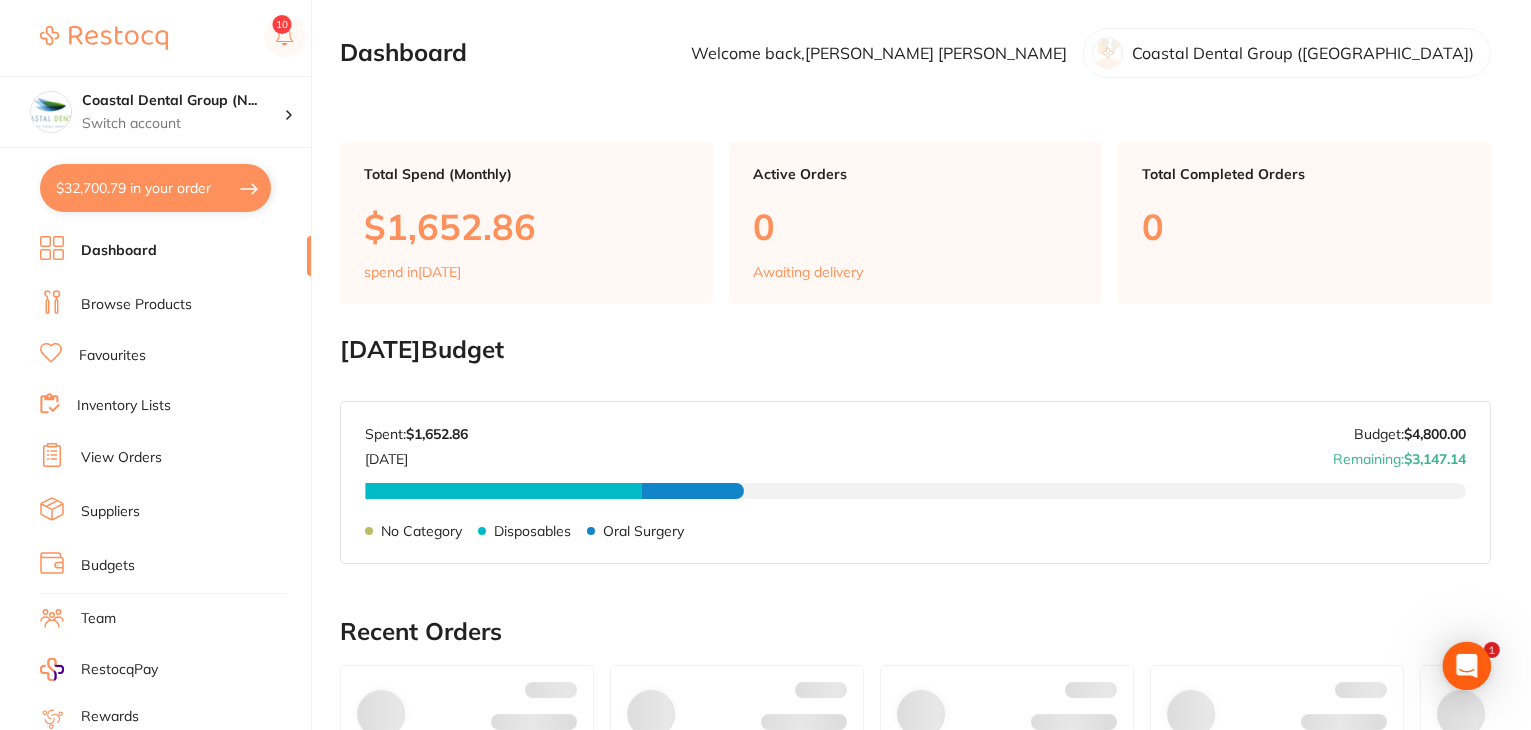 scroll, scrollTop: 0, scrollLeft: 0, axis: both 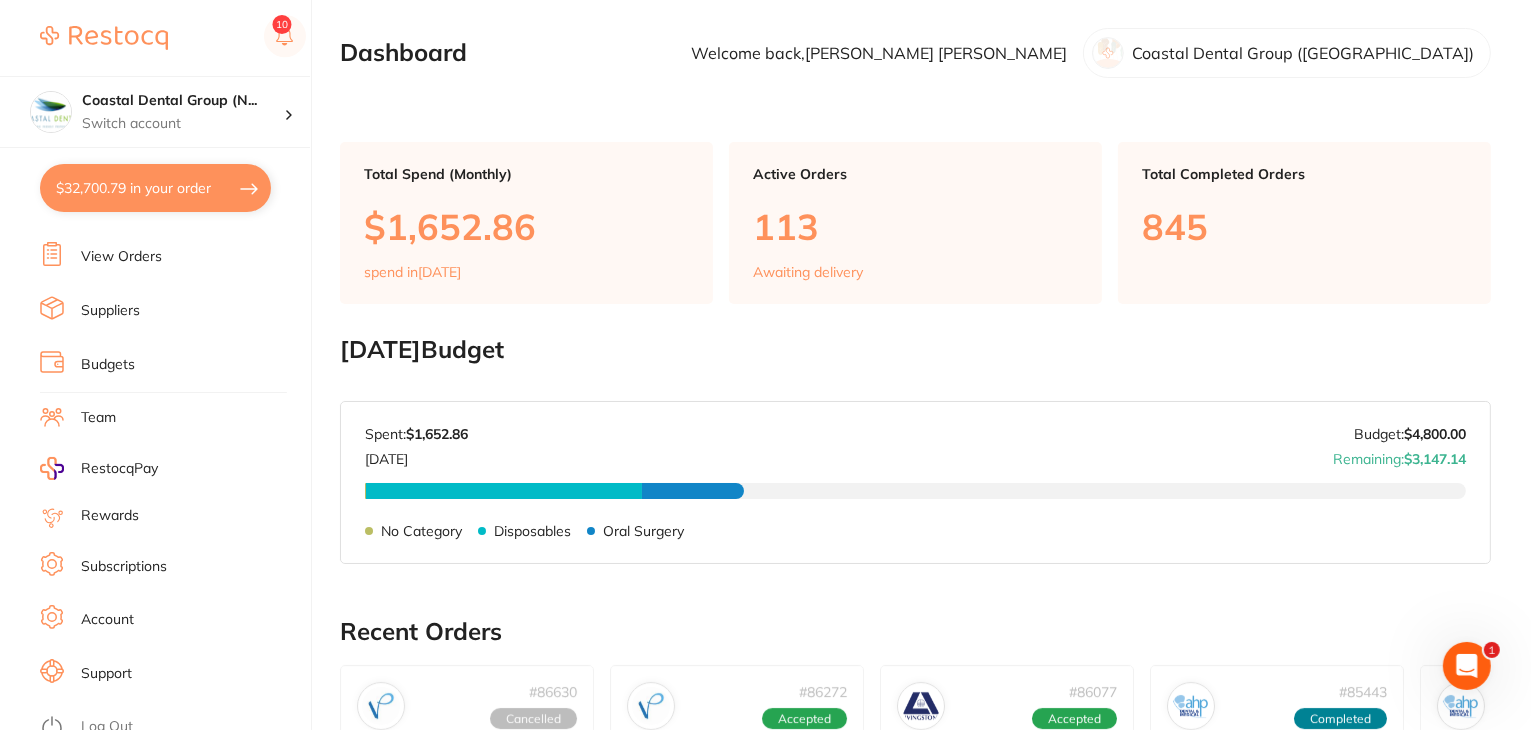 click on "Subscriptions" at bounding box center [175, 567] 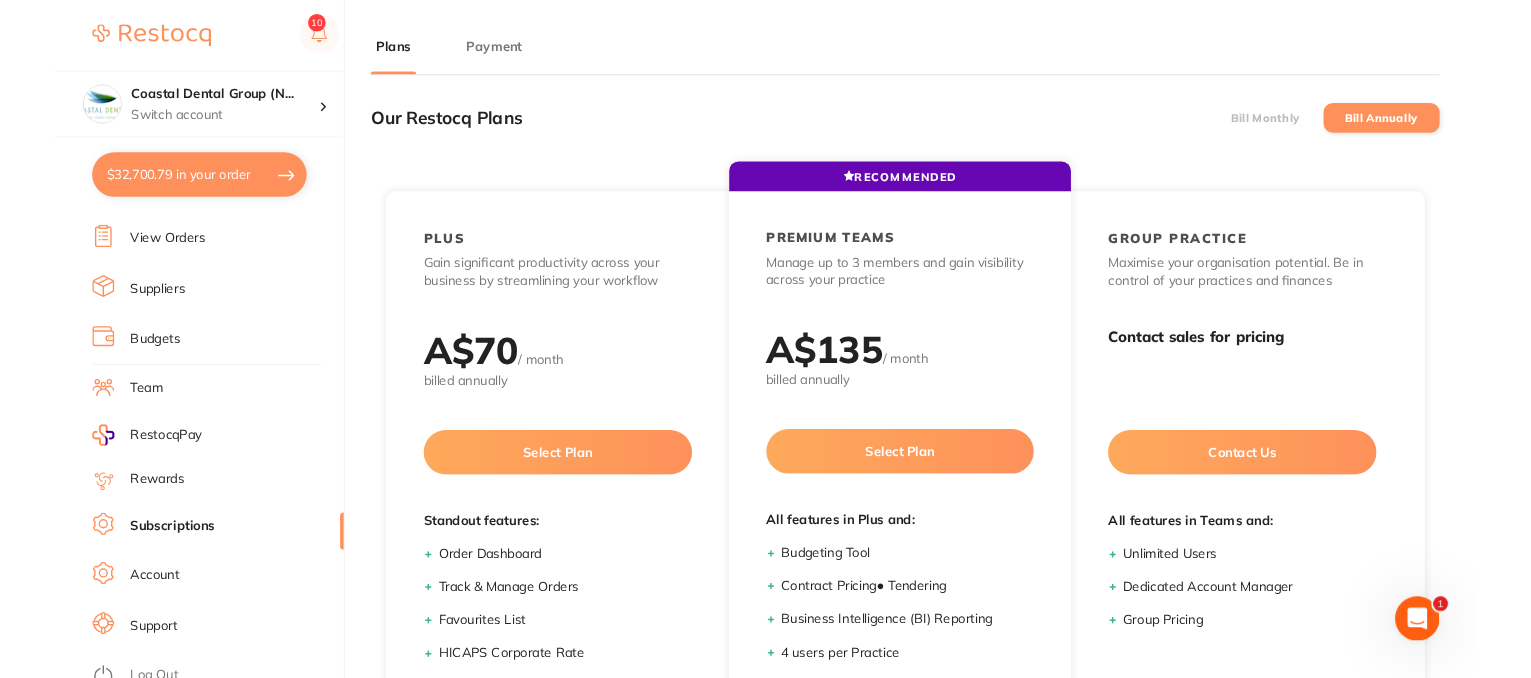 scroll, scrollTop: 0, scrollLeft: 0, axis: both 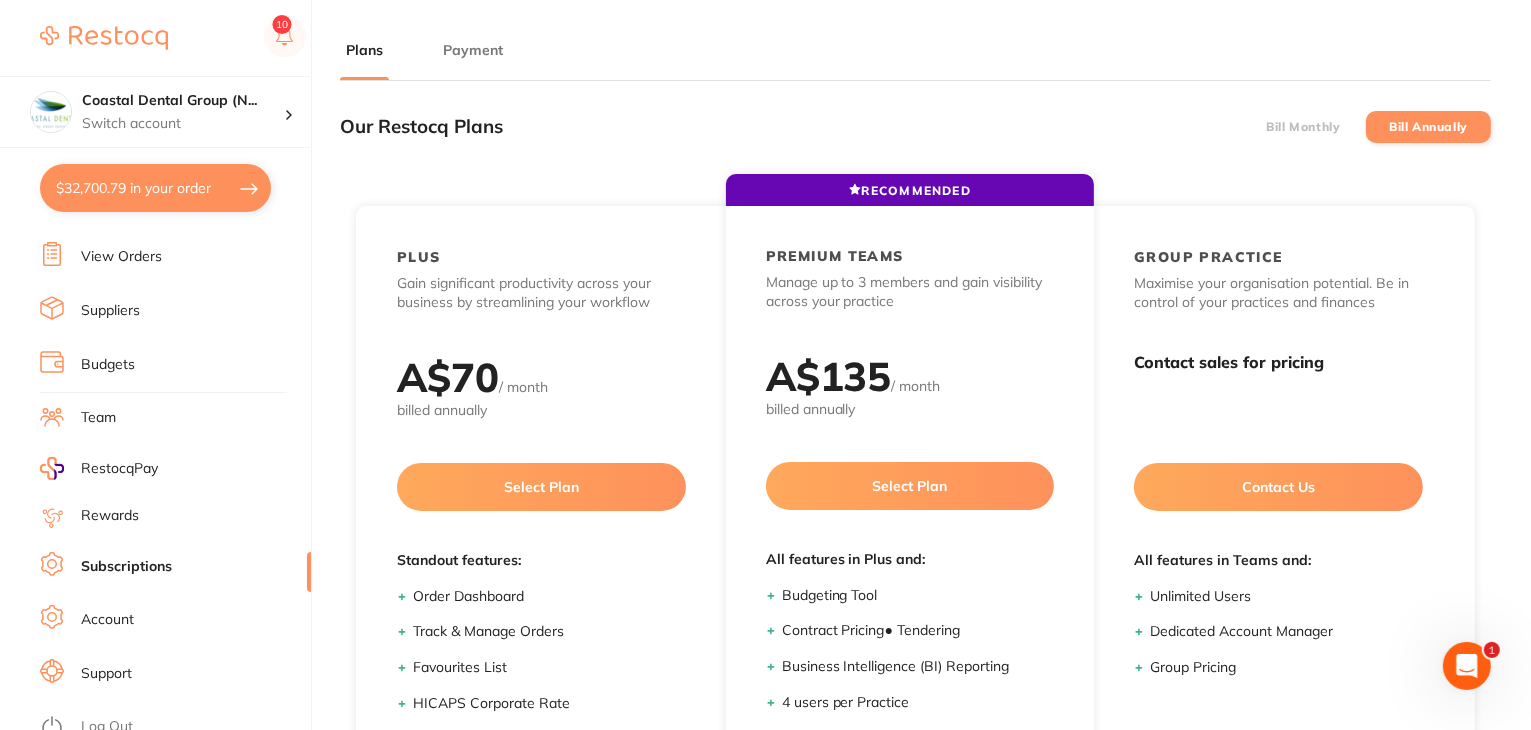 click on "Payment" at bounding box center (473, 50) 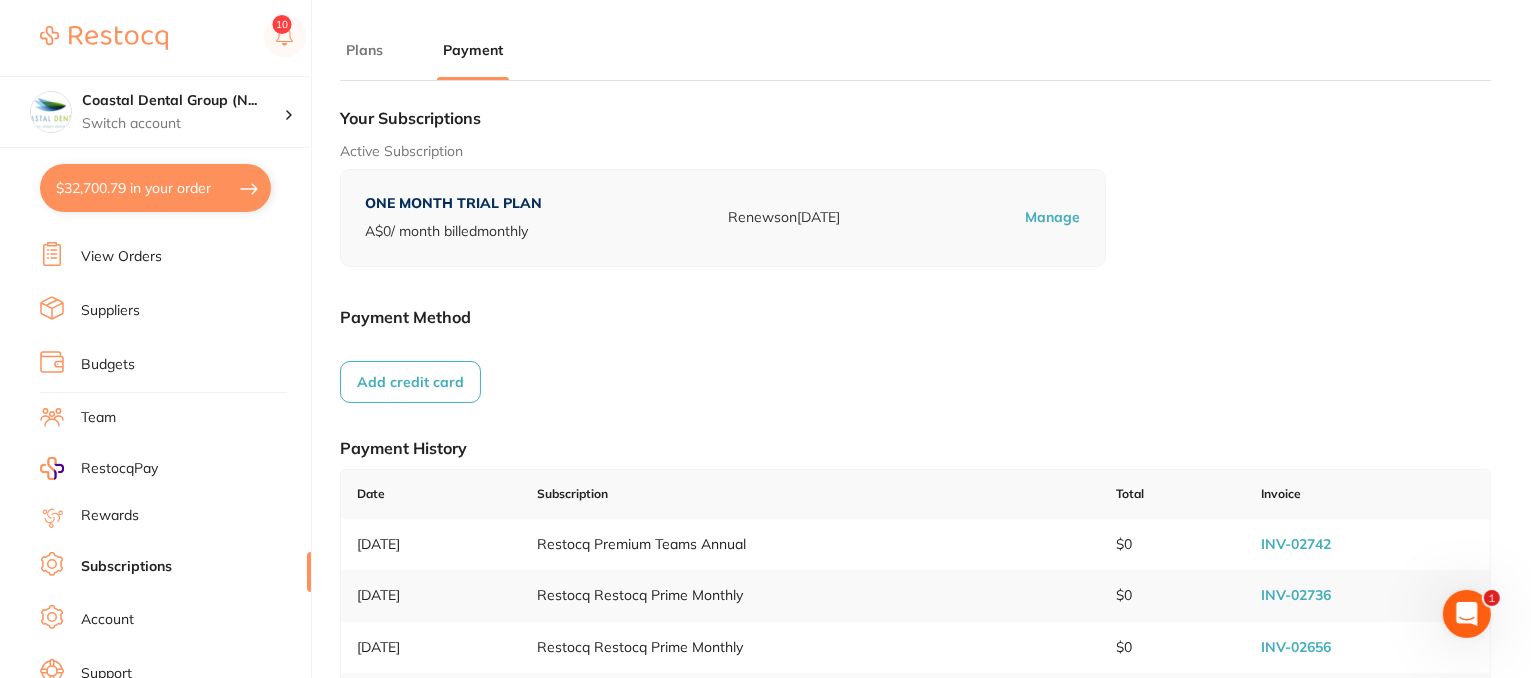scroll, scrollTop: 253, scrollLeft: 0, axis: vertical 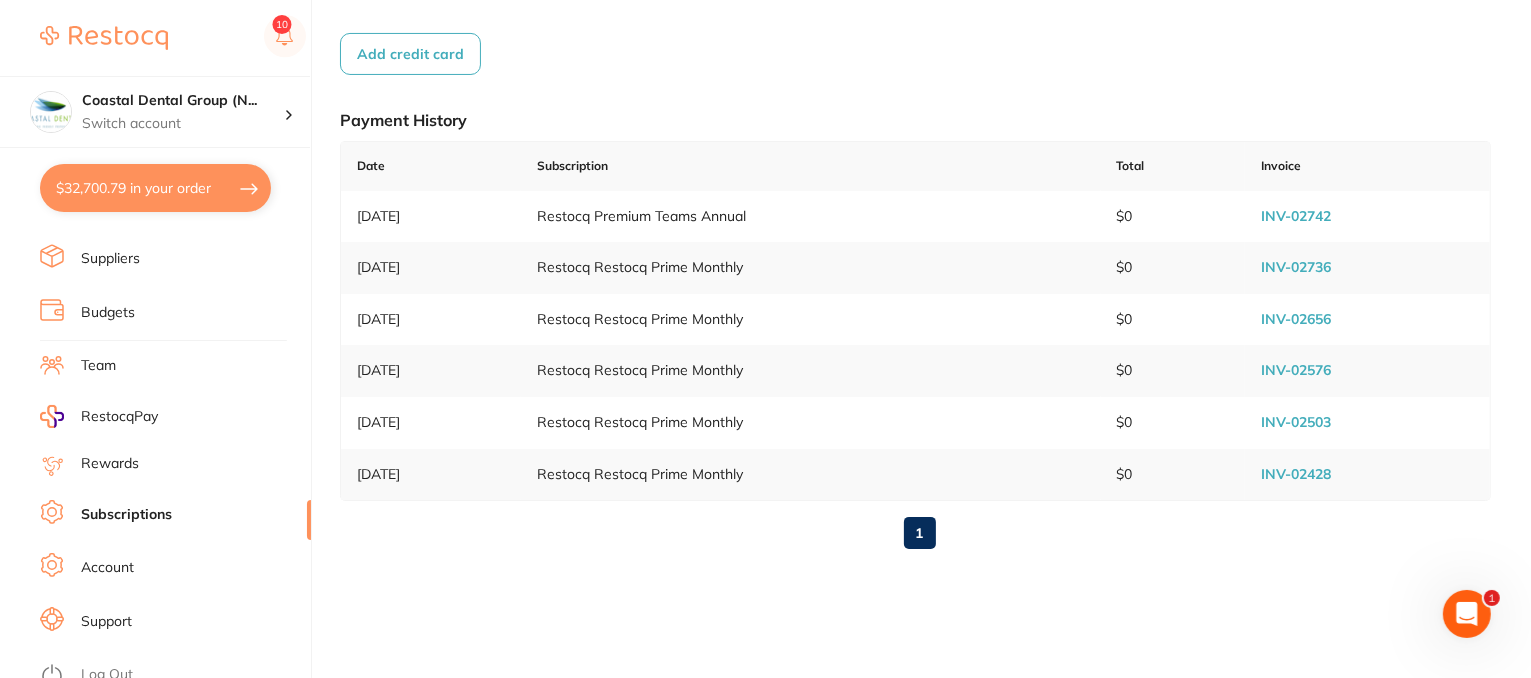 click on "Support" at bounding box center (106, 622) 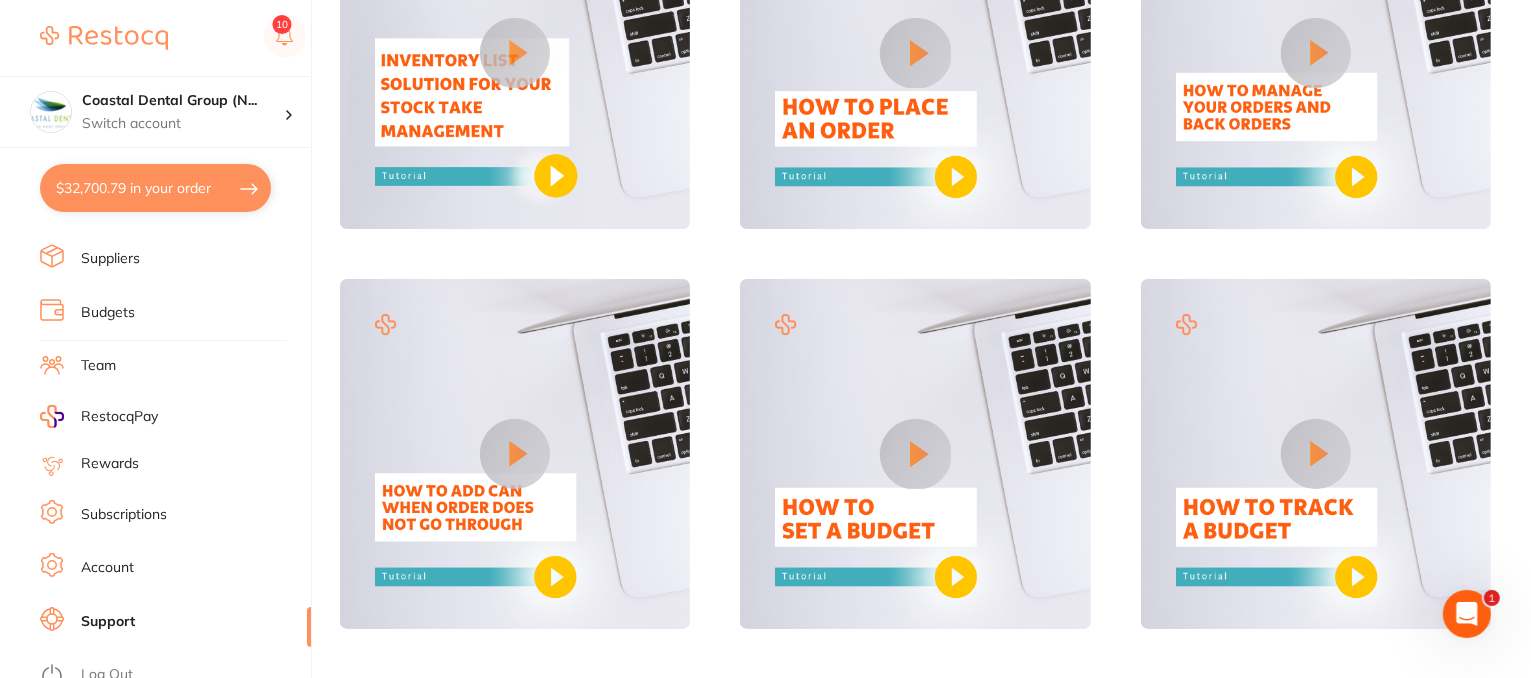 scroll, scrollTop: 0, scrollLeft: 0, axis: both 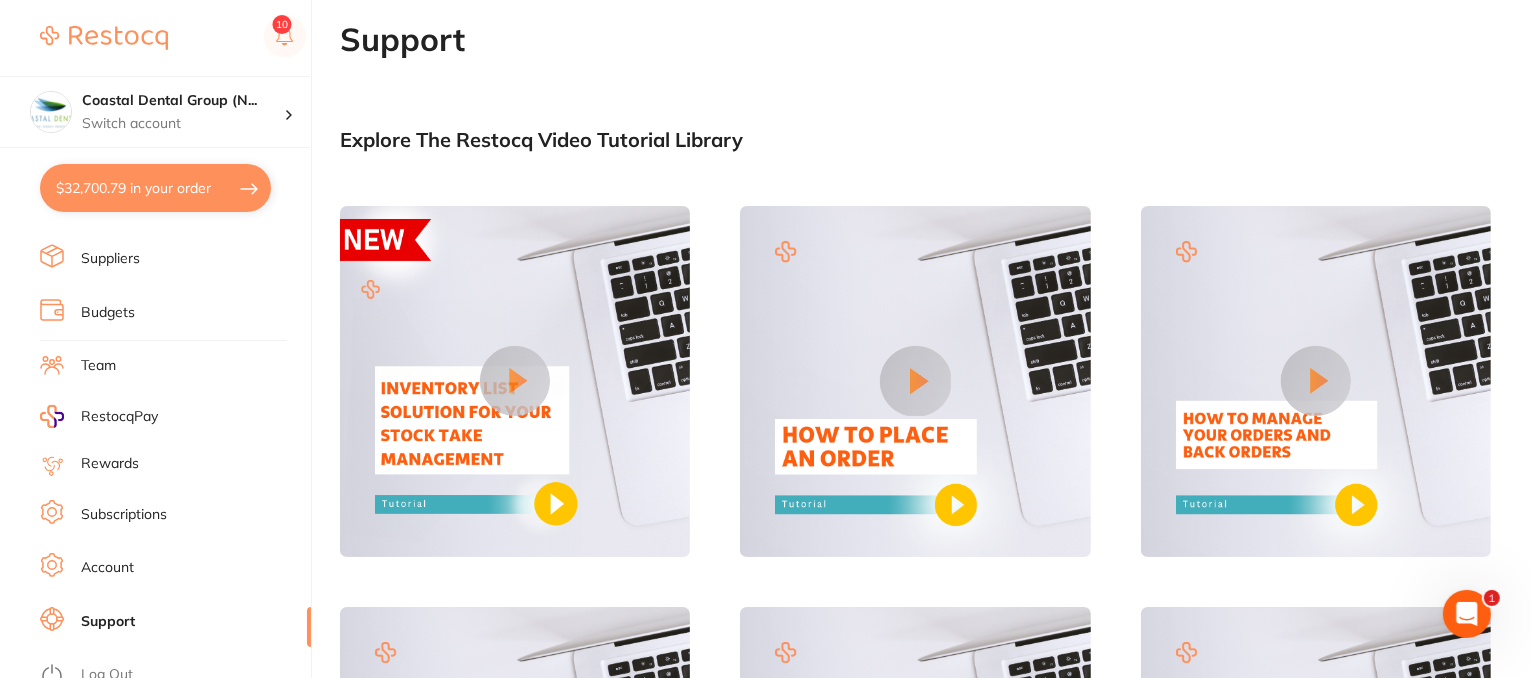 click 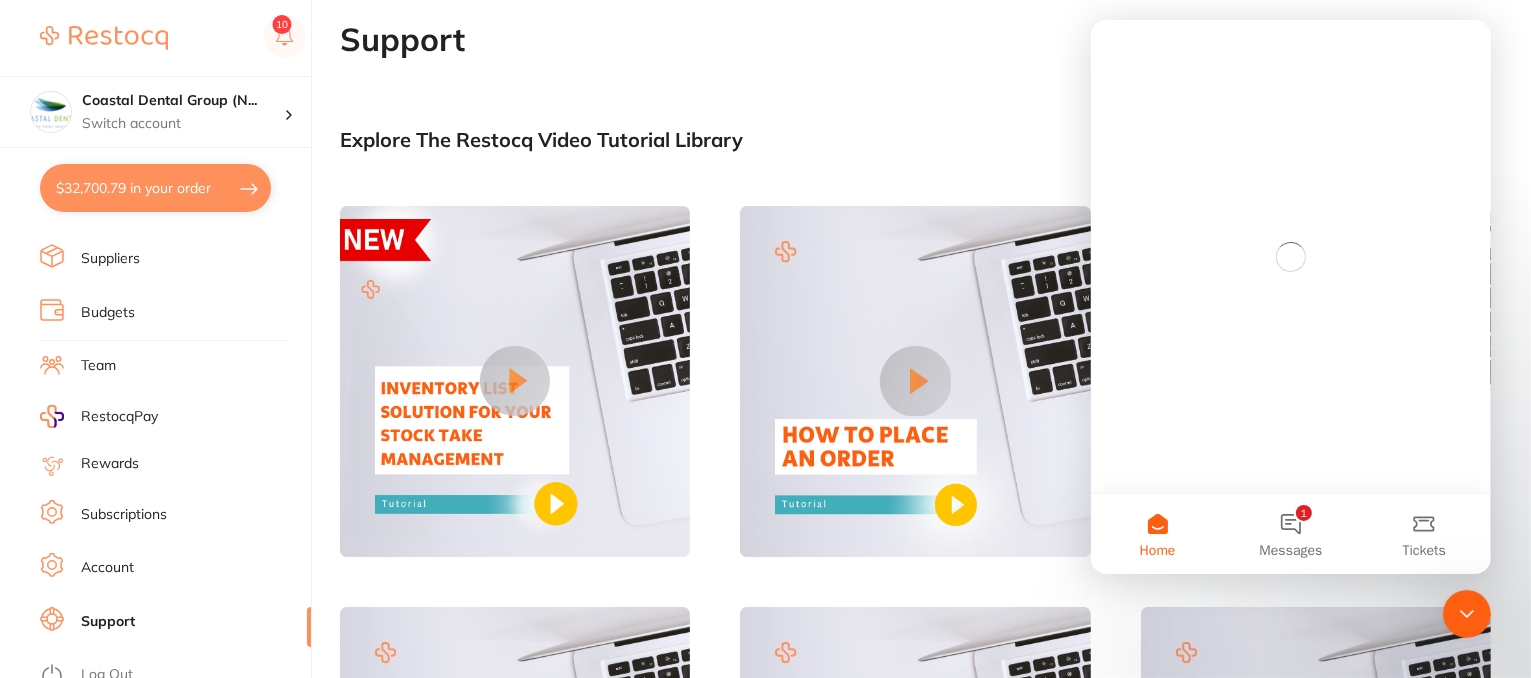 scroll, scrollTop: 0, scrollLeft: 0, axis: both 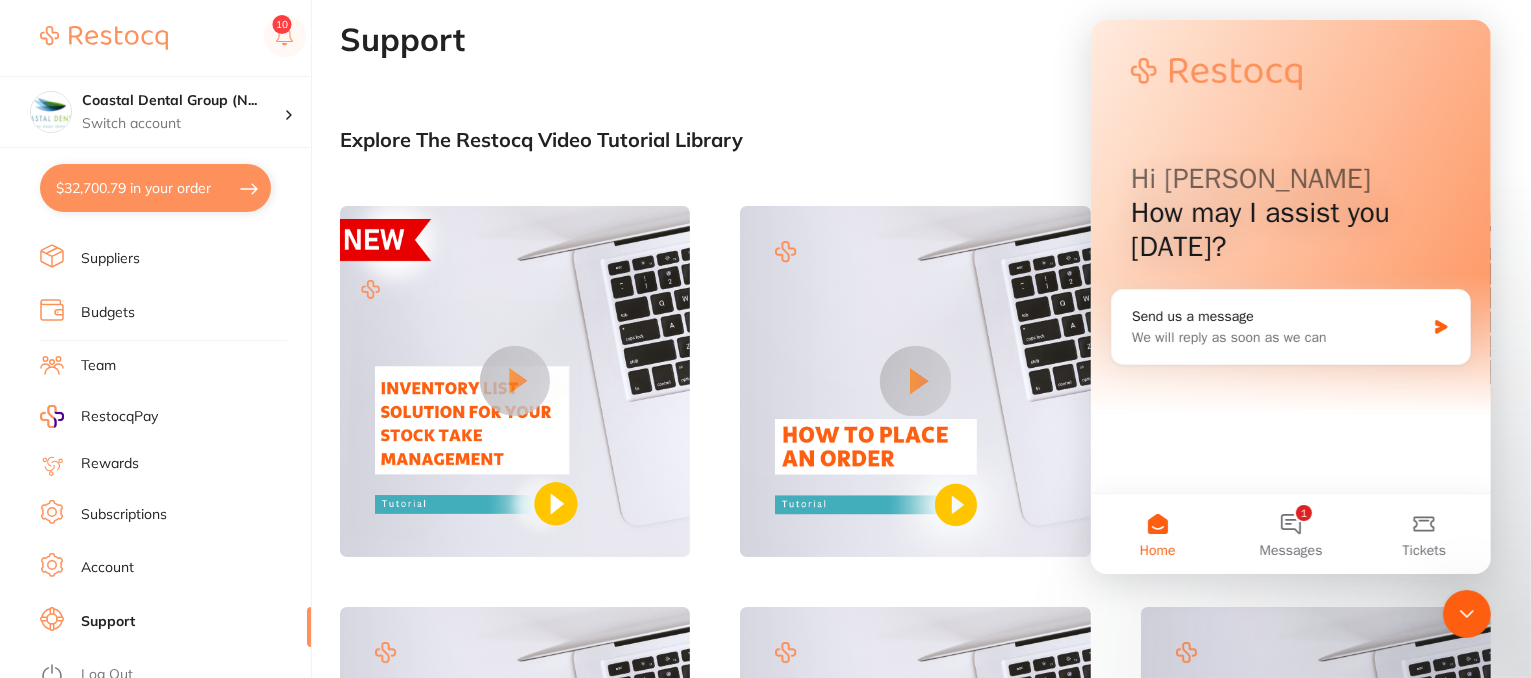 click 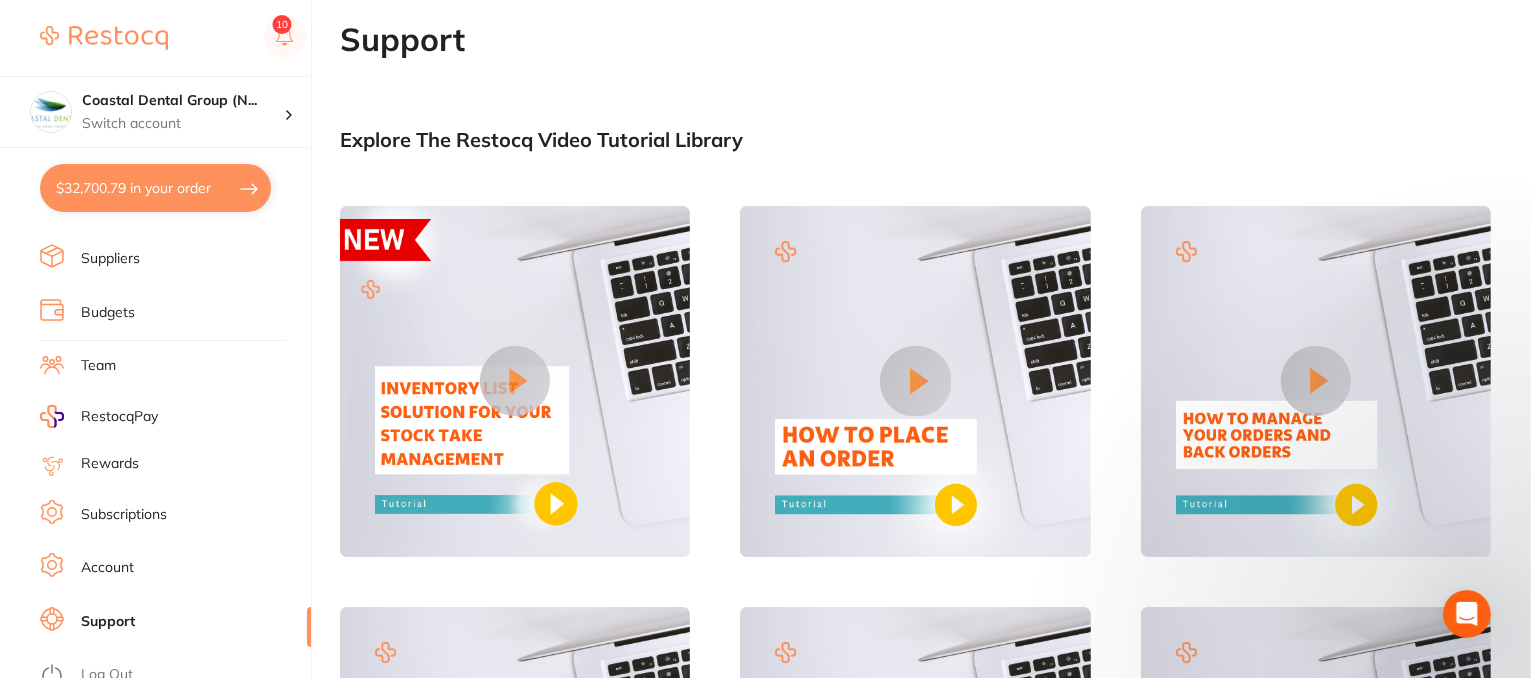 scroll, scrollTop: 0, scrollLeft: 0, axis: both 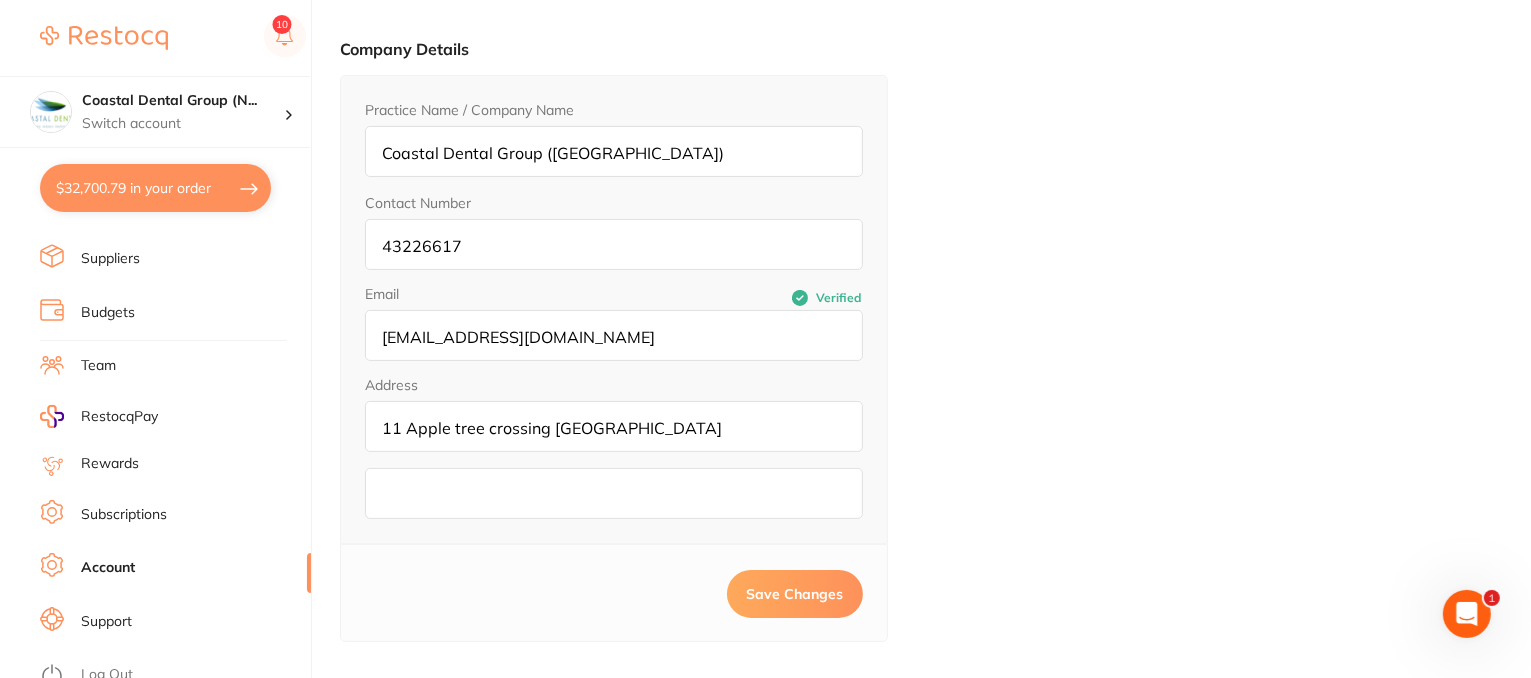 click on "Subscriptions" at bounding box center [124, 515] 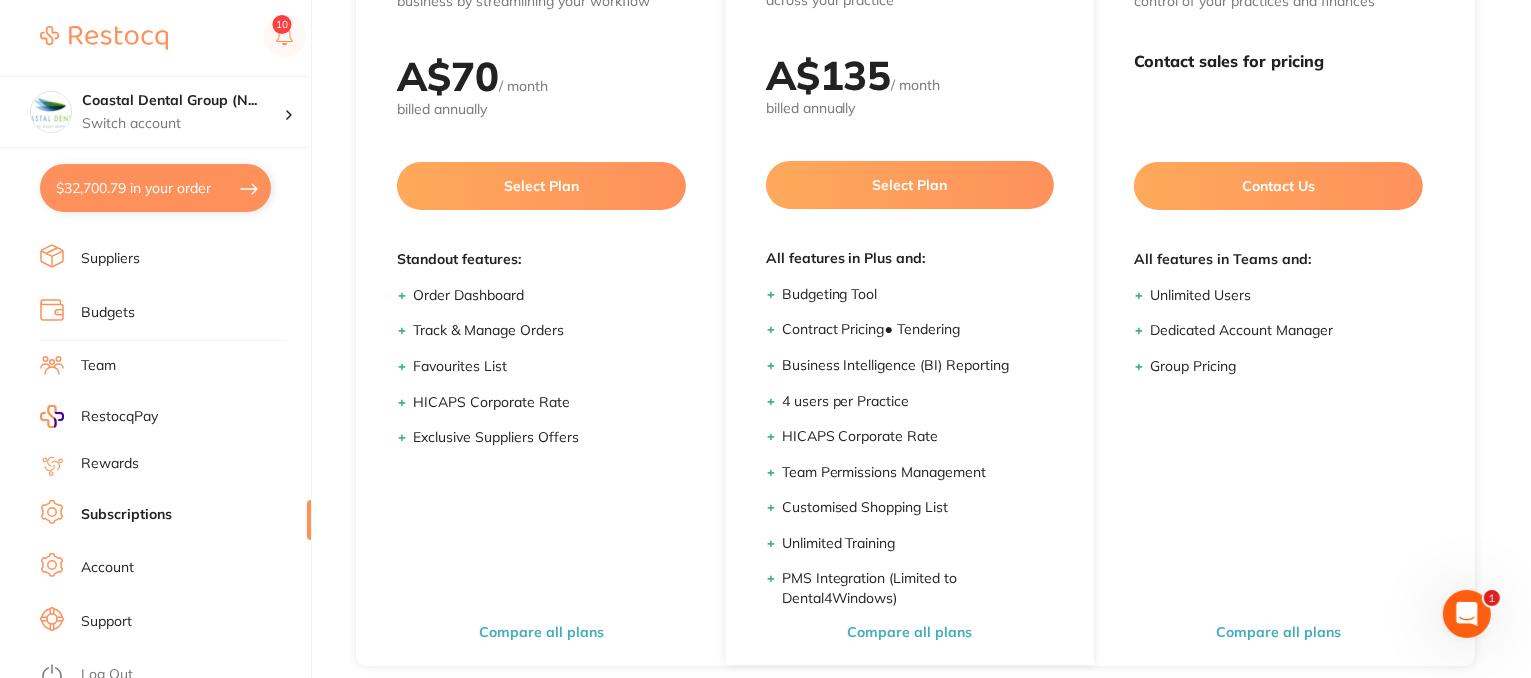 scroll, scrollTop: 0, scrollLeft: 0, axis: both 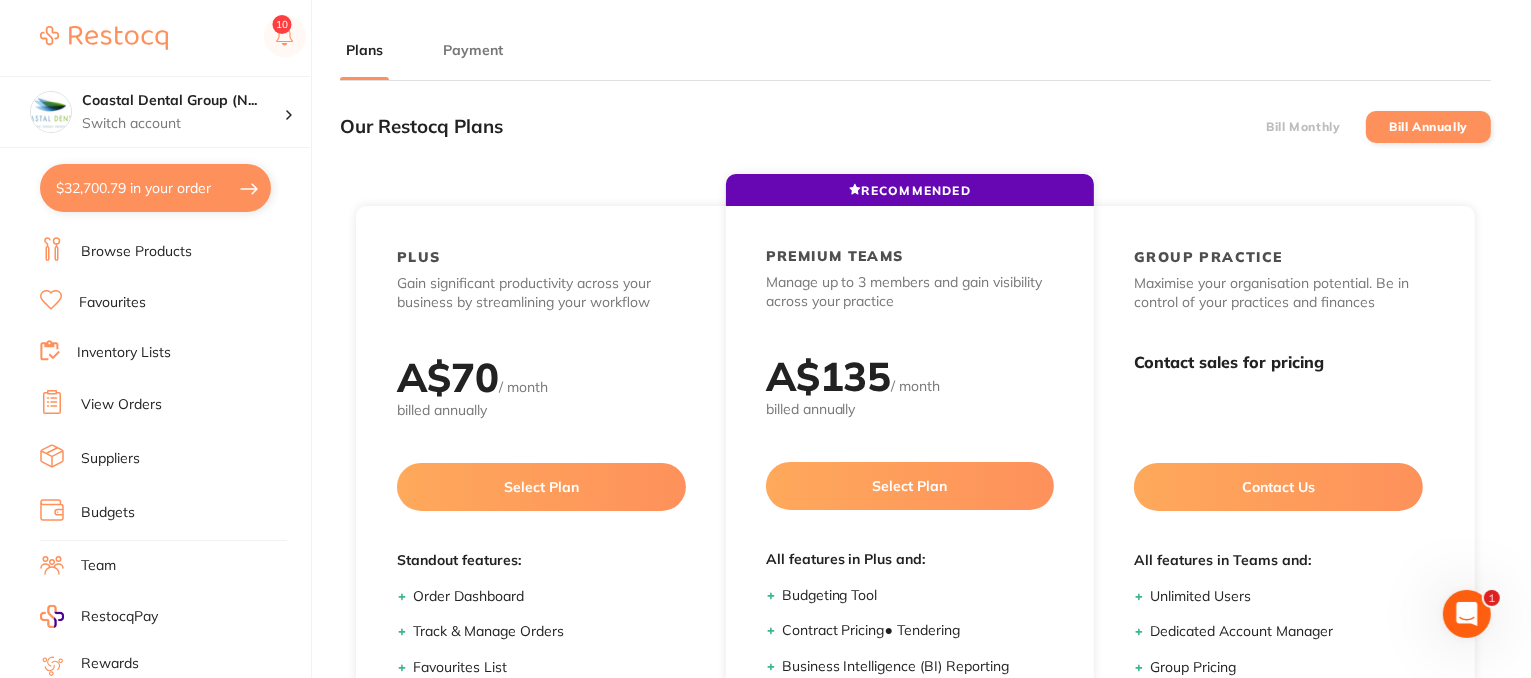 click on "Team" at bounding box center (98, 566) 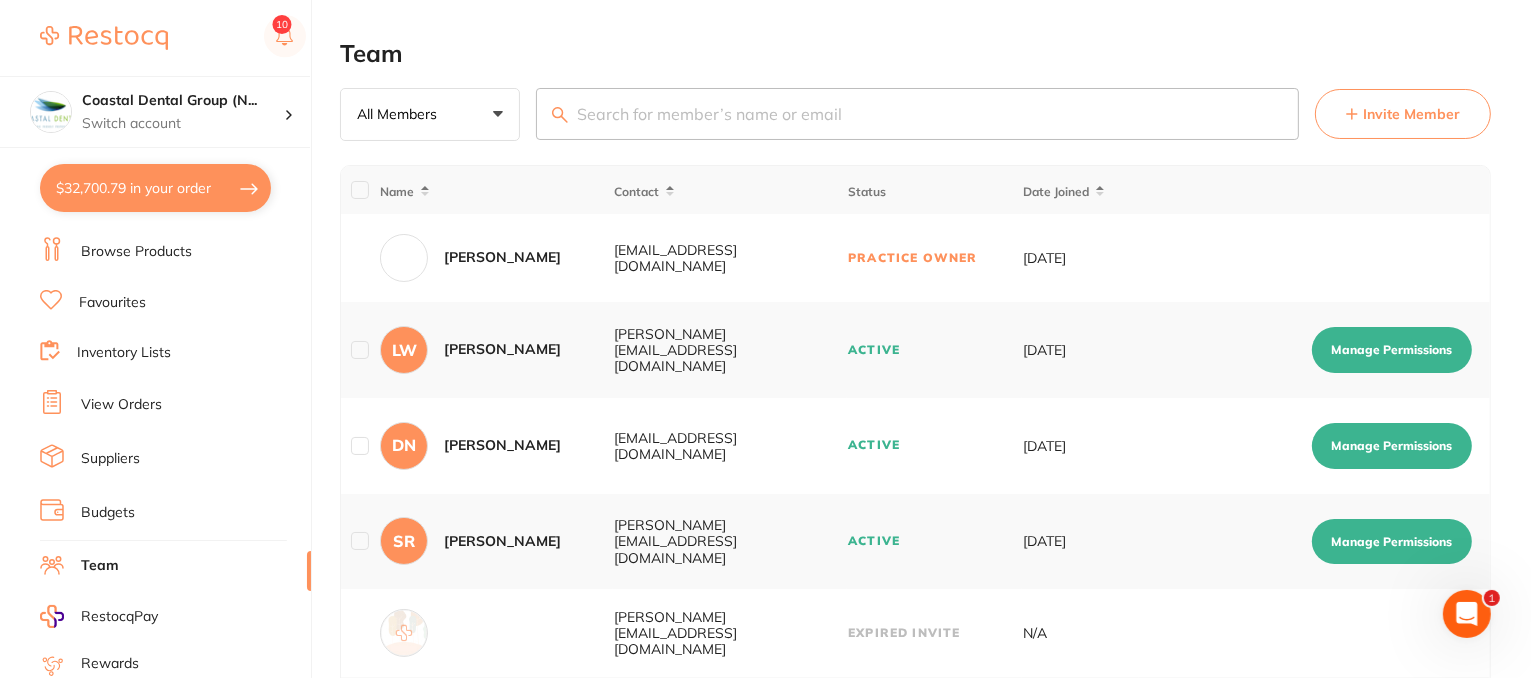 scroll, scrollTop: 0, scrollLeft: 0, axis: both 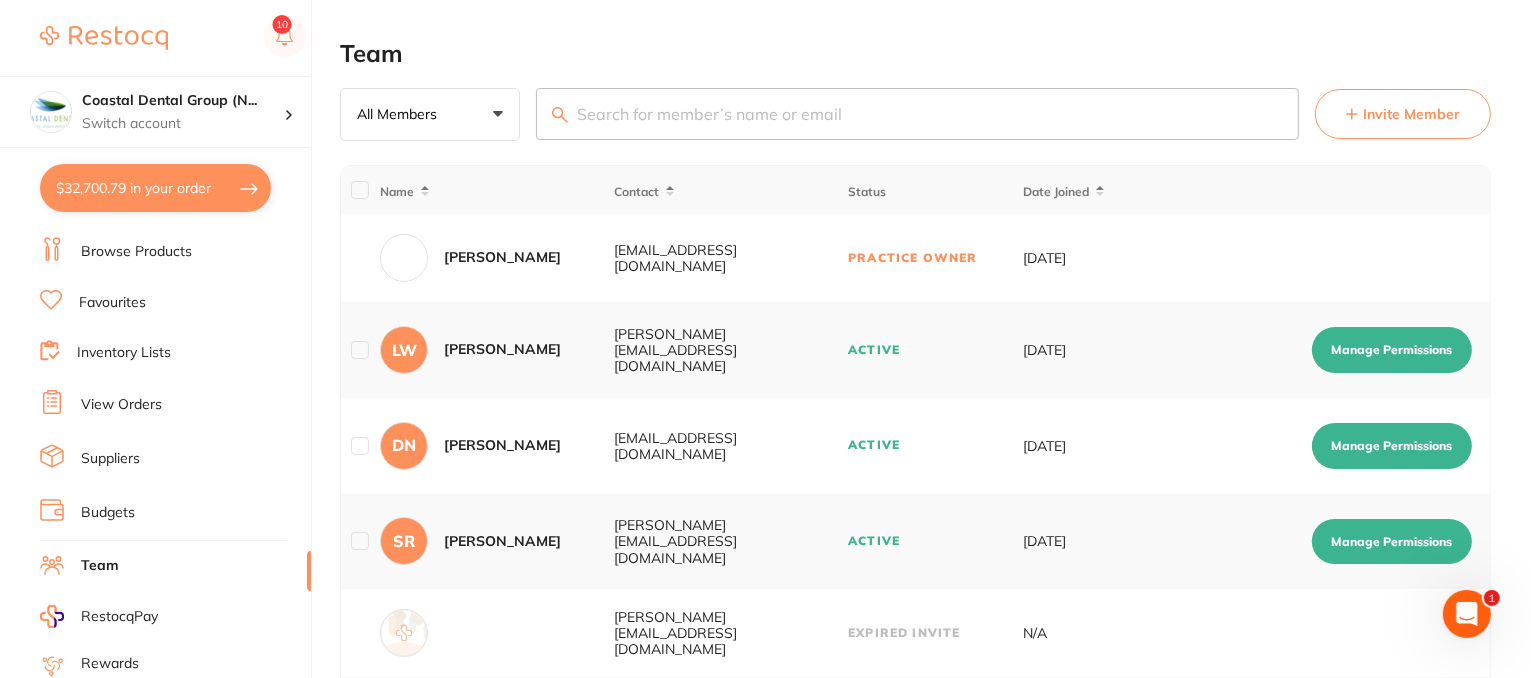 click on "Invite Member" at bounding box center (1411, 114) 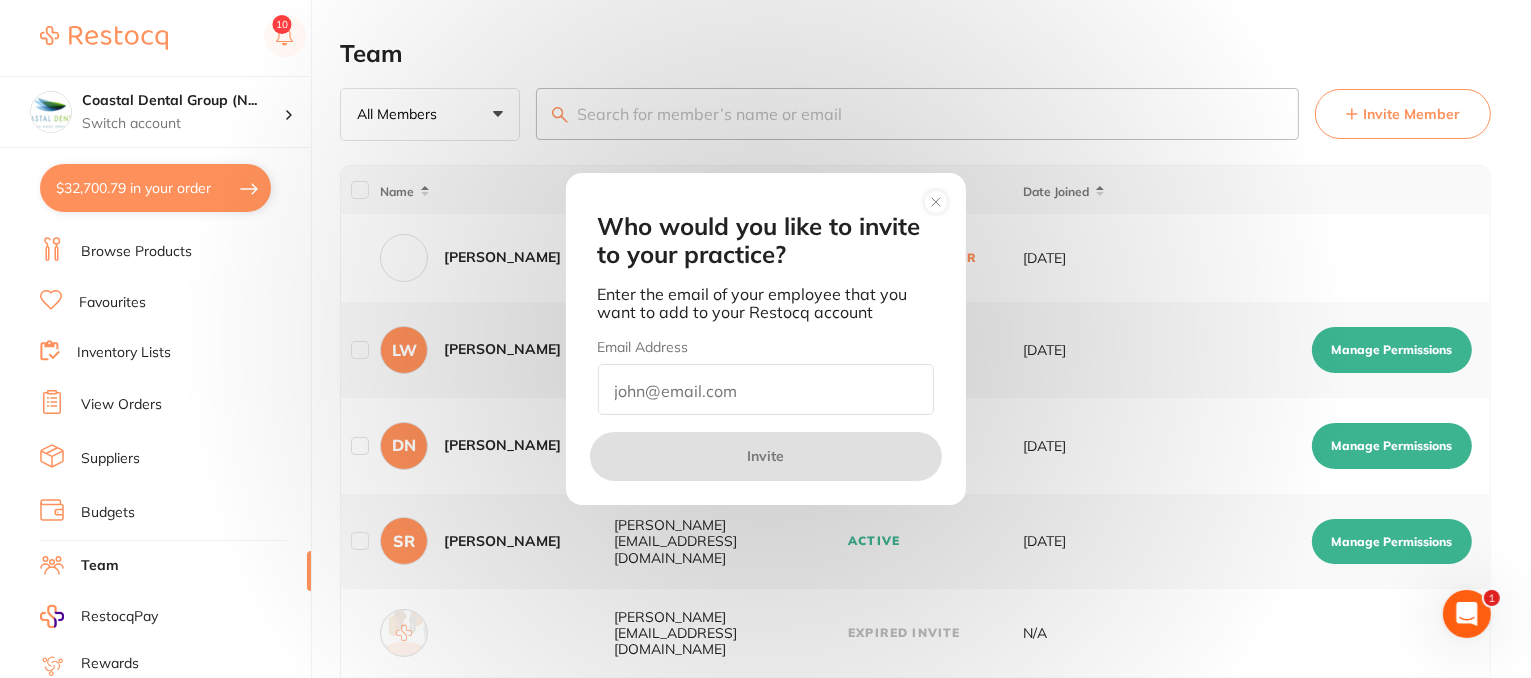 click 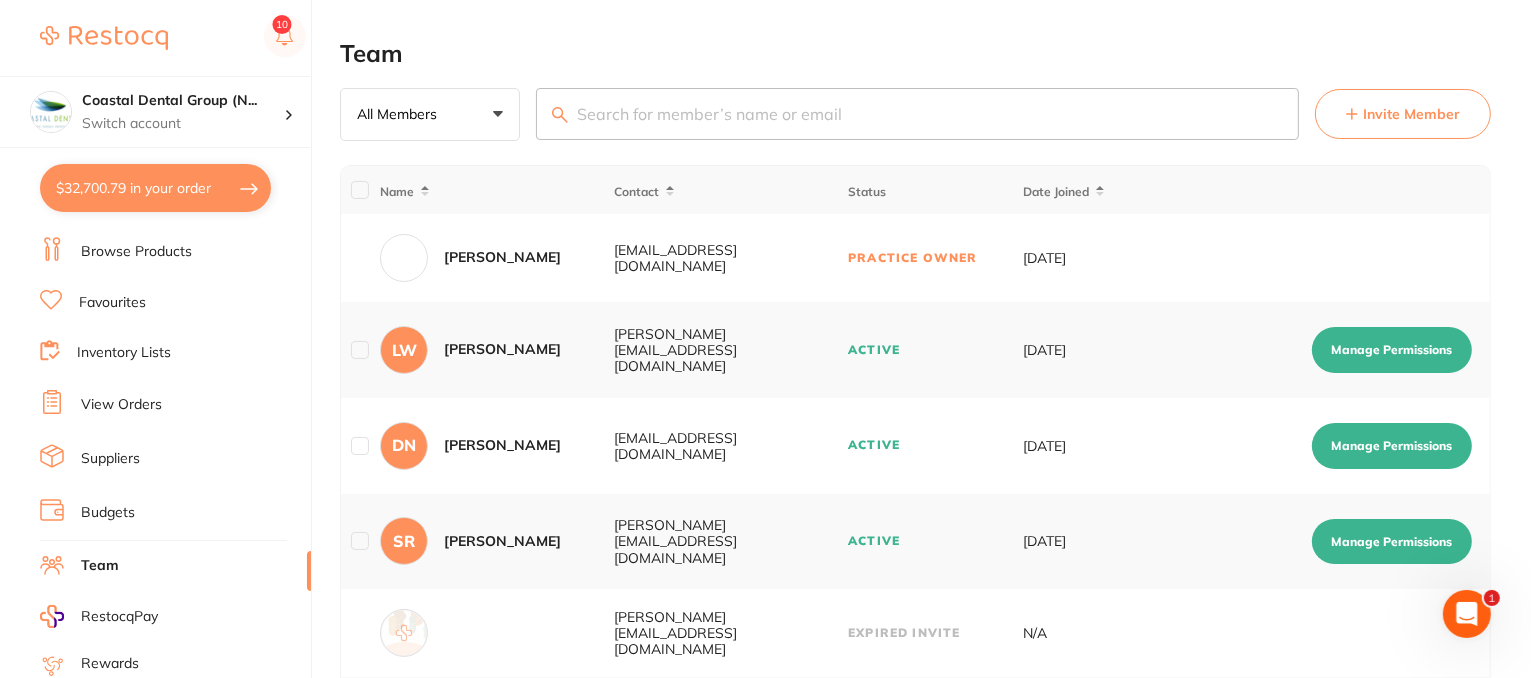 click on "Manage Permissions" at bounding box center (1392, 350) 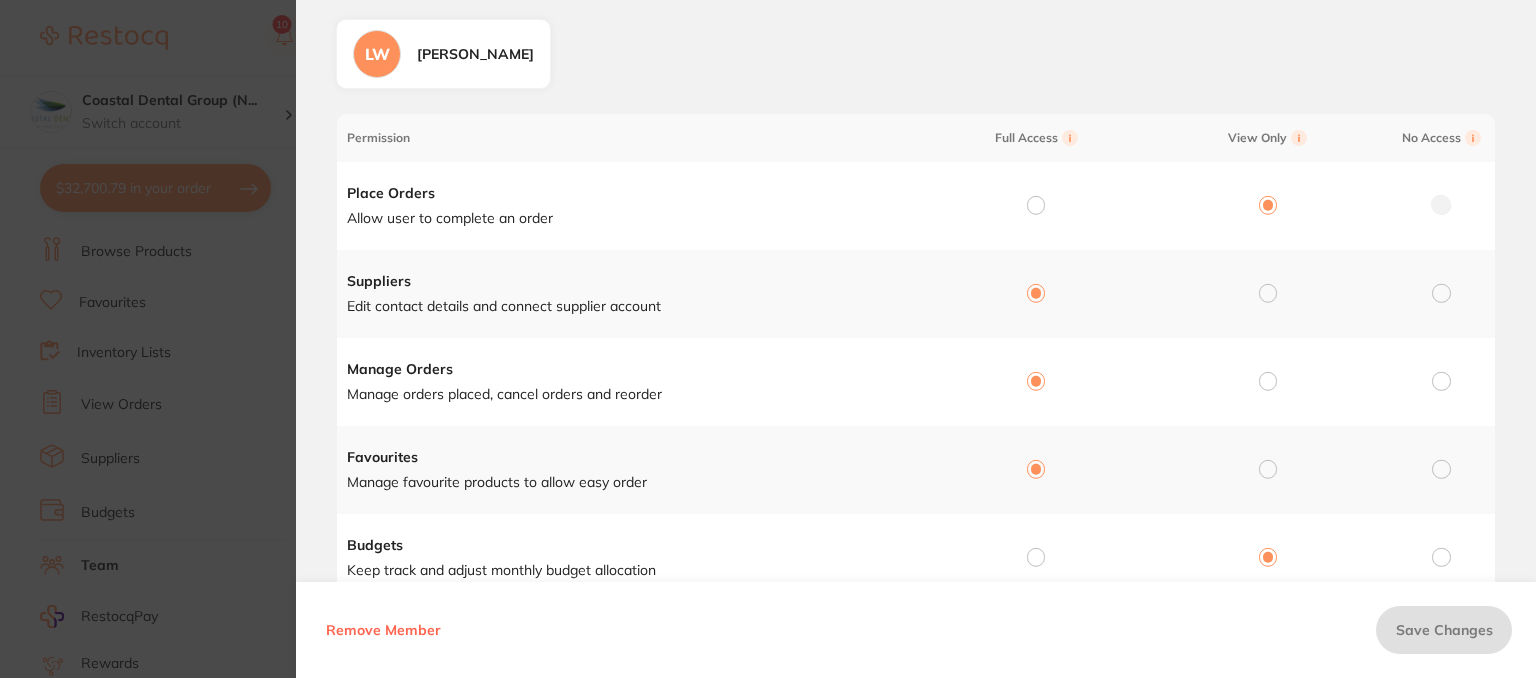 scroll, scrollTop: 0, scrollLeft: 0, axis: both 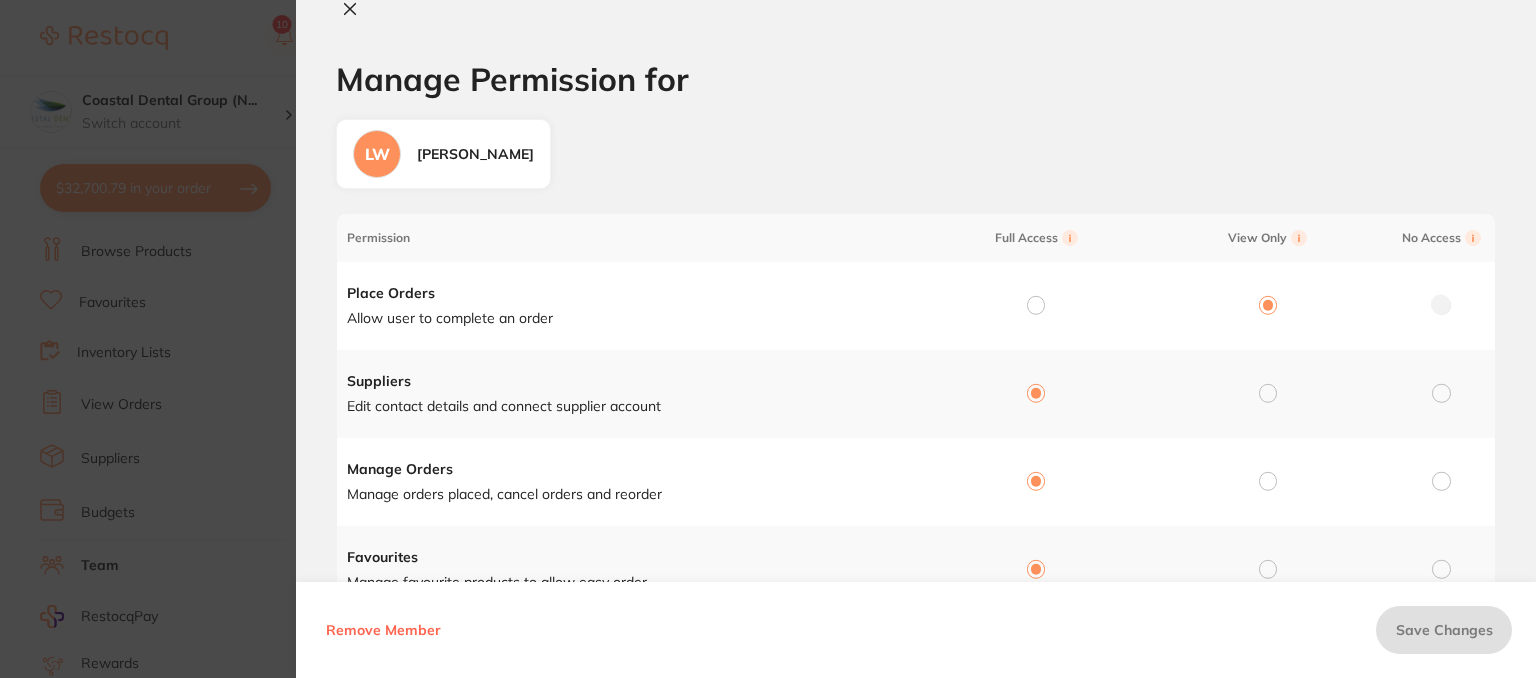 click 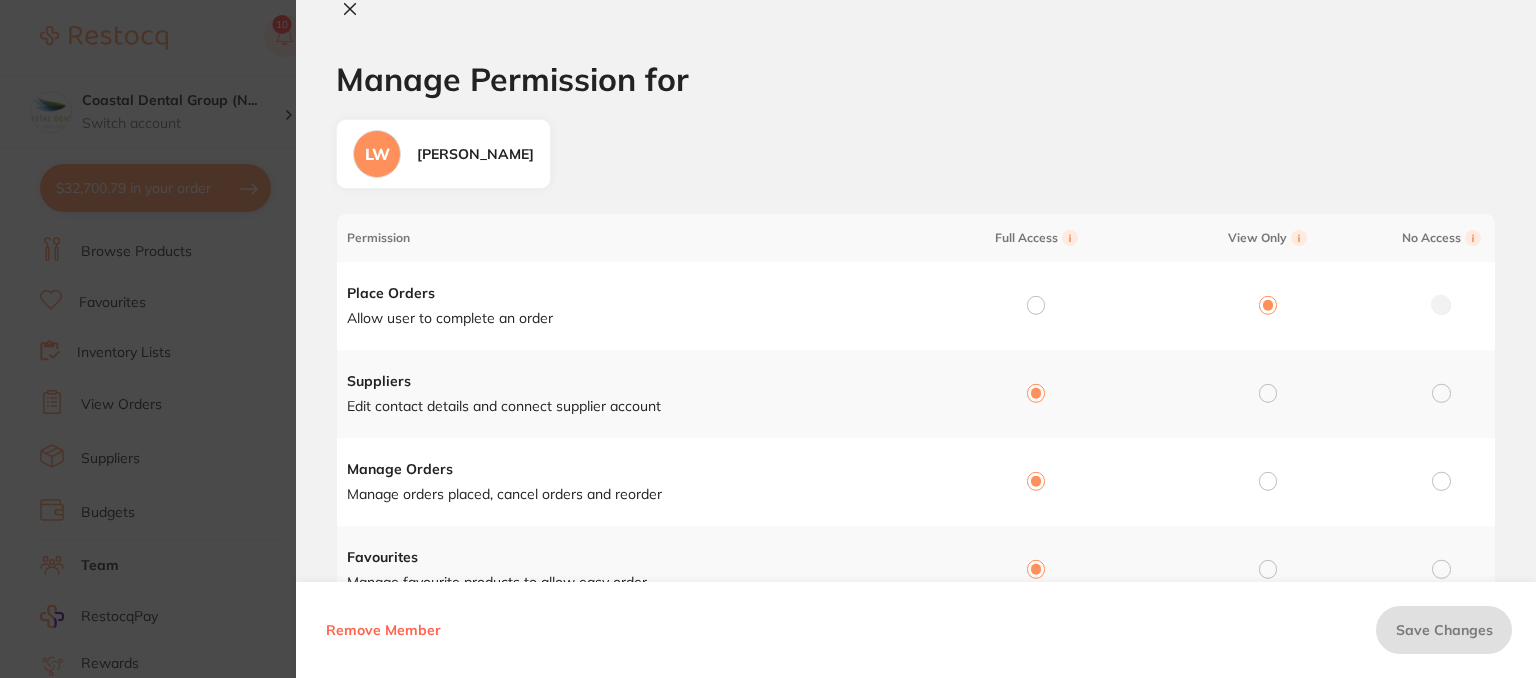 checkbox on "false" 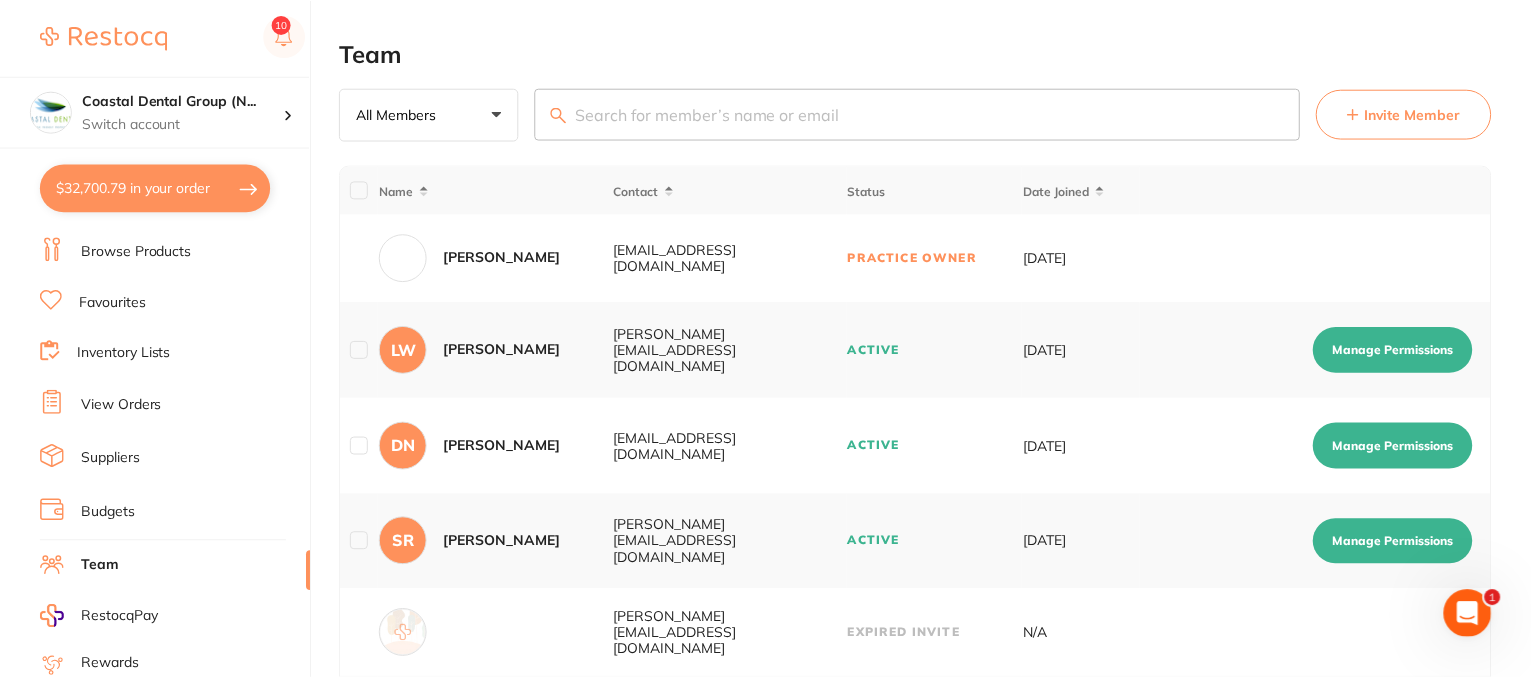 scroll, scrollTop: 30, scrollLeft: 0, axis: vertical 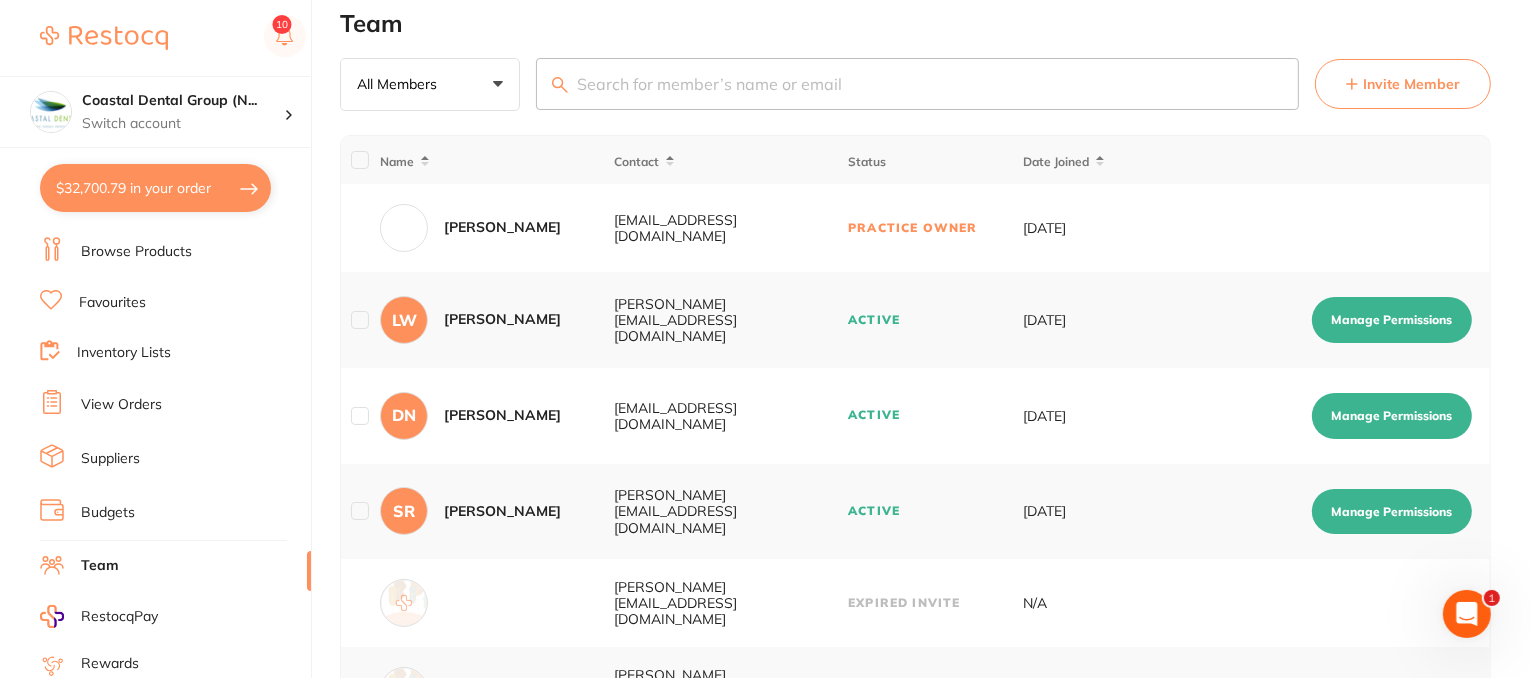 click on "Budgets" at bounding box center (108, 513) 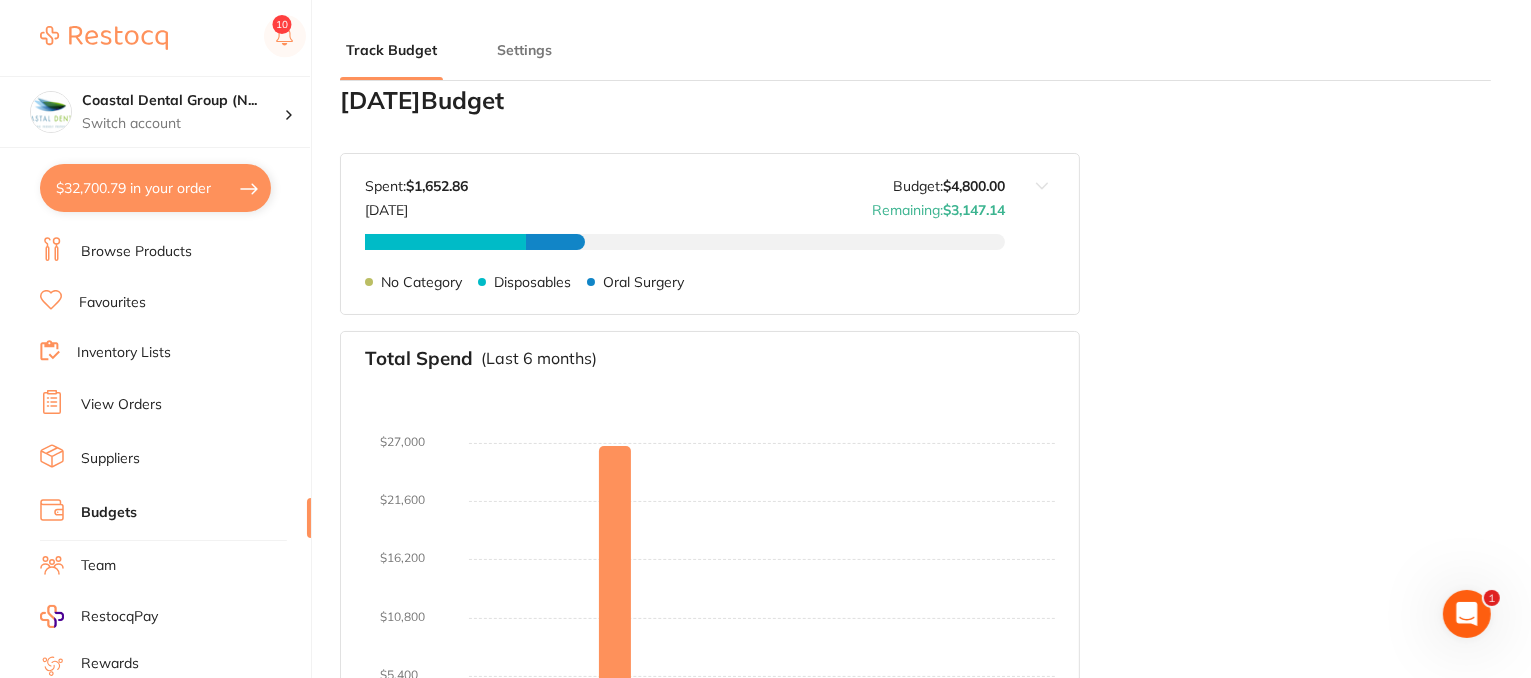 scroll, scrollTop: 1000, scrollLeft: 0, axis: vertical 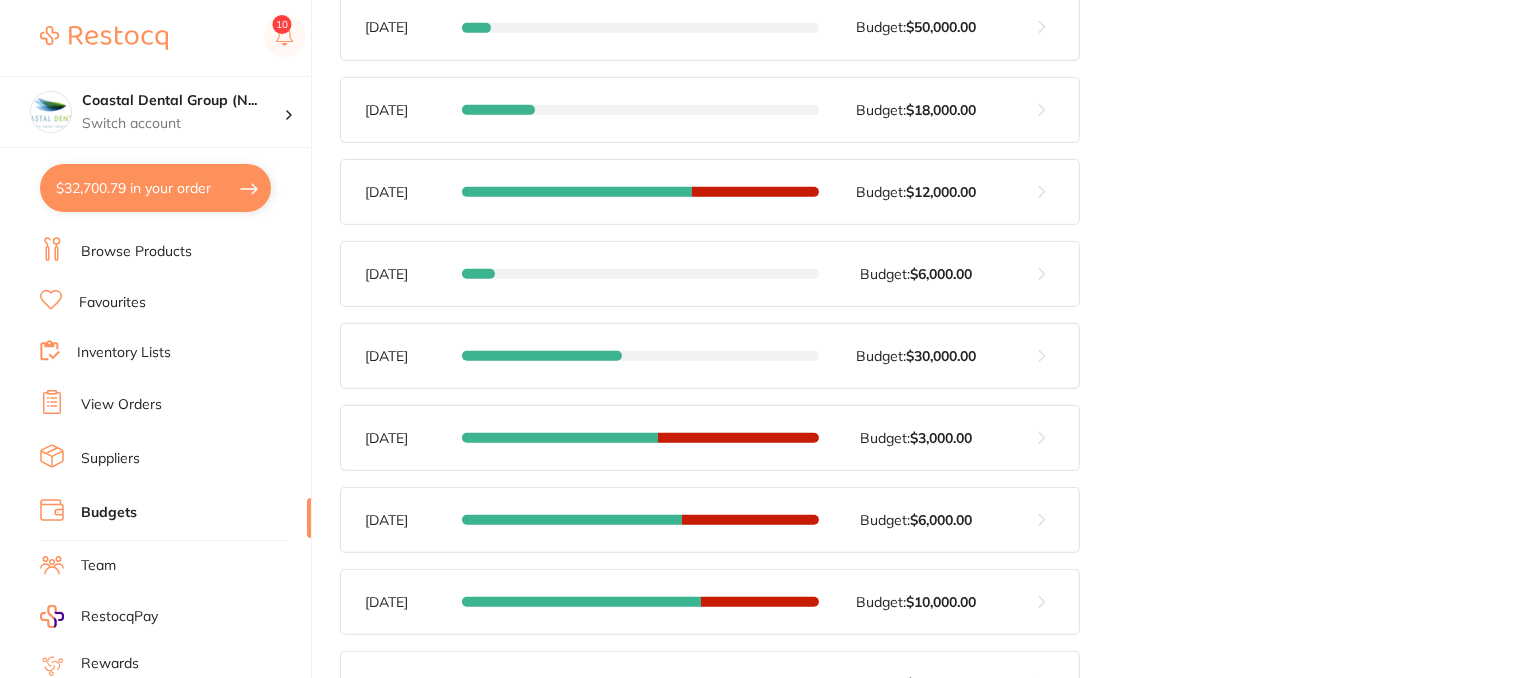 click on "Settings" at bounding box center [524, -256] 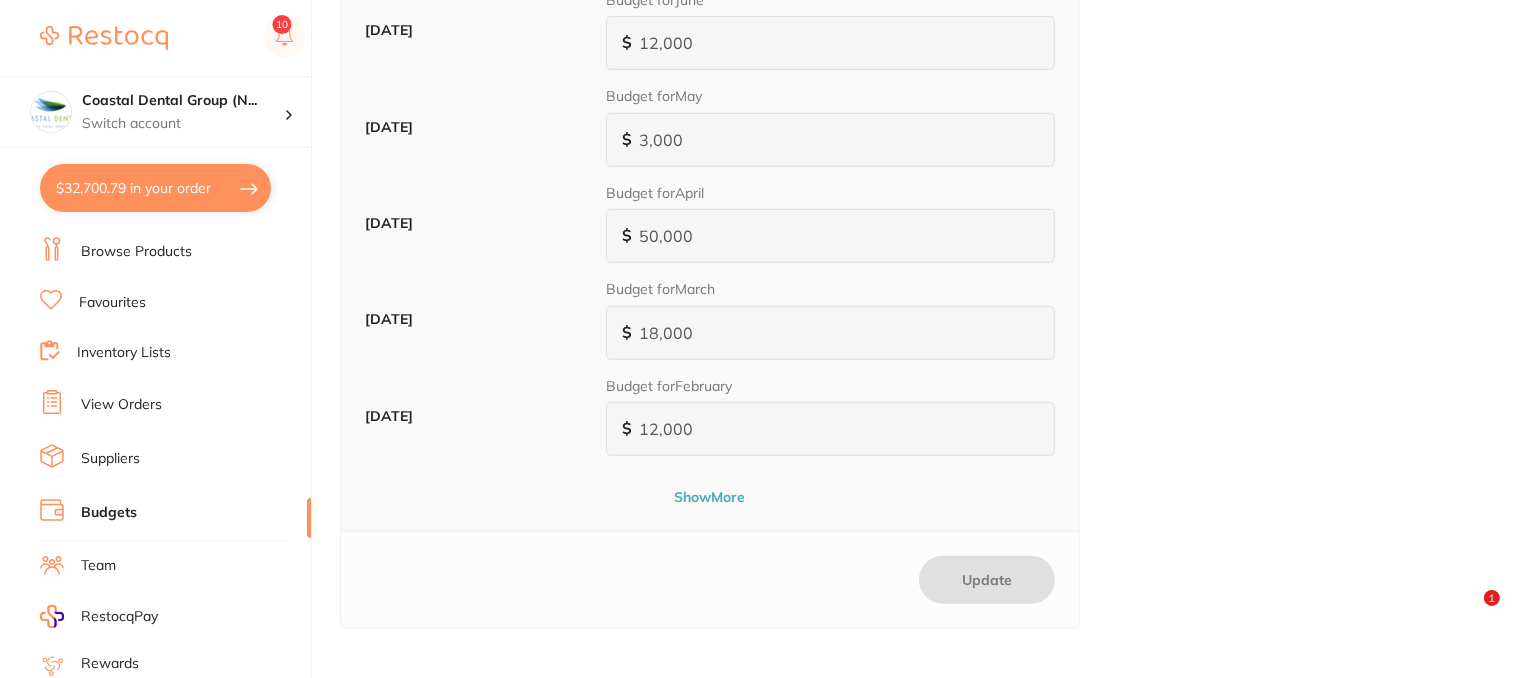 scroll, scrollTop: 0, scrollLeft: 0, axis: both 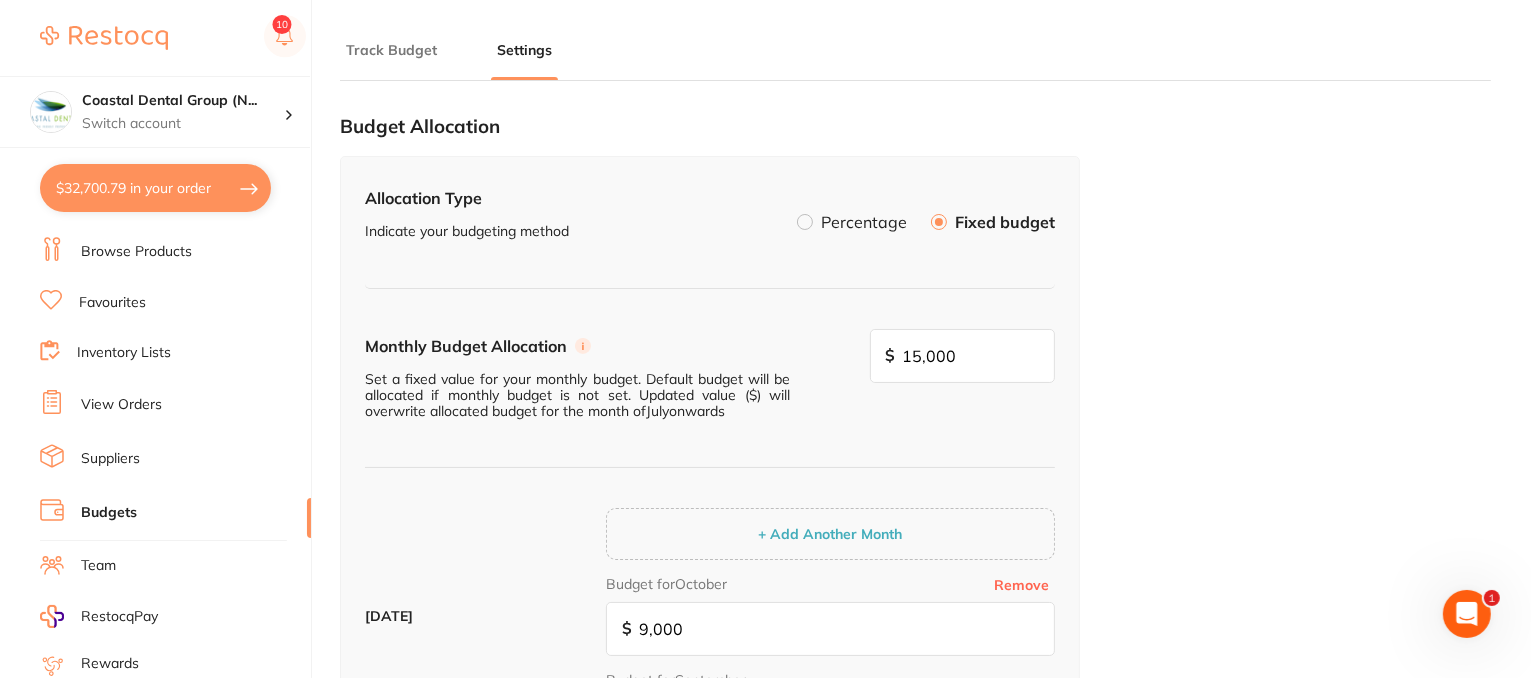 click at bounding box center [805, 222] 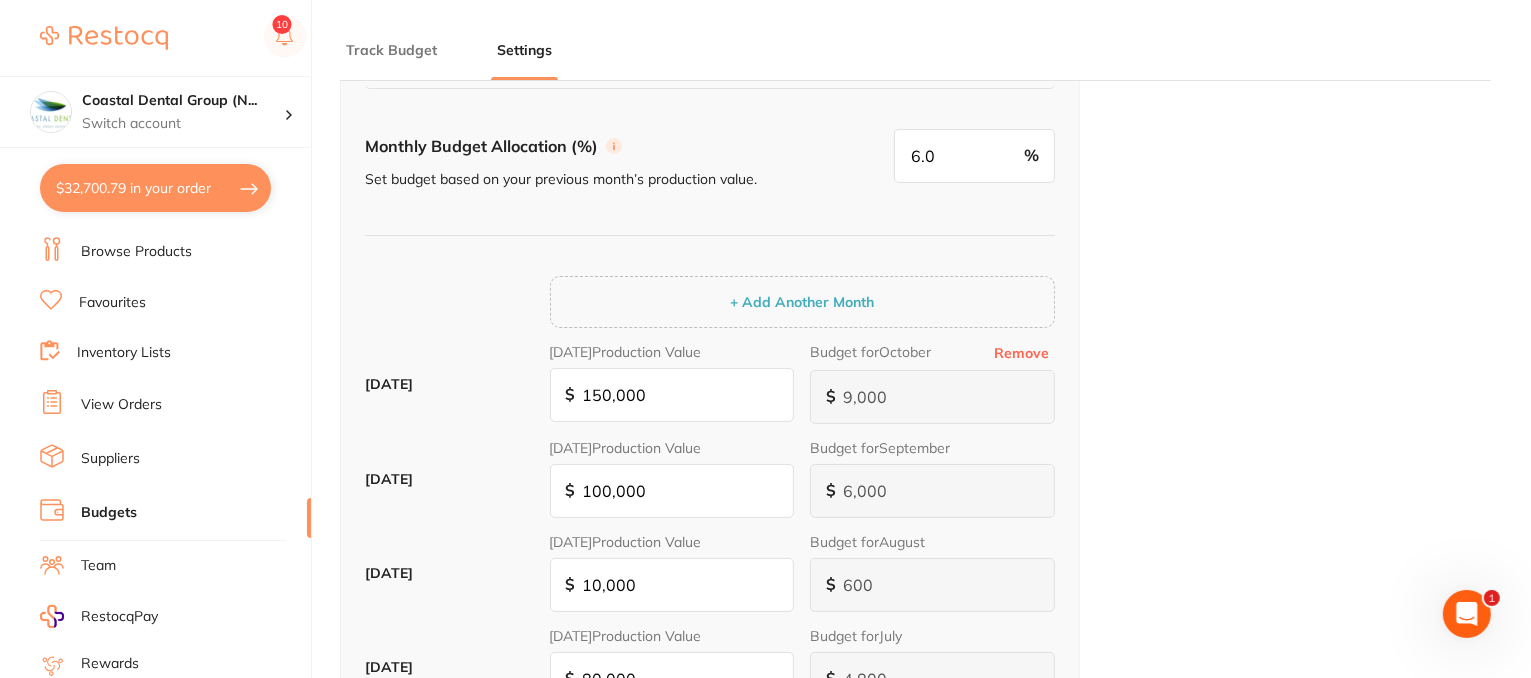 scroll, scrollTop: 0, scrollLeft: 0, axis: both 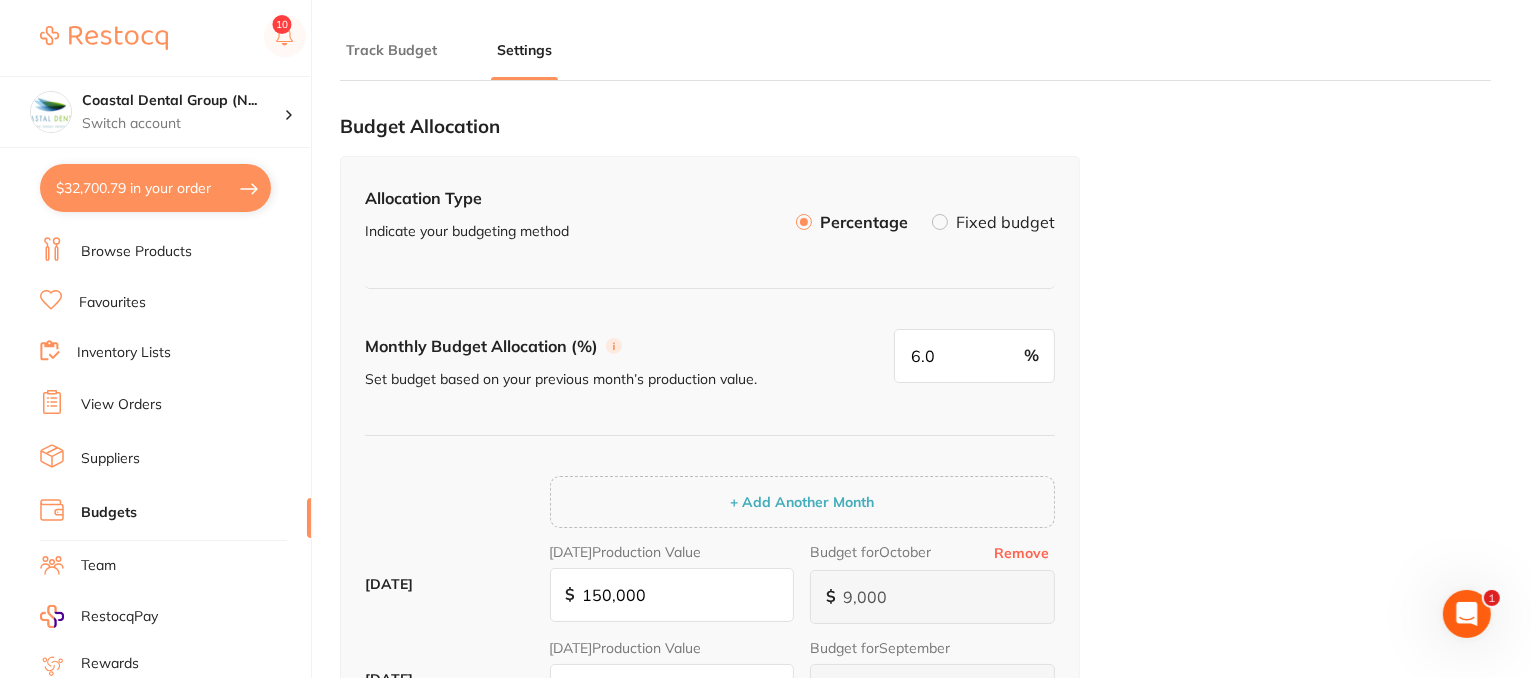 click at bounding box center [940, 222] 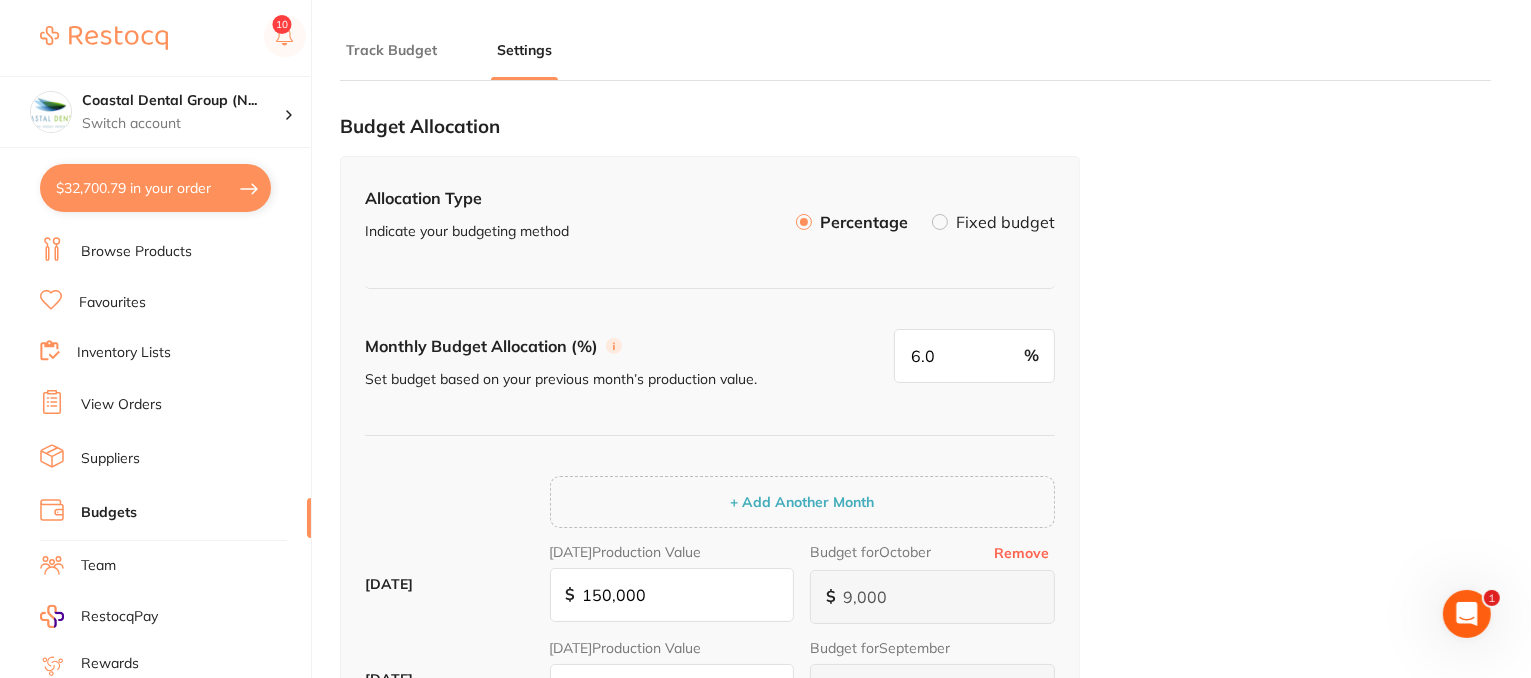 click on "Fixed budget" at bounding box center [932, 214] 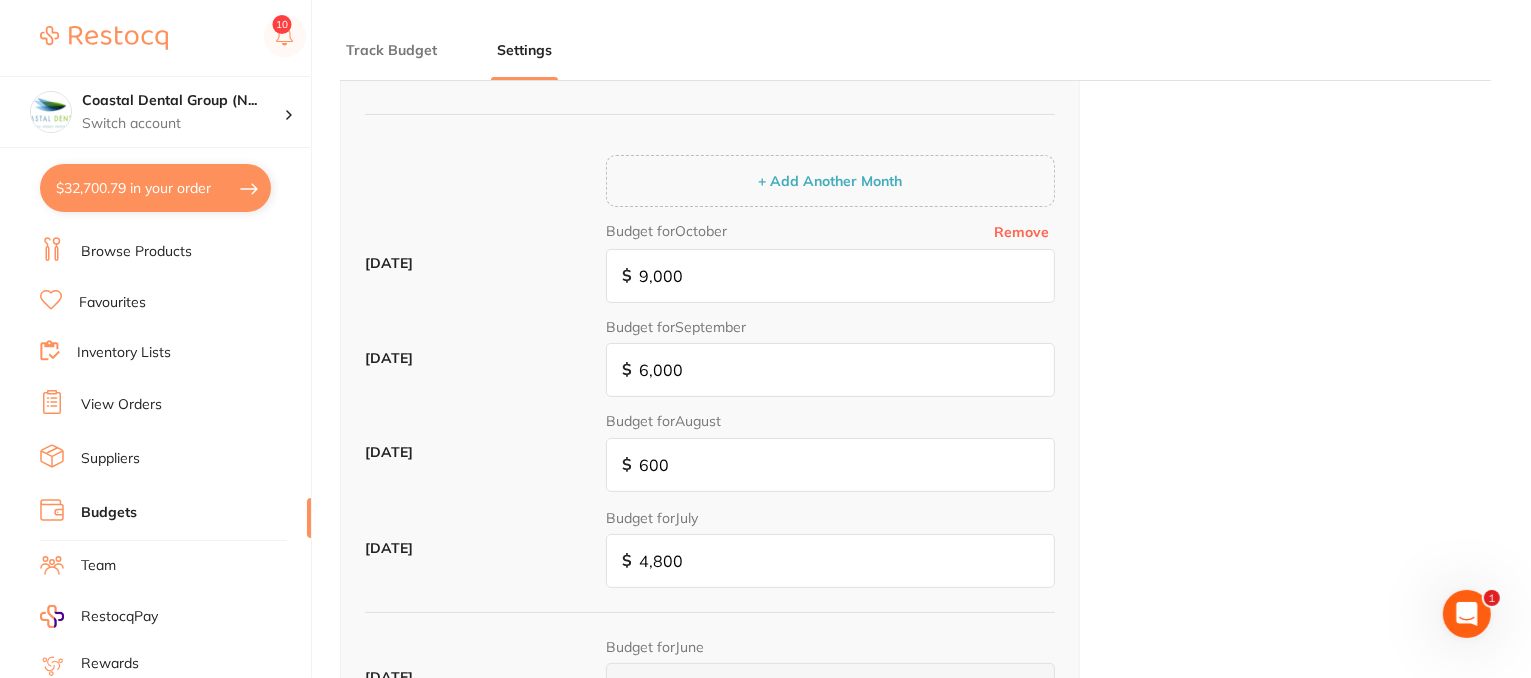 scroll, scrollTop: 0, scrollLeft: 0, axis: both 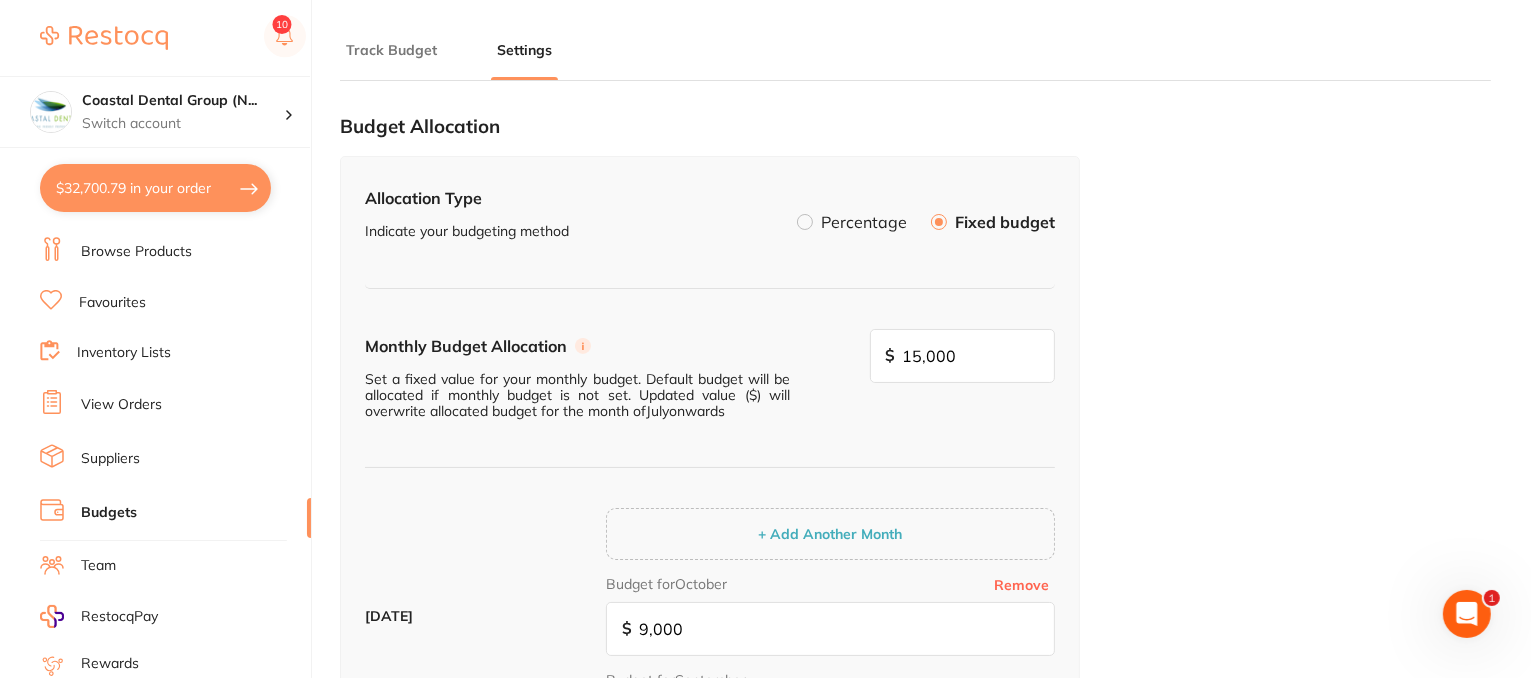 click on "Track Budget" at bounding box center (391, 50) 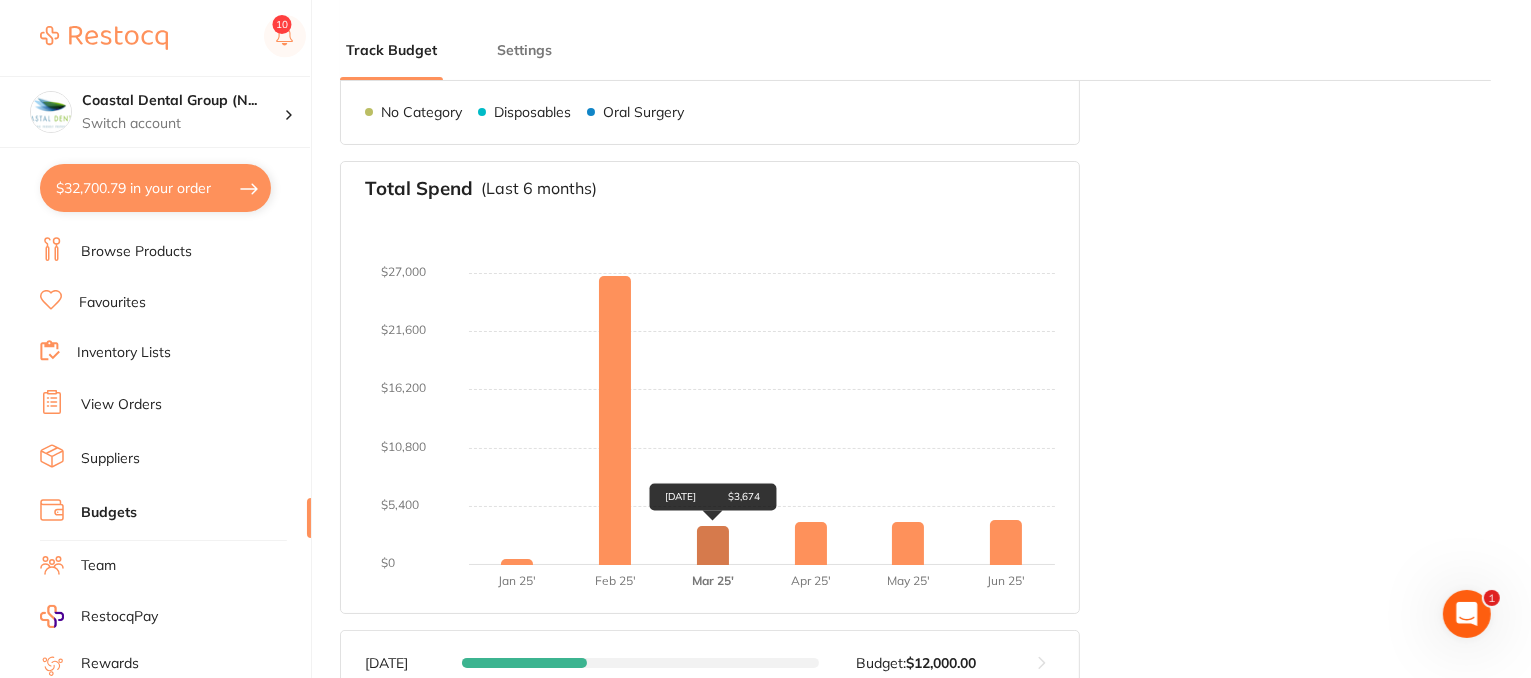 scroll, scrollTop: 600, scrollLeft: 0, axis: vertical 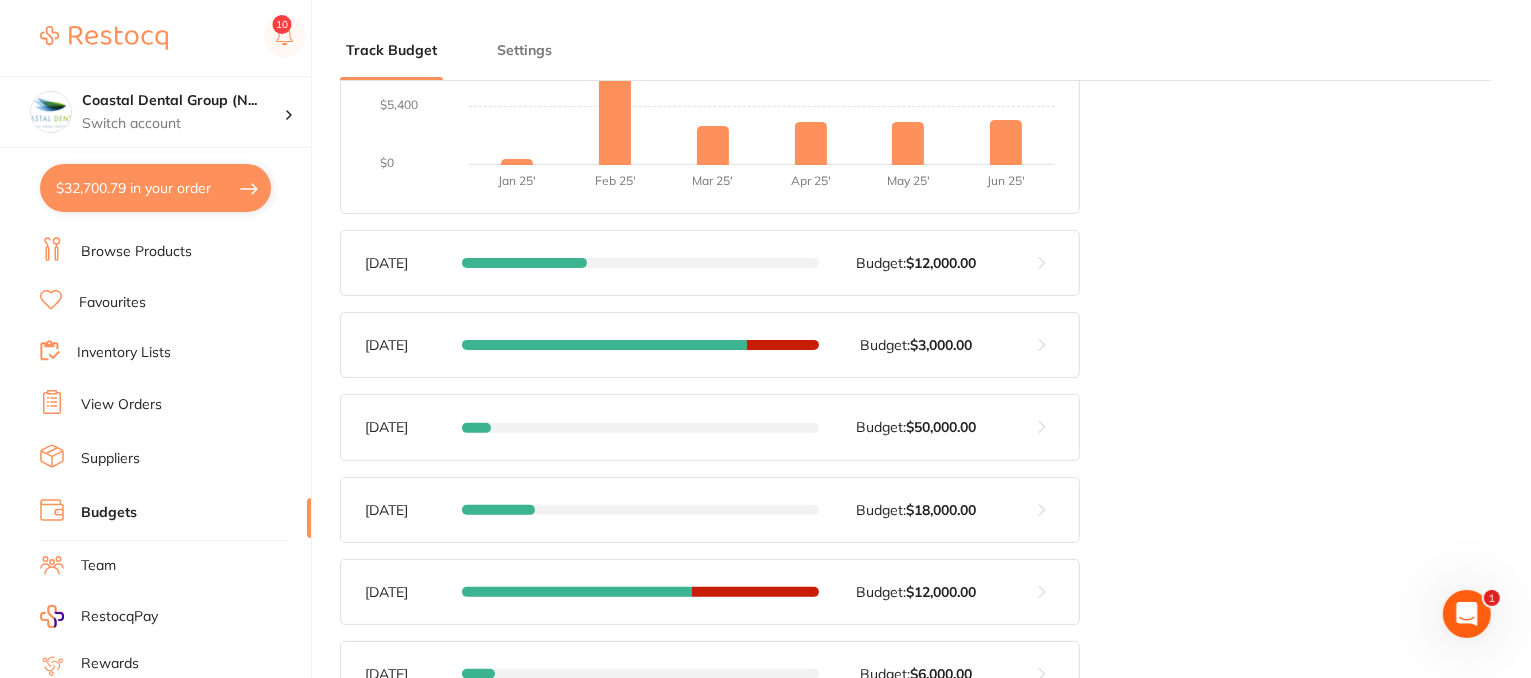 click at bounding box center [1042, 345] 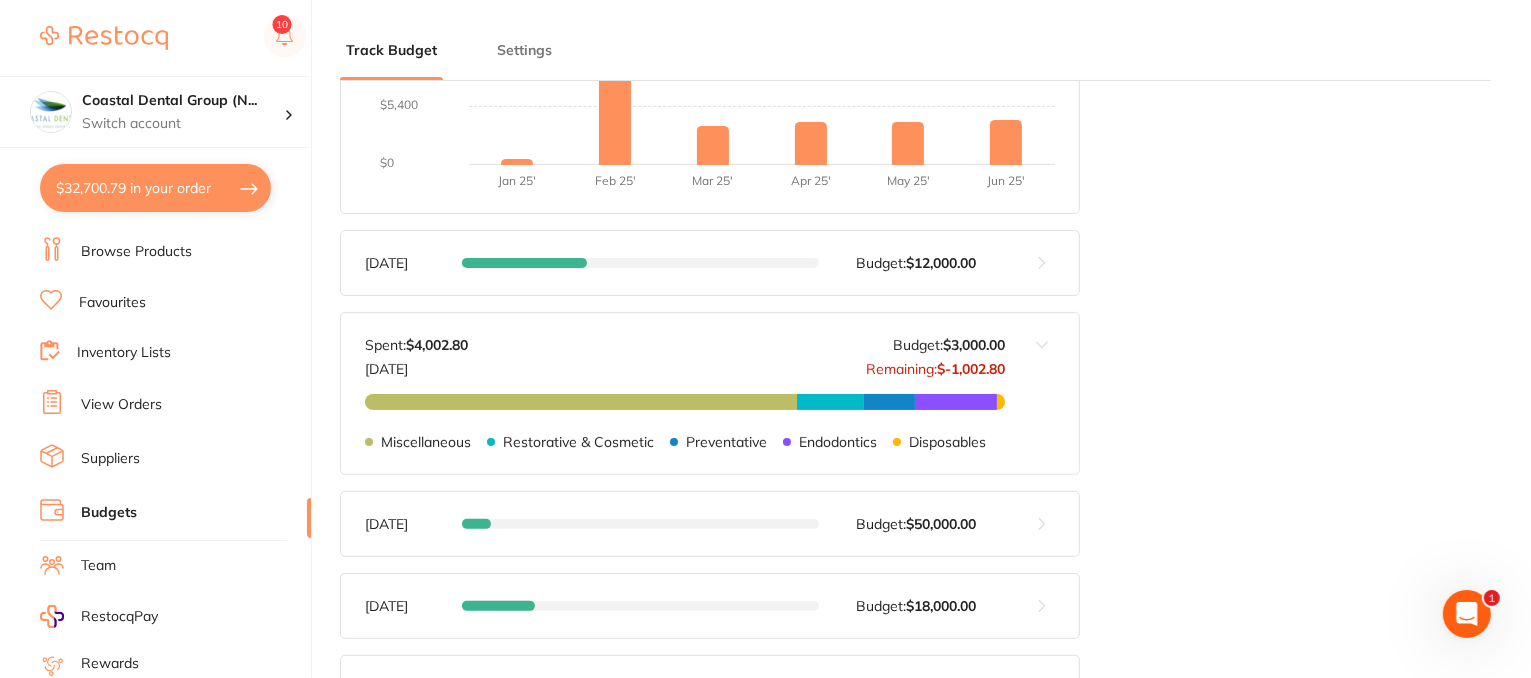 click on "Suppliers" at bounding box center (110, 459) 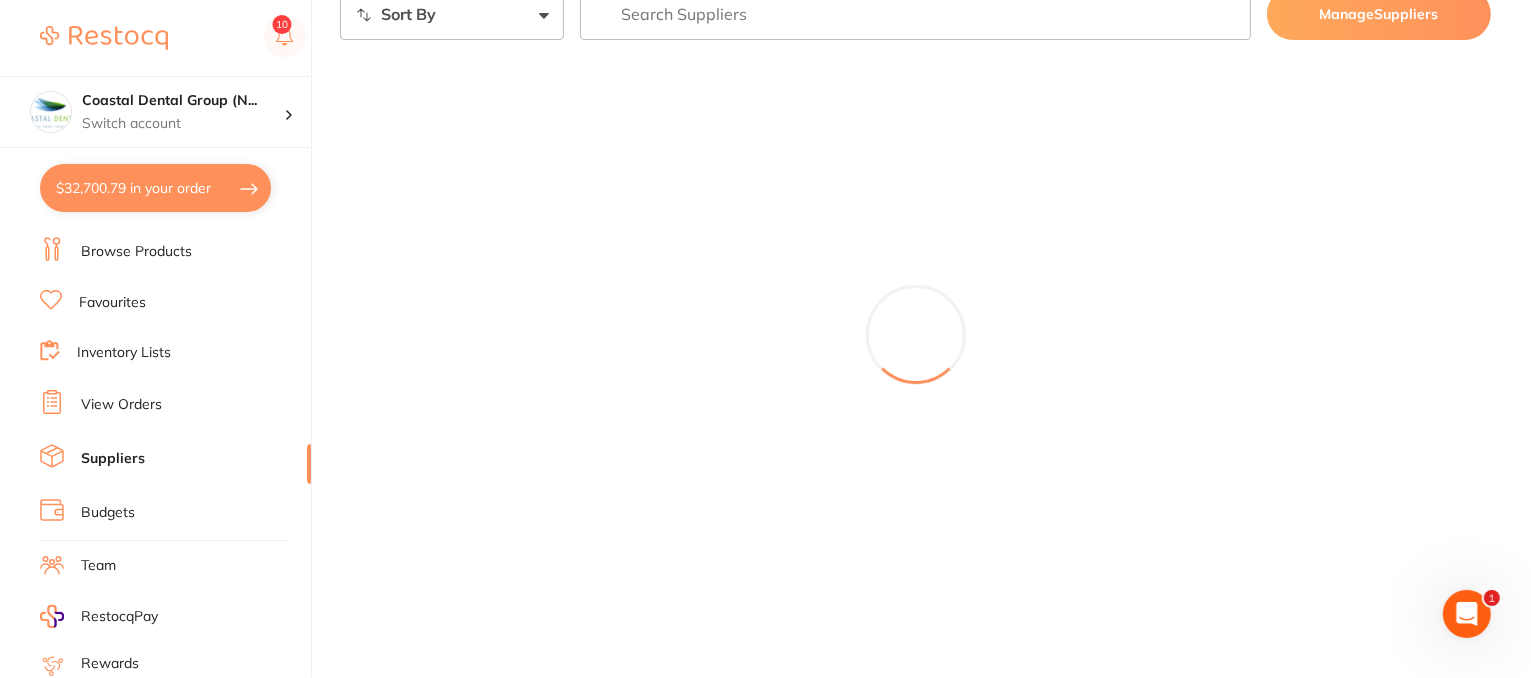 scroll, scrollTop: 0, scrollLeft: 0, axis: both 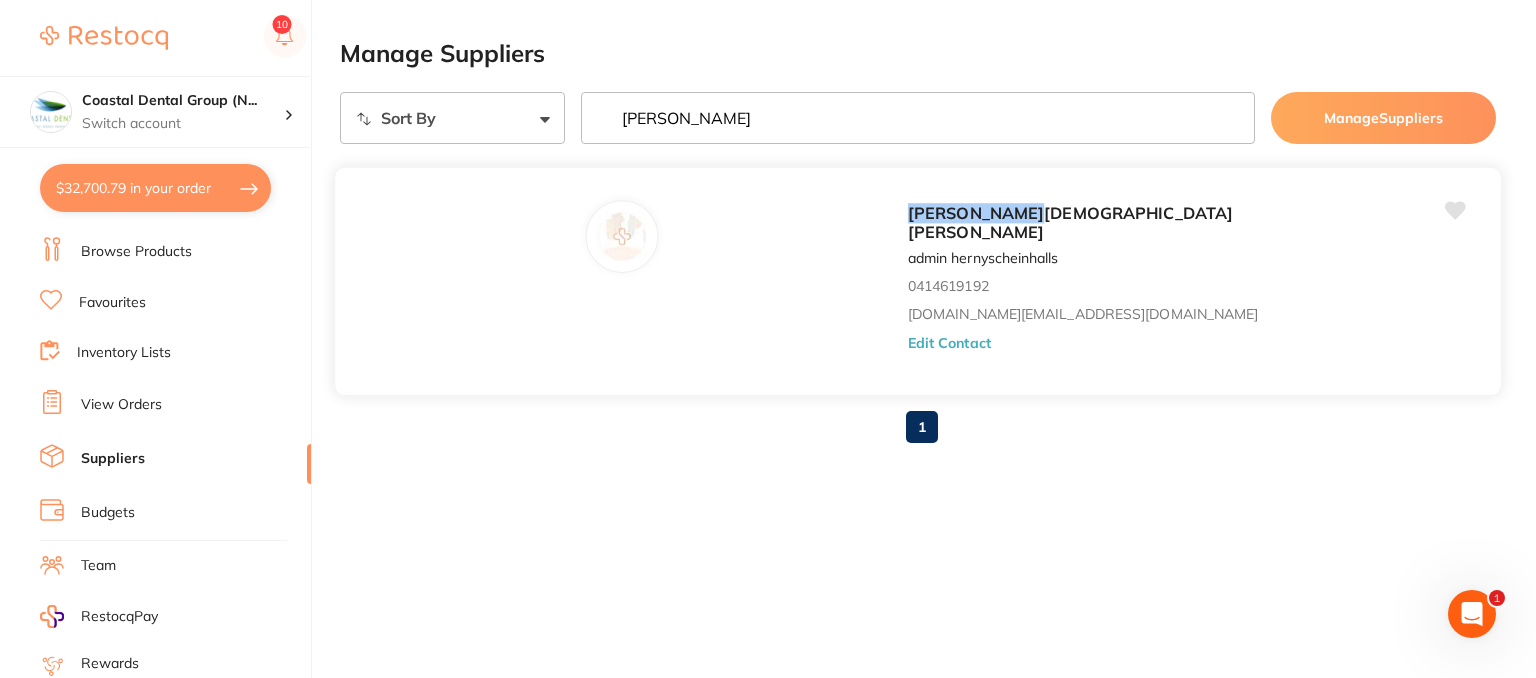 click on "Edit Contact" at bounding box center [949, 343] 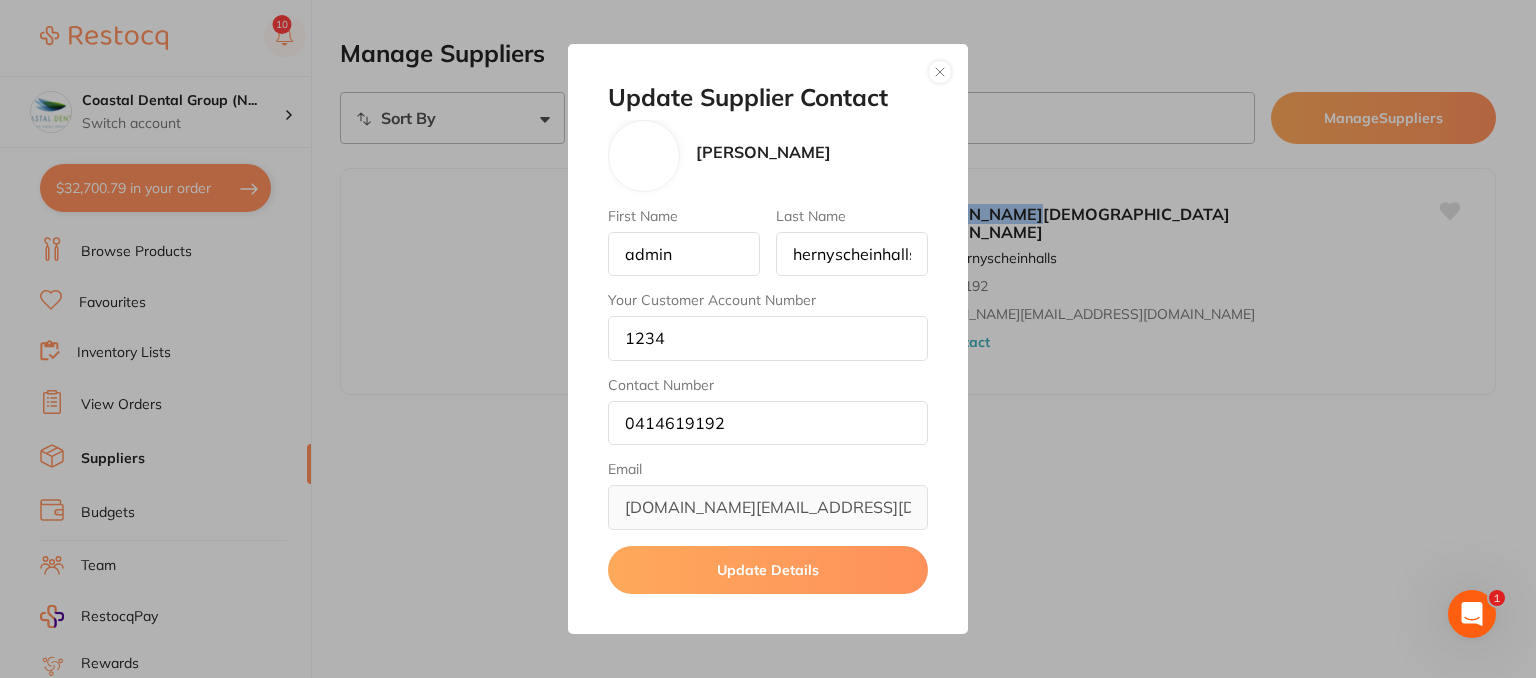 click at bounding box center (940, 72) 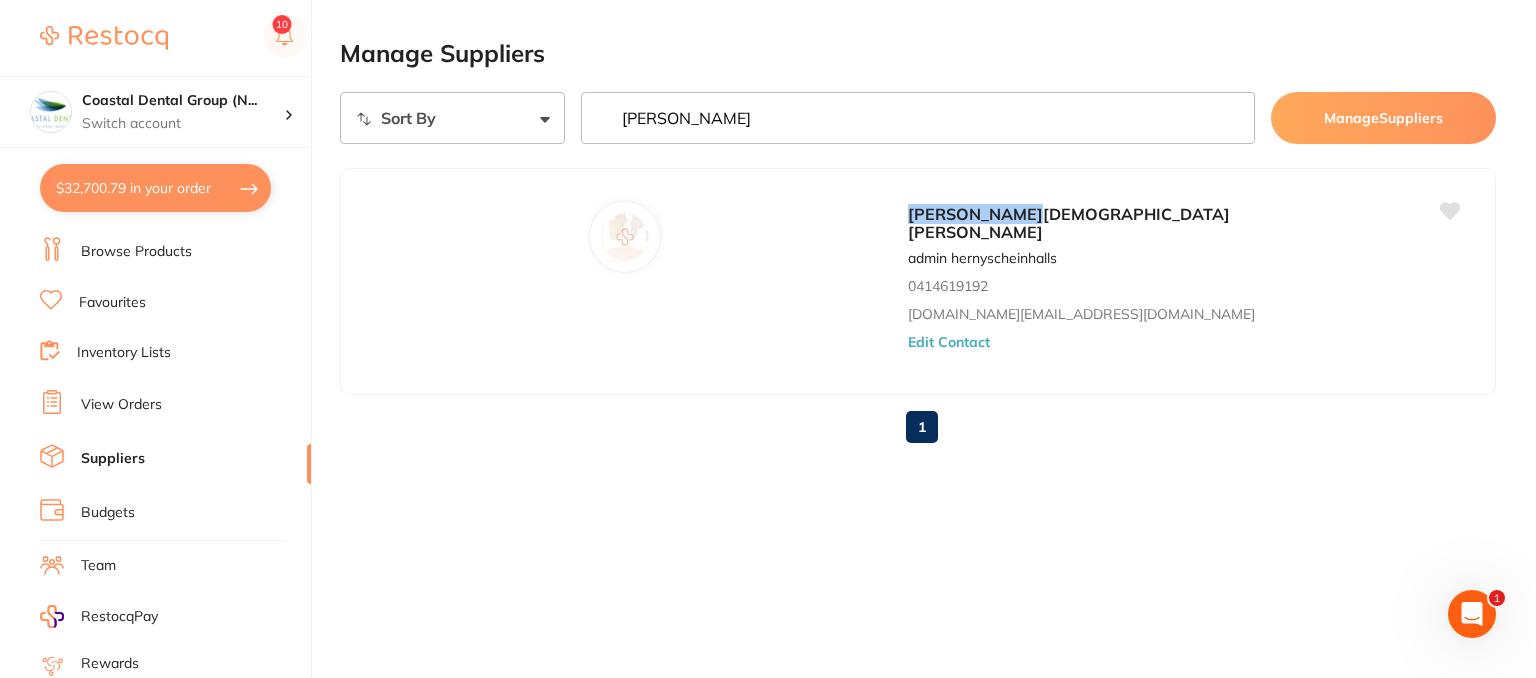 drag, startPoint x: 698, startPoint y: 121, endPoint x: 668, endPoint y: 124, distance: 30.149628 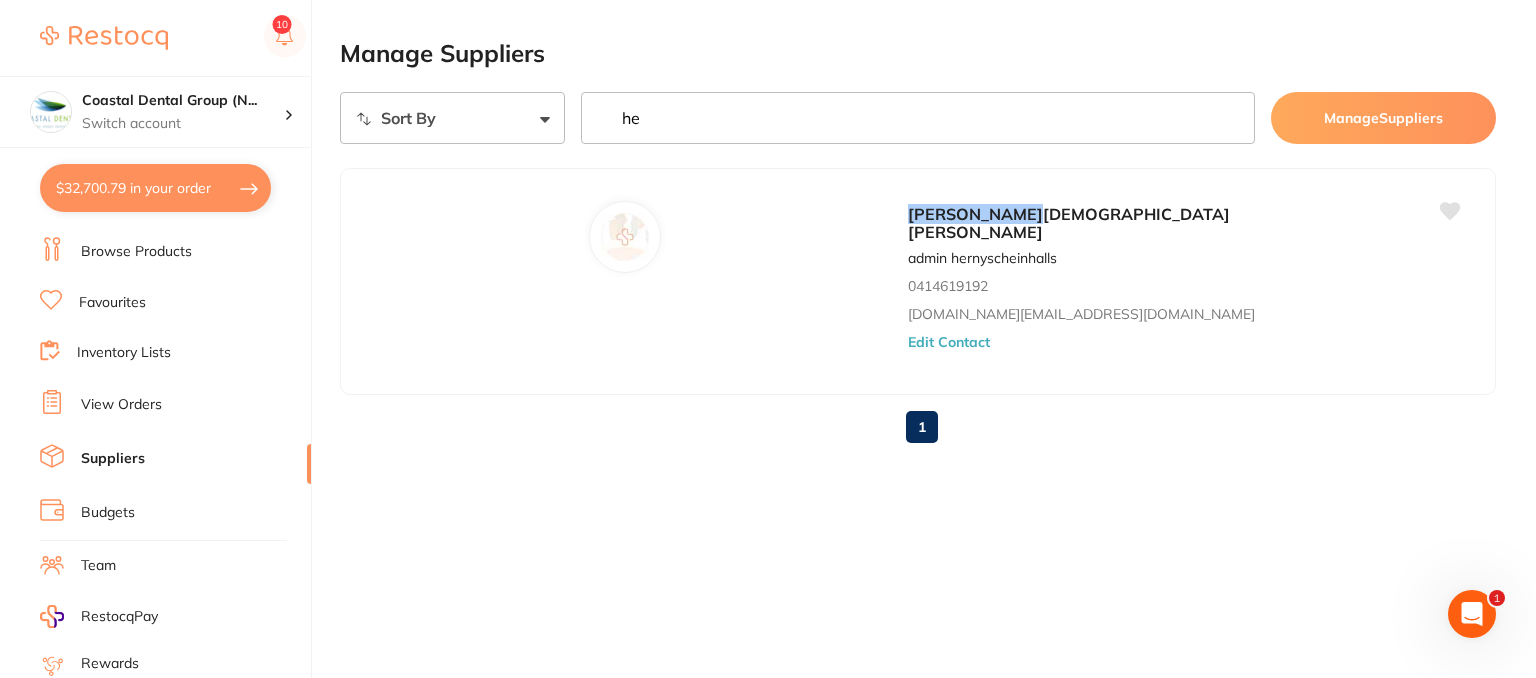 type on "h" 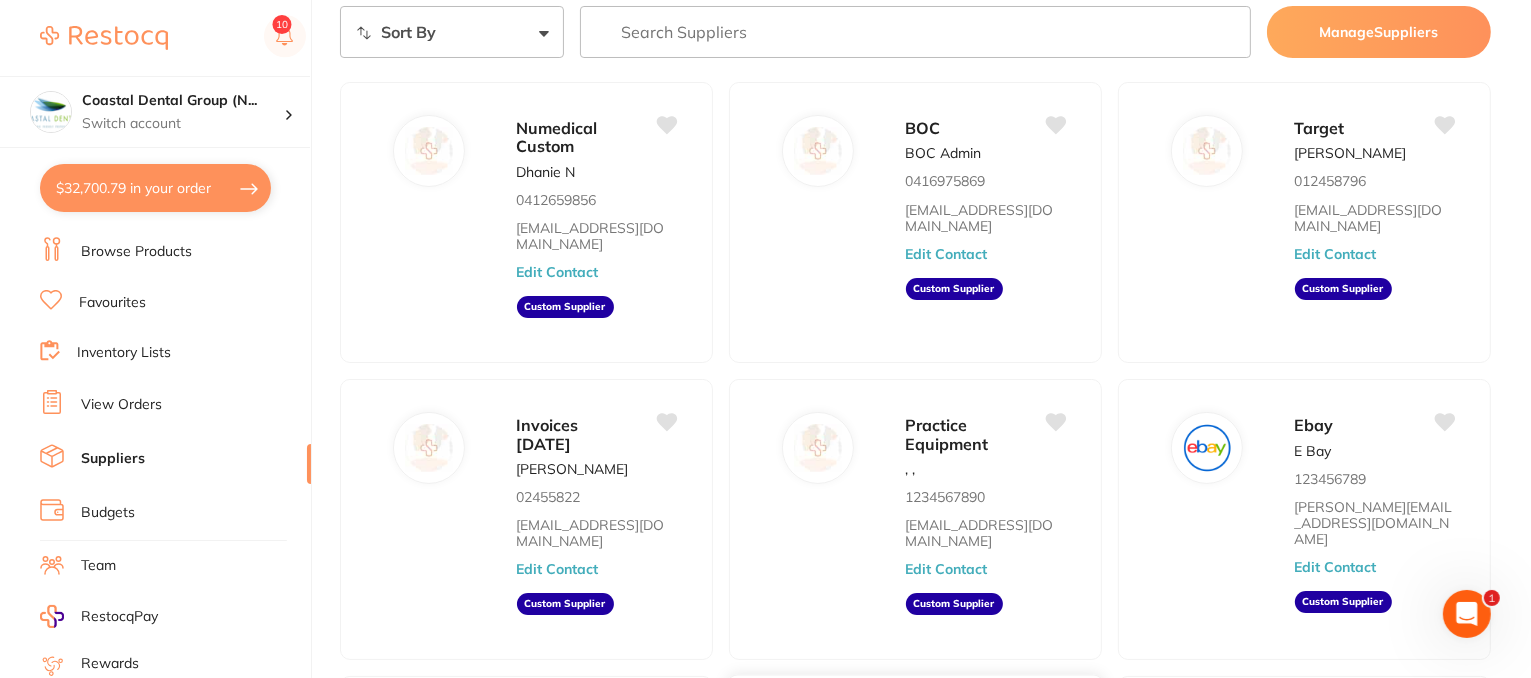 scroll, scrollTop: 0, scrollLeft: 0, axis: both 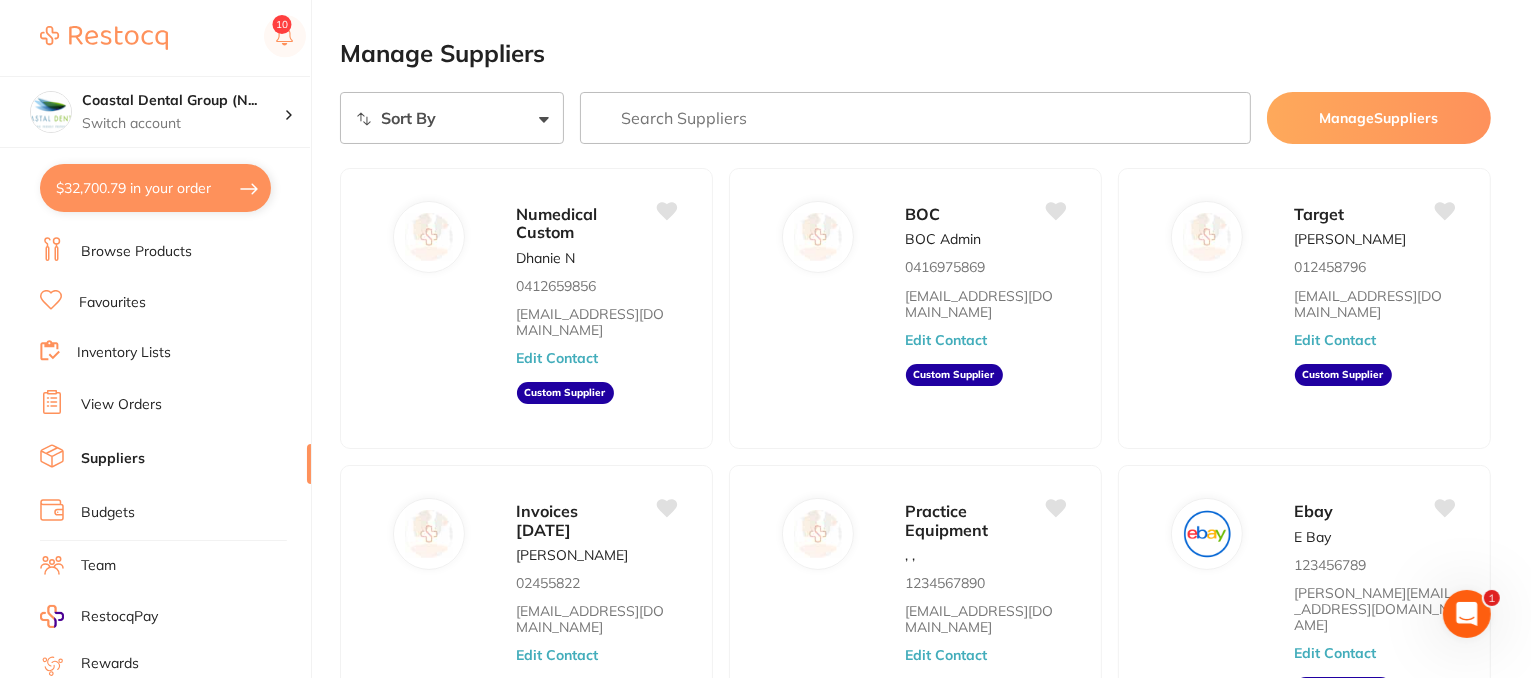 click at bounding box center (915, 118) 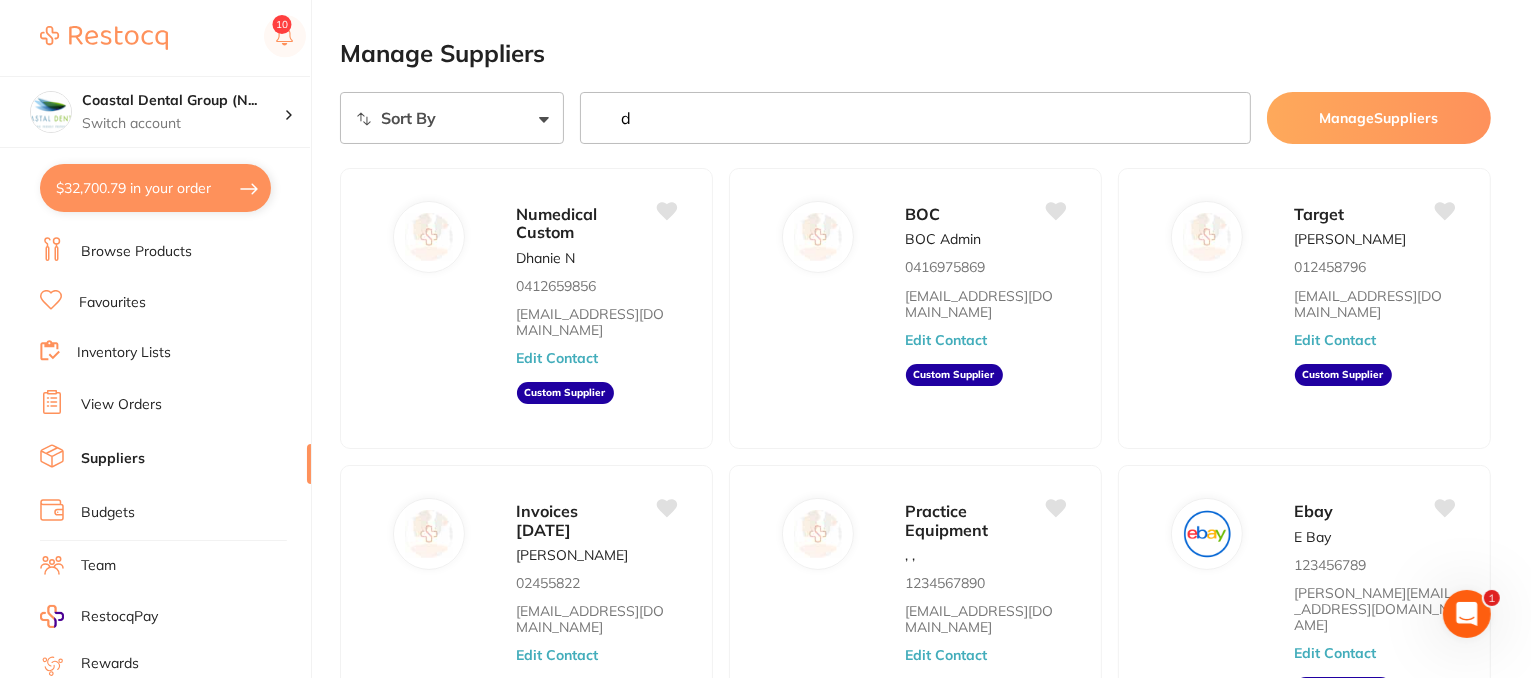 type on "de" 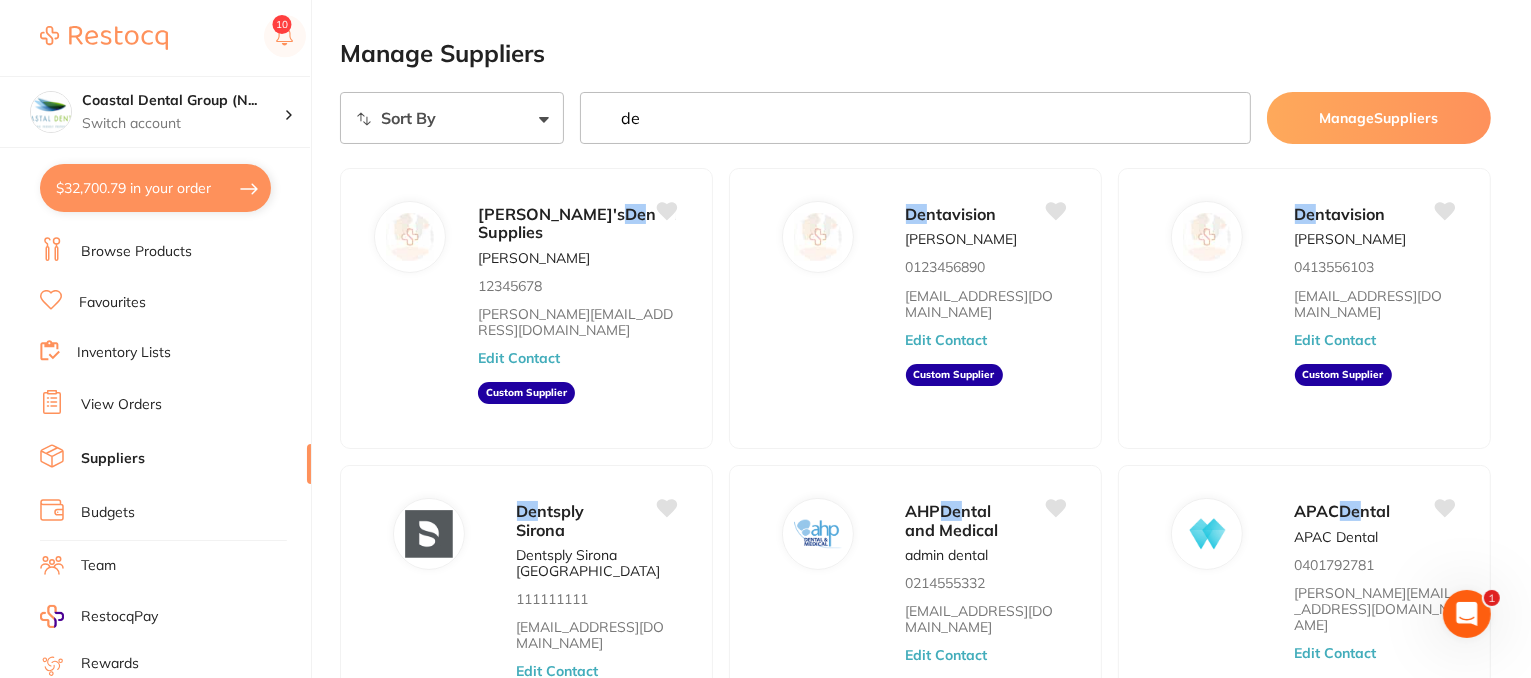 scroll, scrollTop: 0, scrollLeft: 0, axis: both 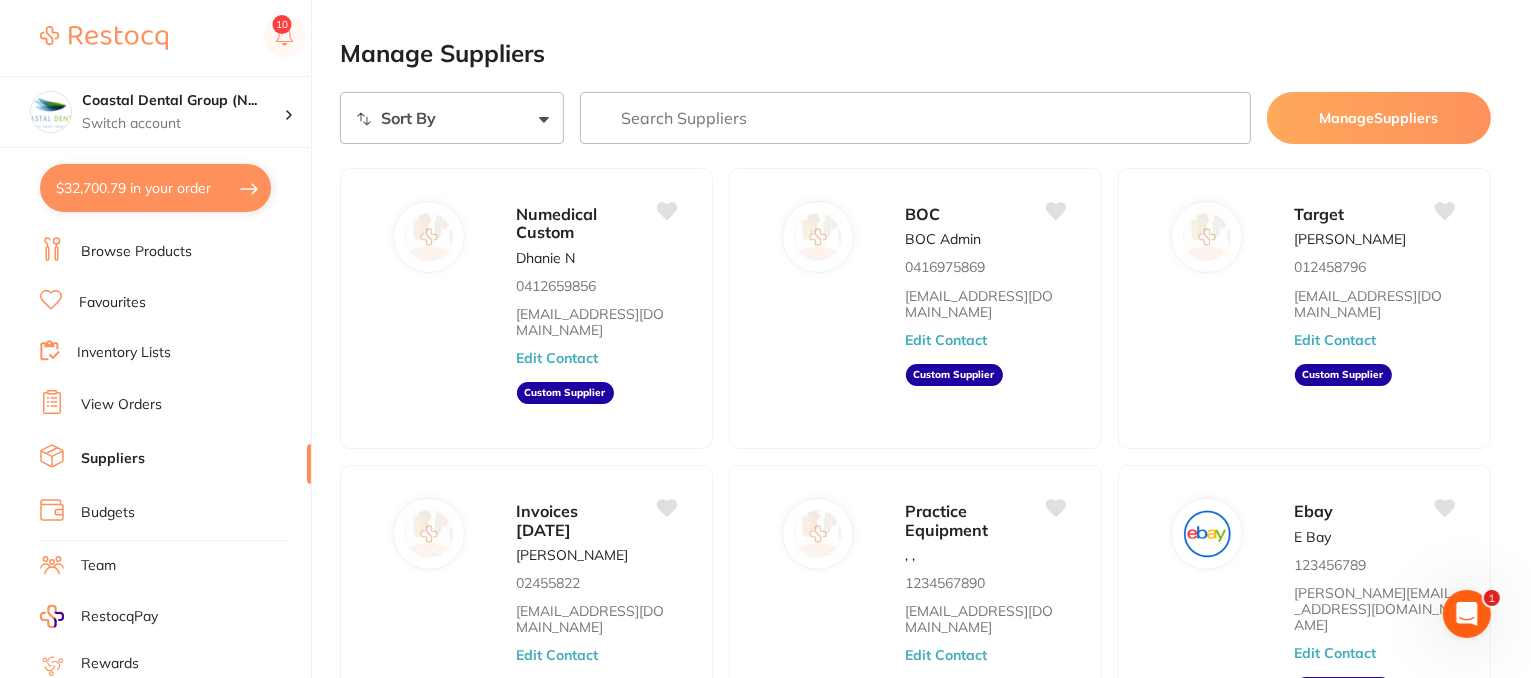 click on "Browse Products" at bounding box center (136, 252) 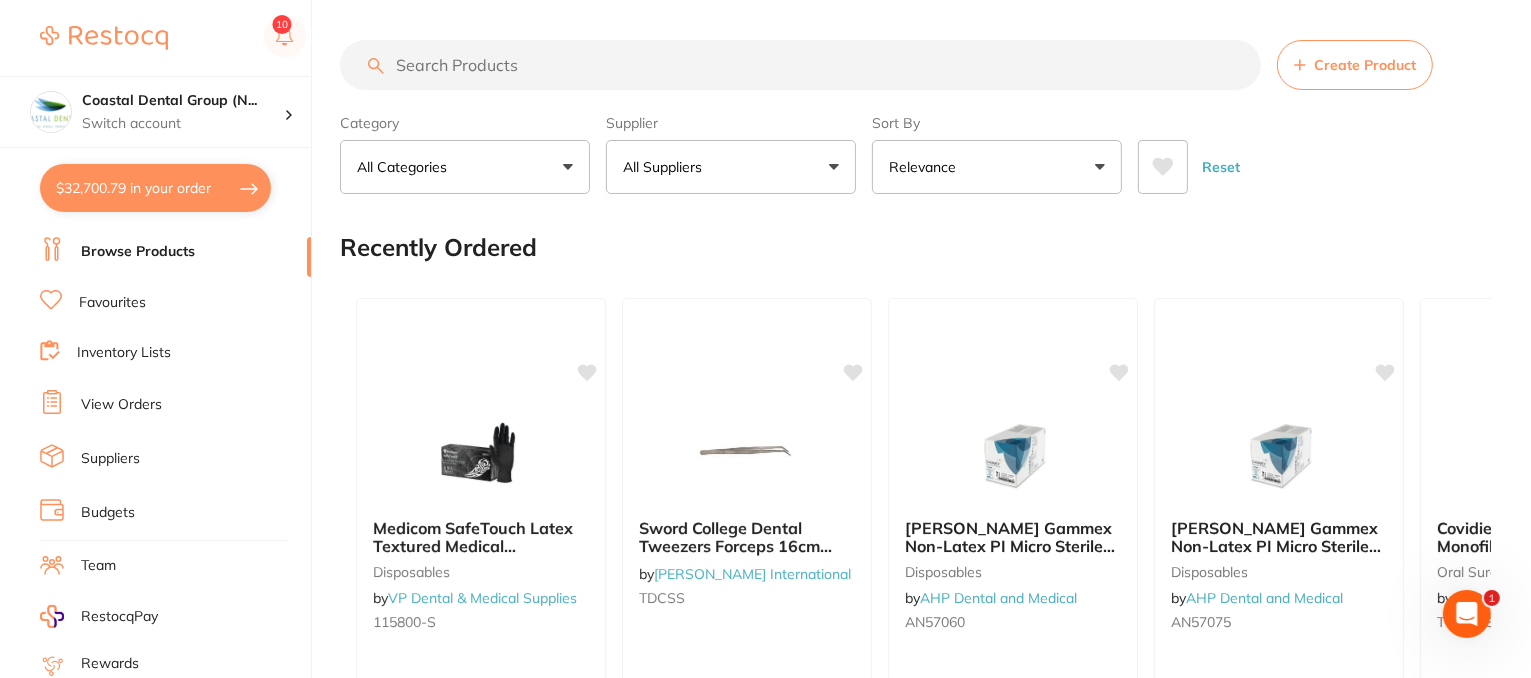 scroll, scrollTop: 0, scrollLeft: 0, axis: both 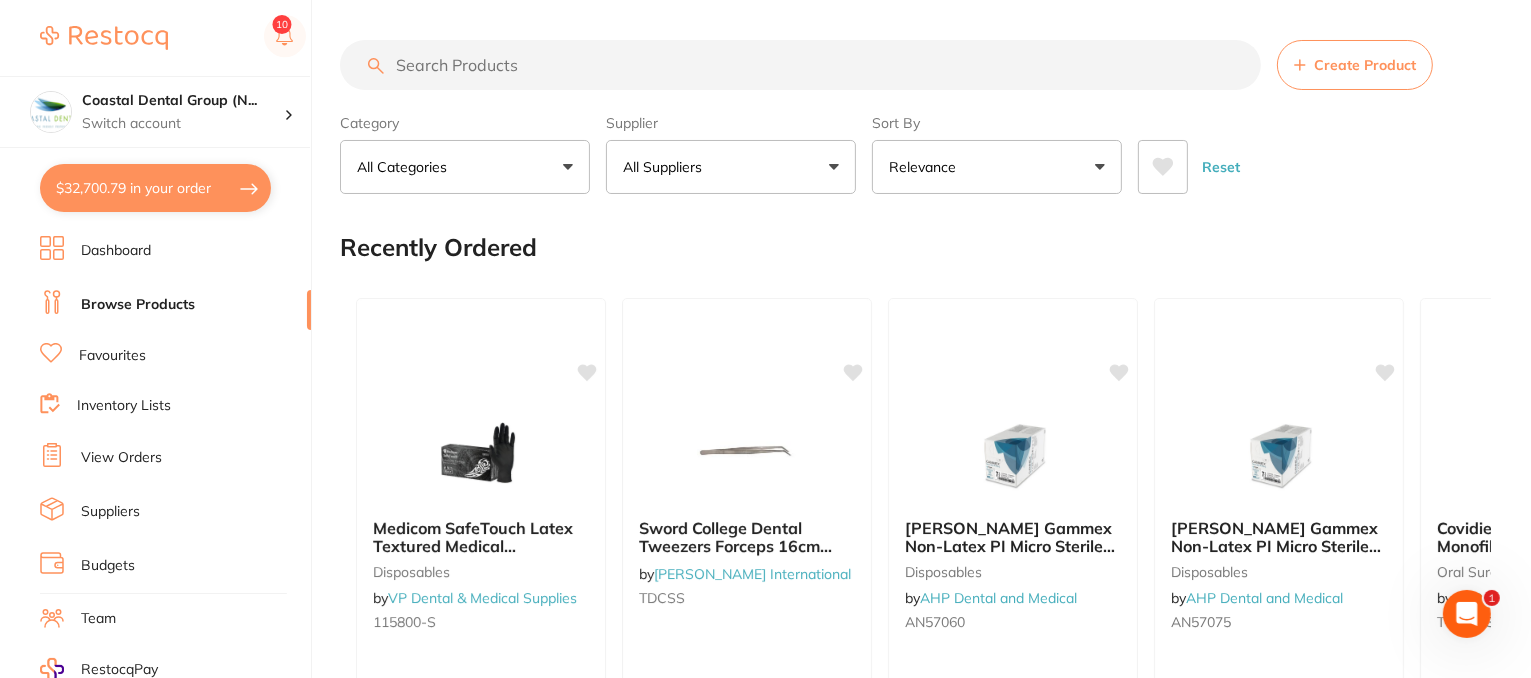 click on "All Suppliers" at bounding box center (731, 167) 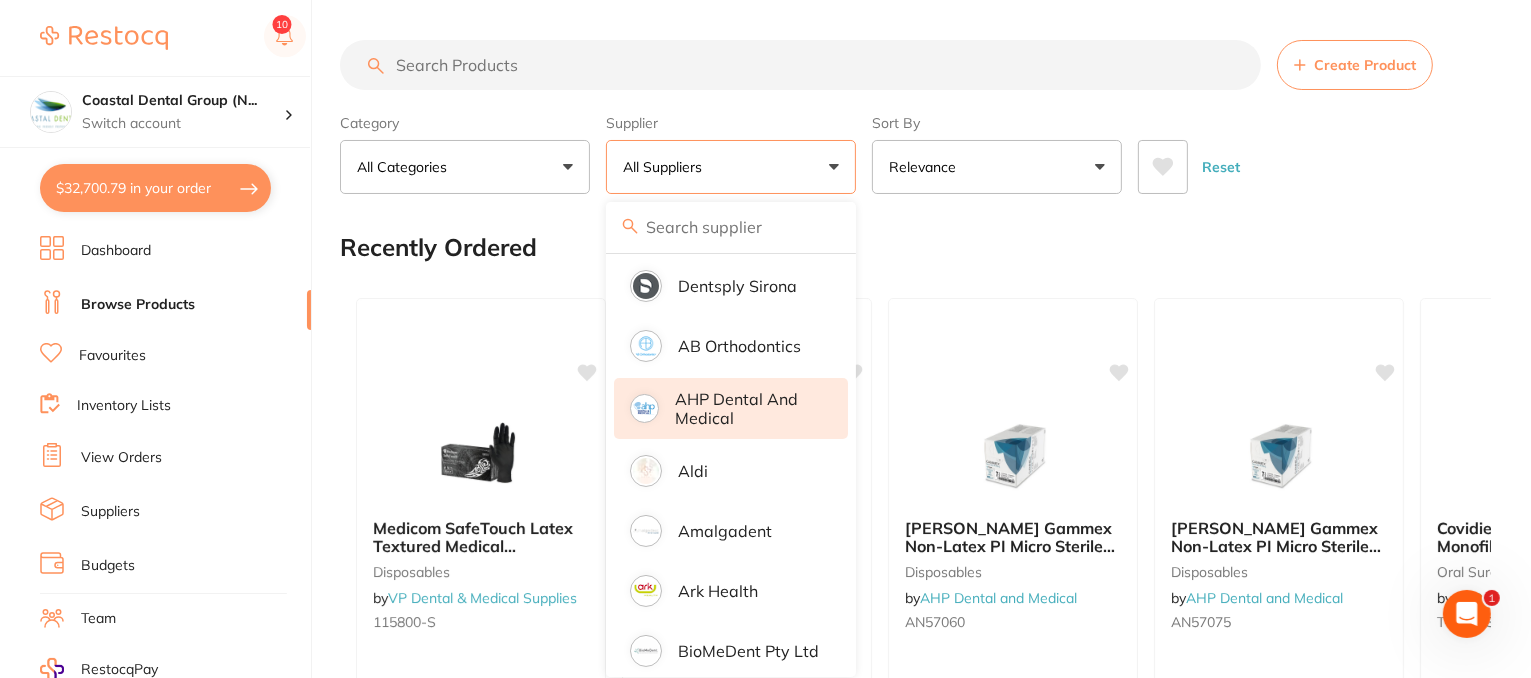scroll, scrollTop: 0, scrollLeft: 0, axis: both 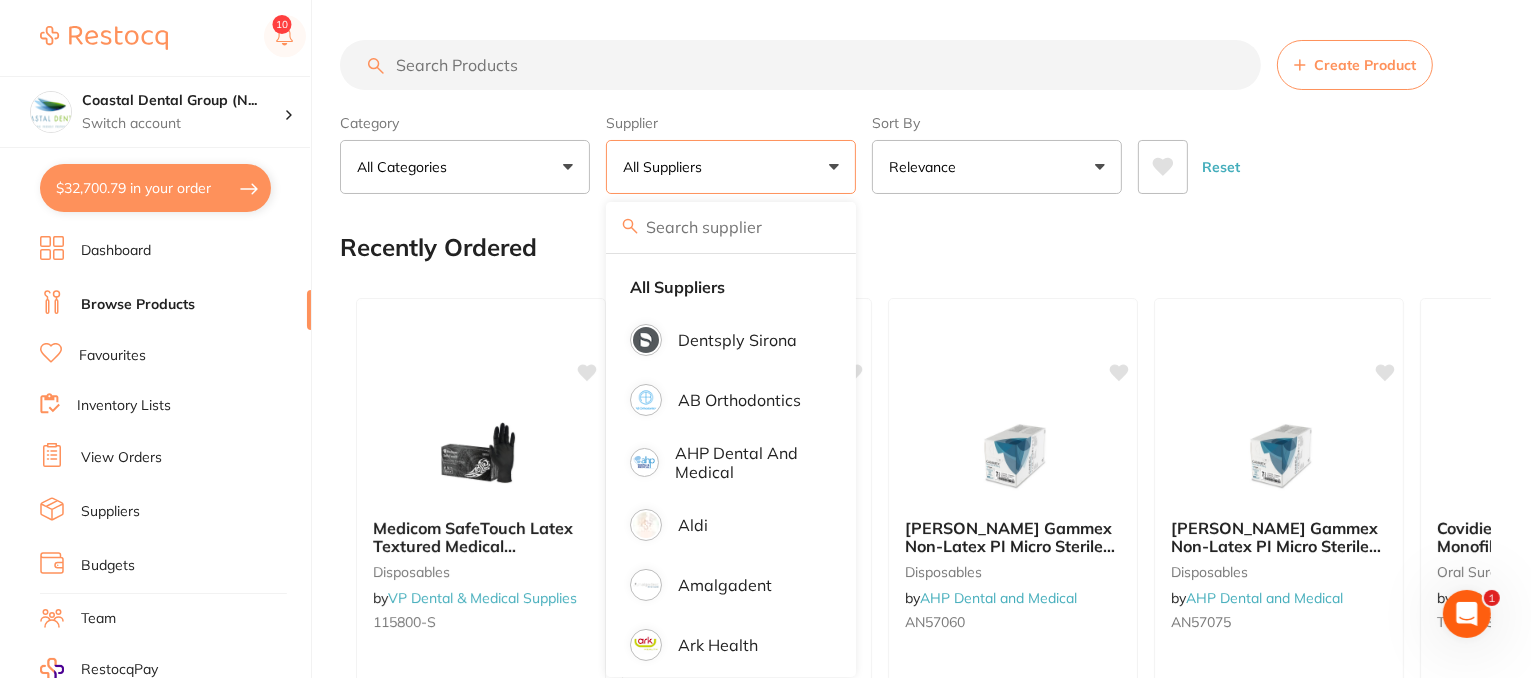 click on "Create Product Category All Categories All Categories 3D Printing anaesthetic articulating burs CAD/CAM crown & bridge disposables education endodontics equipment Evacuation finishing & polishing handpieces implants impression infection control instruments laboratory miscellaneous [MEDICAL_DATA] Orthodontics other Photography preventative restorative & cosmetic rubber dam specials & clearance TMJ [MEDICAL_DATA] xrays/imaging Clear Category   false    All Categories Category All Categories 3D Printing anaesthetic articulating burs CAD/CAM crown & bridge disposables education endodontics equipment Evacuation finishing & polishing handpieces implants impression infection control instruments laboratory miscellaneous [MEDICAL_DATA] Orthodontics other Photography preventative restorative & cosmetic rubber dam specials & clearance TMJ [MEDICAL_DATA] xrays/imaging Supplier All Suppliers All Suppliers Dentsply Sirona AB Orthodontics AHP Dental and Medical Aldi Amalgadent Ark Health BioMeDent Pty Ltd BOC Coles  [PERSON_NAME]" at bounding box center [935, 1560] 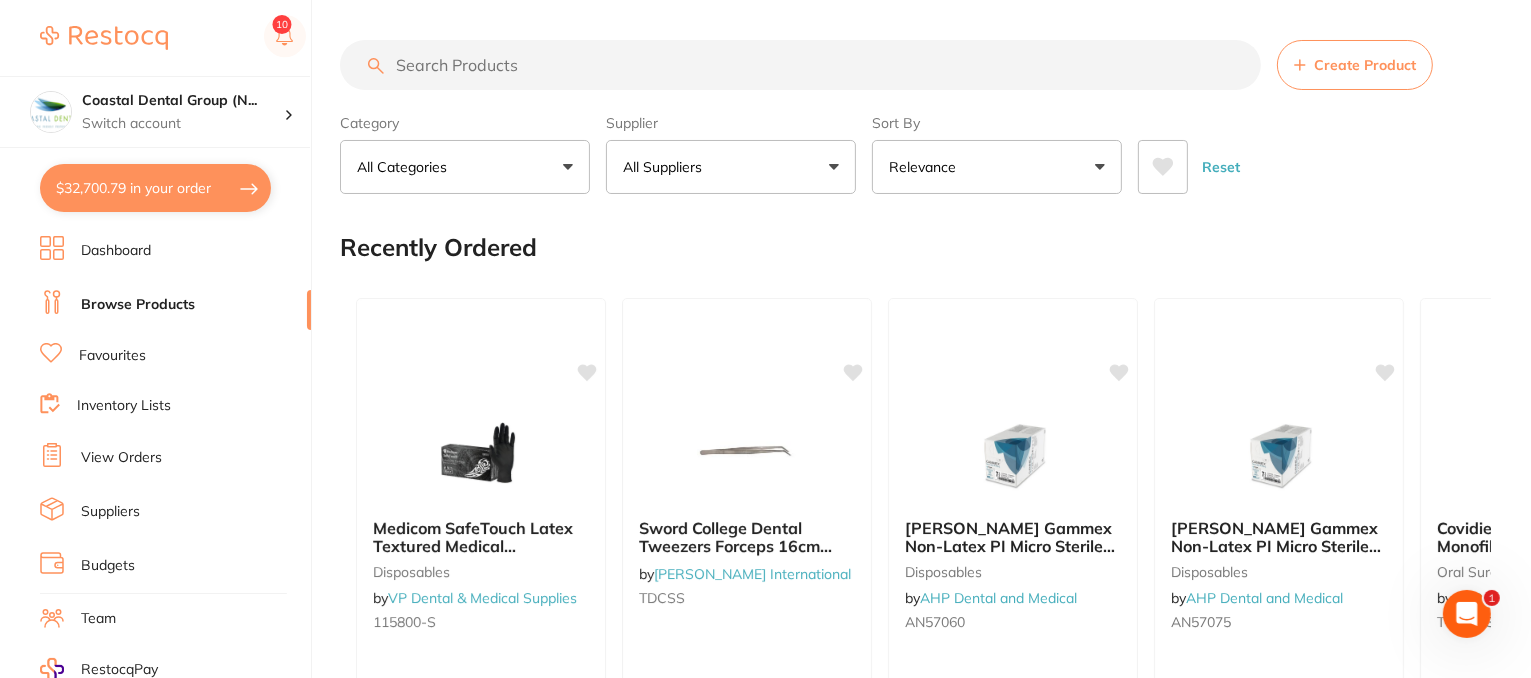 click on "Dashboard" at bounding box center (116, 251) 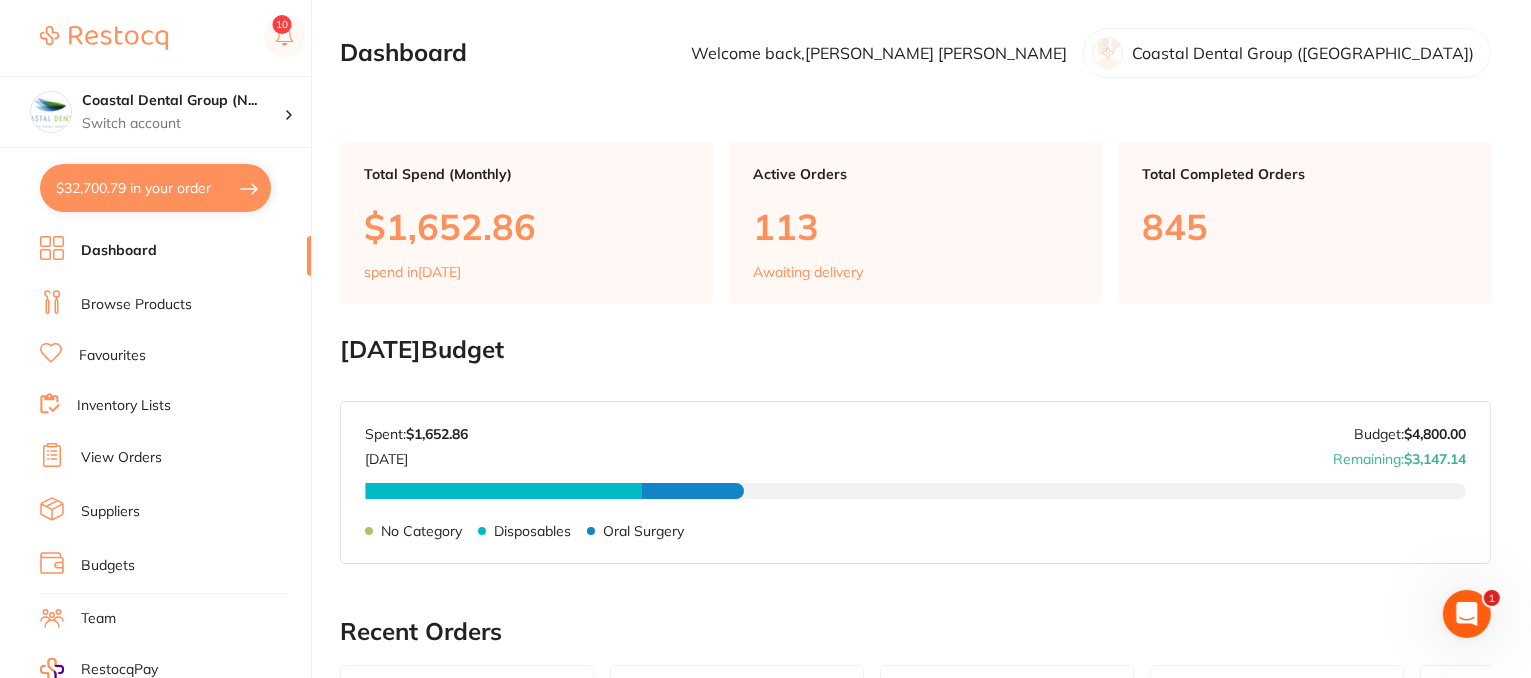 click on "Browse Products" at bounding box center (136, 305) 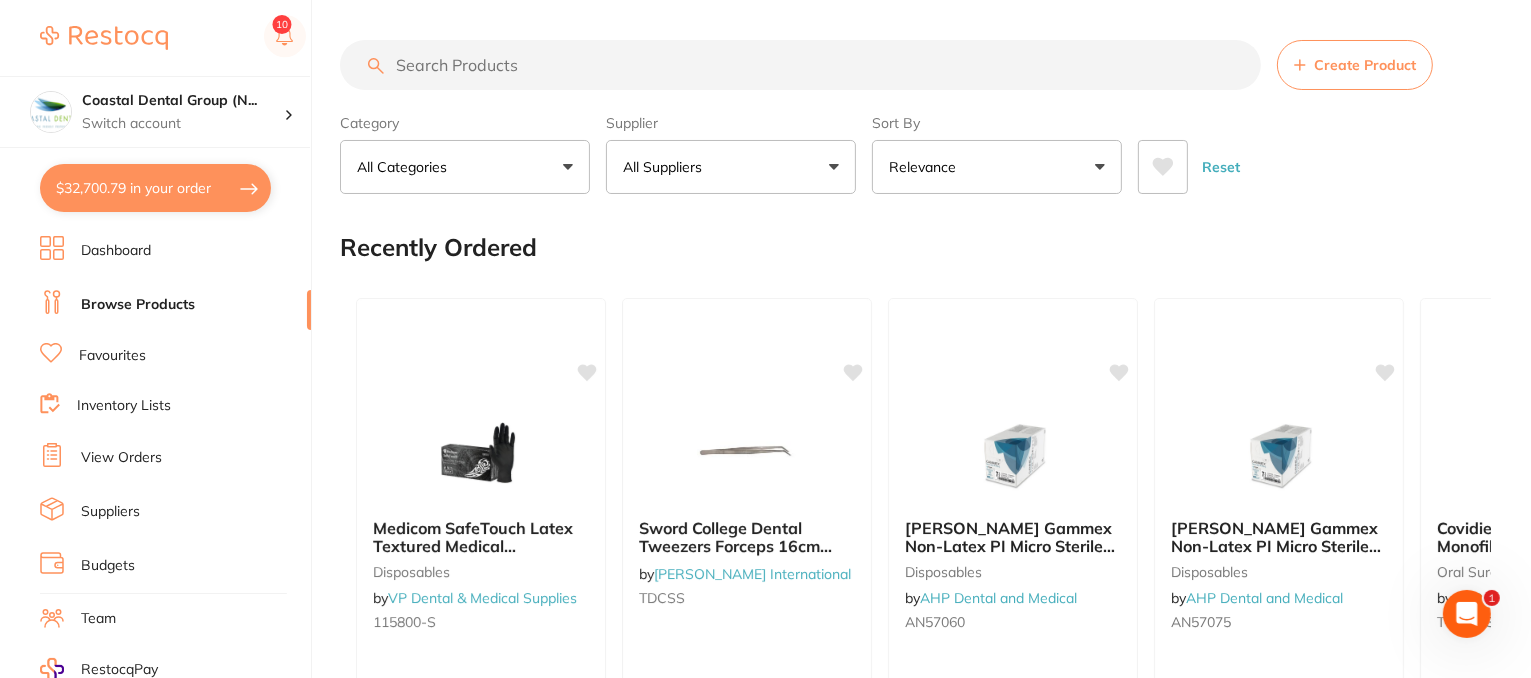 click on "All Suppliers" at bounding box center [731, 167] 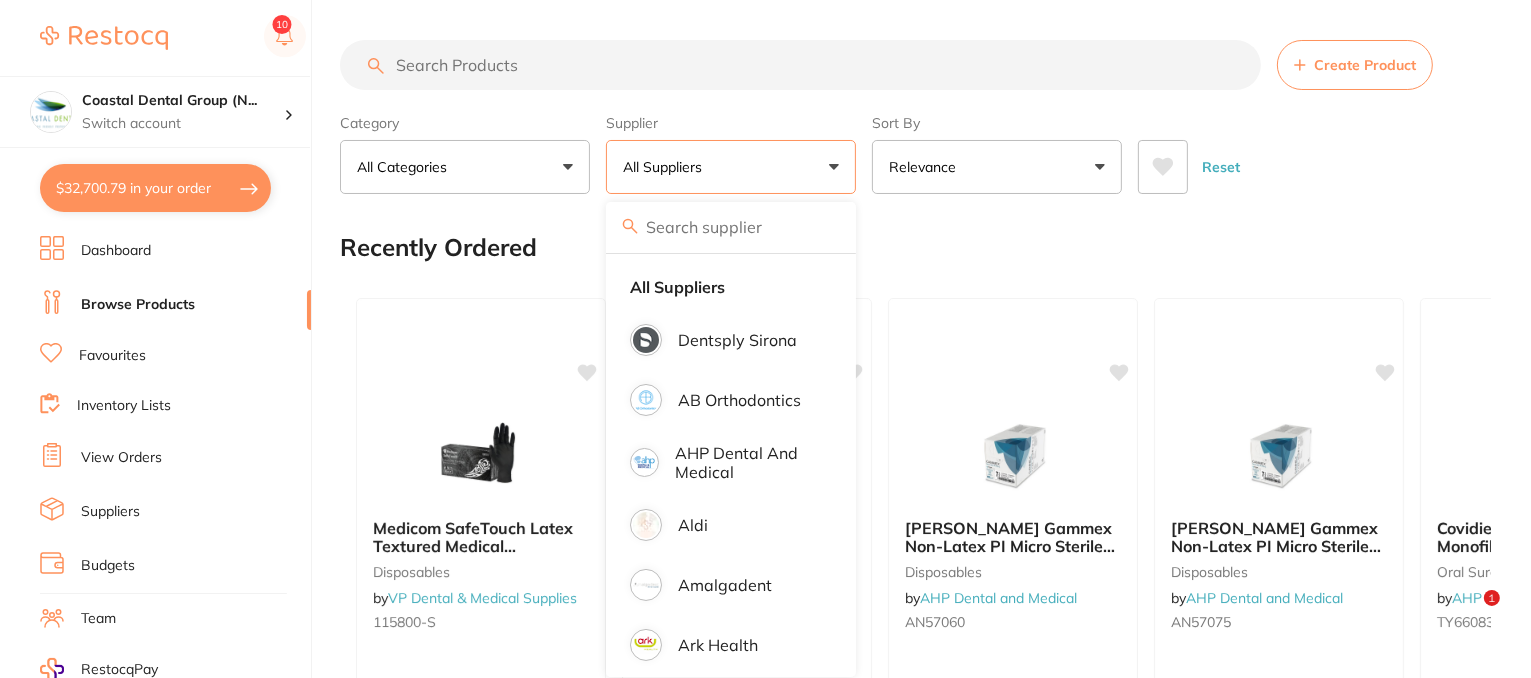 click at bounding box center [800, 65] 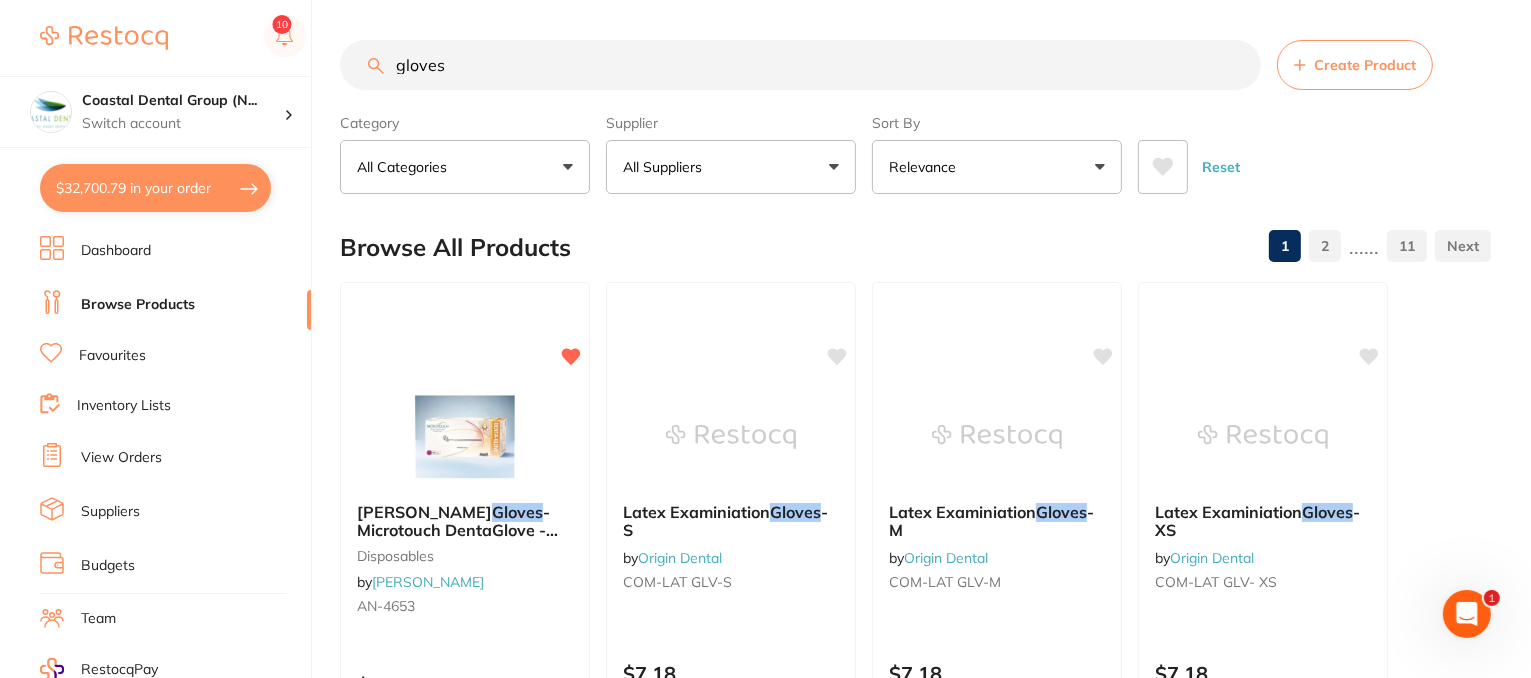 scroll, scrollTop: 0, scrollLeft: 0, axis: both 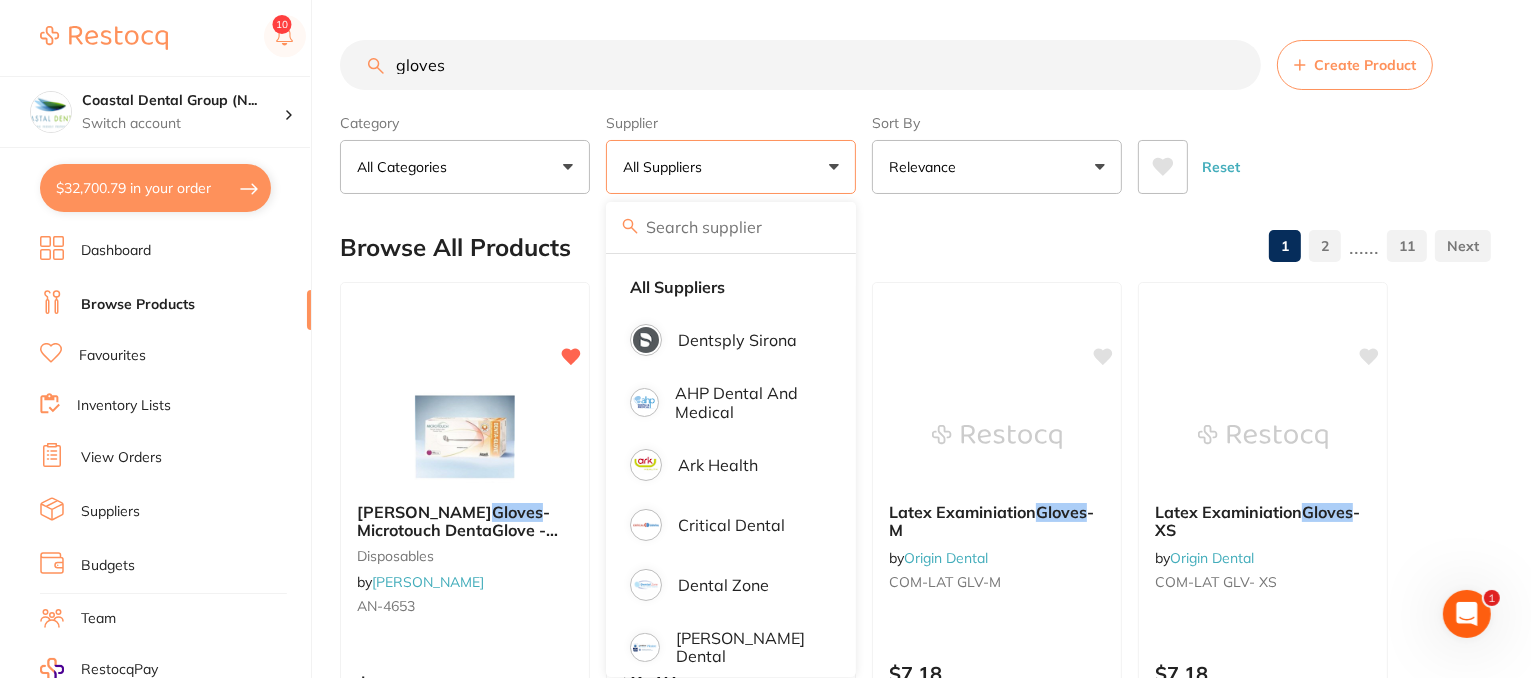 click on "gloves         Create Product Category All Categories All Categories disposables infection control instruments Miscellaneous other preventative Clear Category   false    All Categories Category All Categories disposables infection control instruments Miscellaneous other preventative Supplier All Suppliers All Suppliers Dentsply Sirona AHP Dental and Medical Ark Health Critical Dental Dental Zone [PERSON_NAME] Dental Healthware [GEOGRAPHIC_DATA] [PERSON_NAME] [PERSON_NAME] HIT Dental & Medical Supplies Independent Dental Leepac Medical and Dental [PERSON_NAME] International Matrixdental Numedical Orien dental Origin Dental Quovo Raypurt Dental VP Dental & Medical Supplies Clear Supplier   true    All Suppliers Supplier Dentsply Sirona AHP Dental and Medical Ark Health Critical Dental Dental Zone [PERSON_NAME] Dental Healthware [GEOGRAPHIC_DATA] [PERSON_NAME] [PERSON_NAME] HIT Dental & Medical Supplies Independent Dental Leepac Medical and Dental [PERSON_NAME] International Matrixdental Numedical Orien dental Origin Dental Quovo Raypurt Dental" at bounding box center [935, 4322] 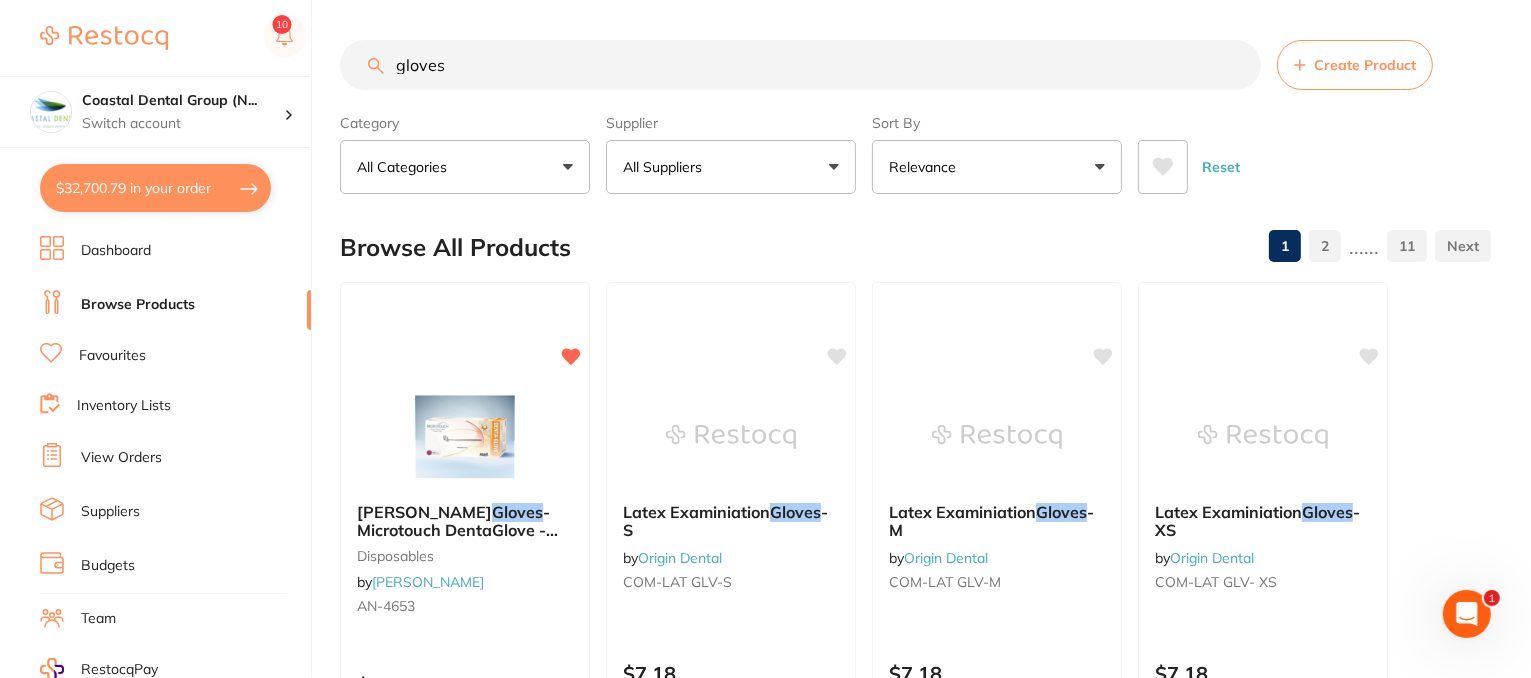 click on "gloves" at bounding box center [800, 65] 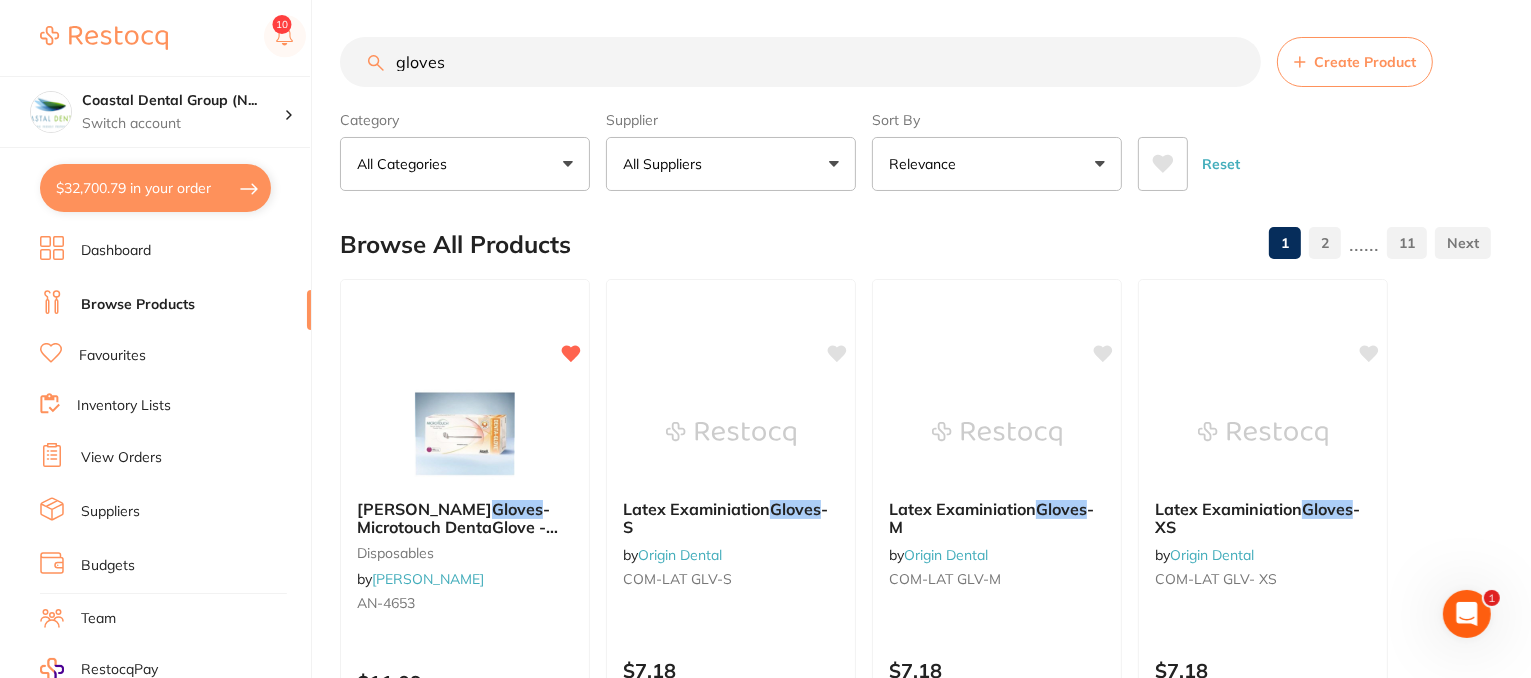 scroll, scrollTop: 0, scrollLeft: 0, axis: both 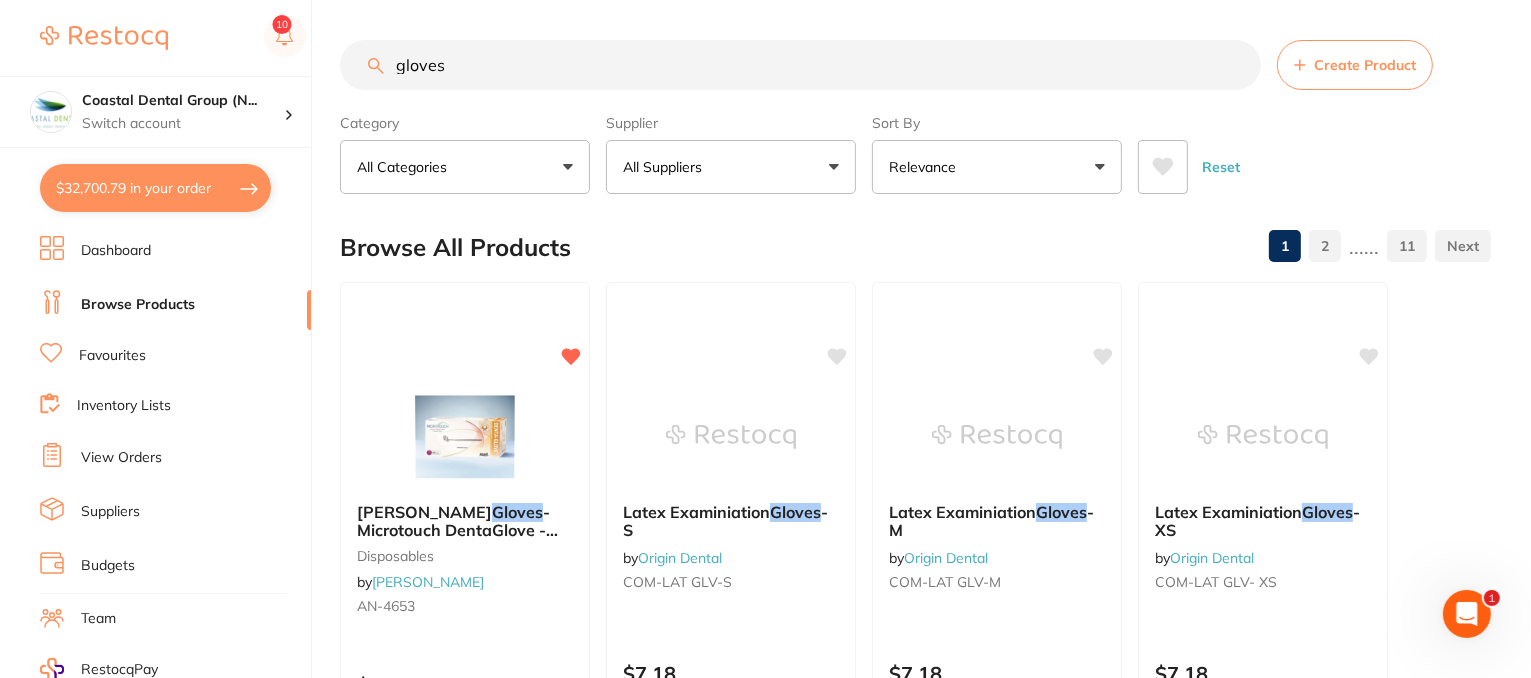click on "gloves" at bounding box center (800, 65) 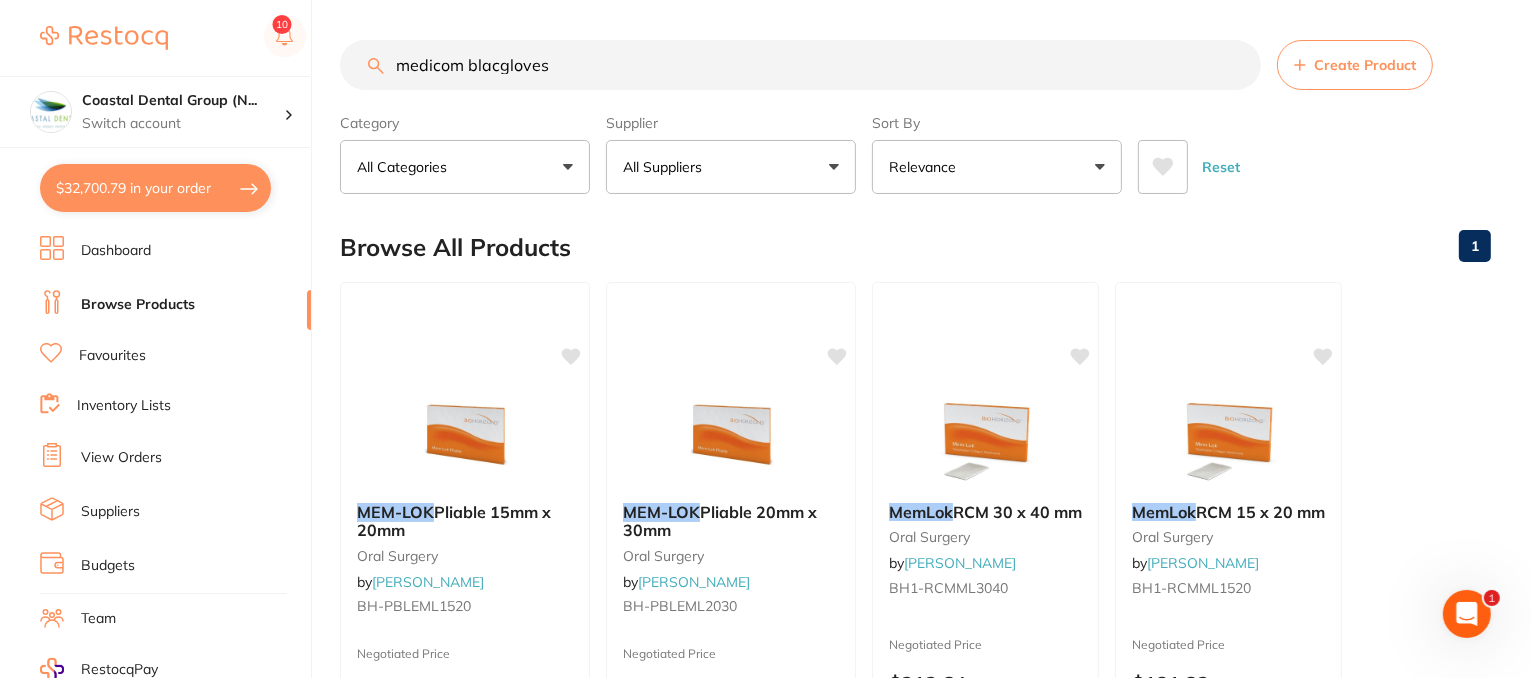 scroll, scrollTop: 0, scrollLeft: 0, axis: both 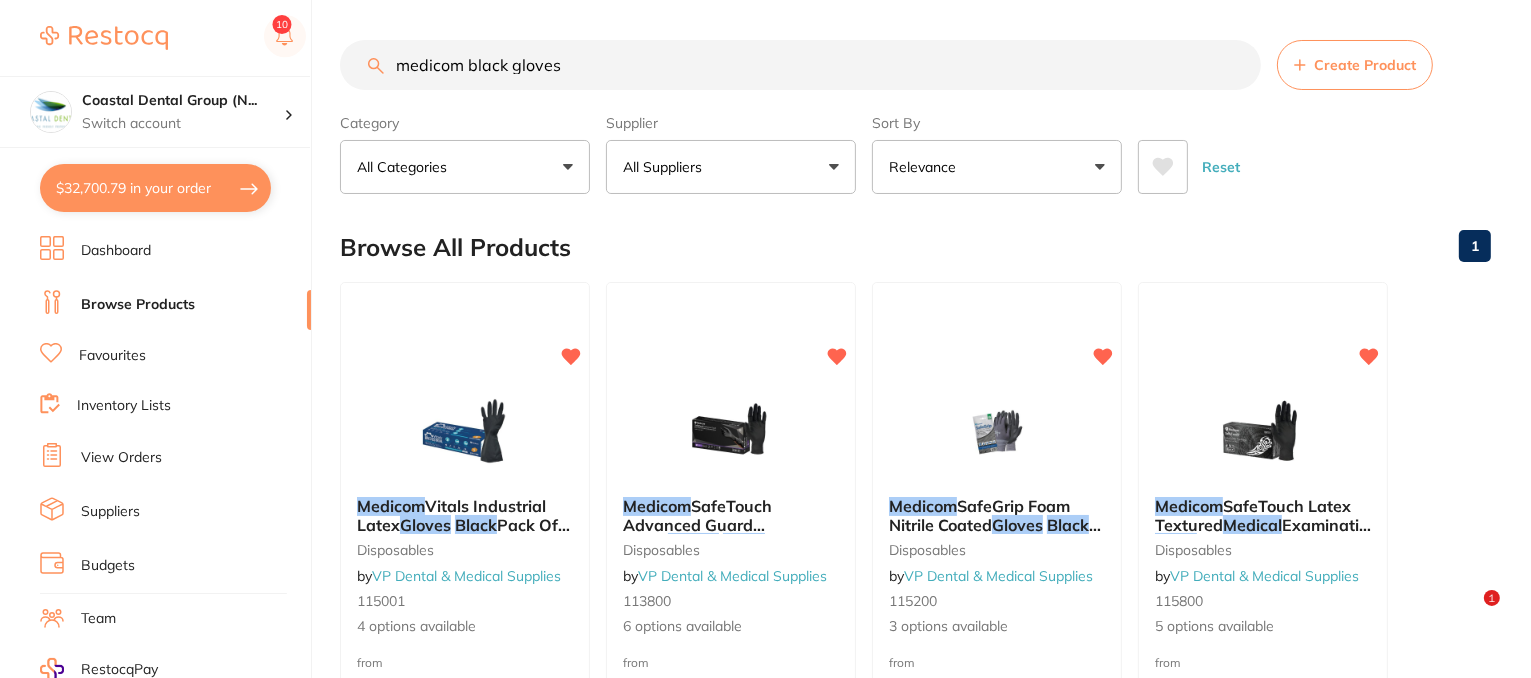 type on "medicom black gloves" 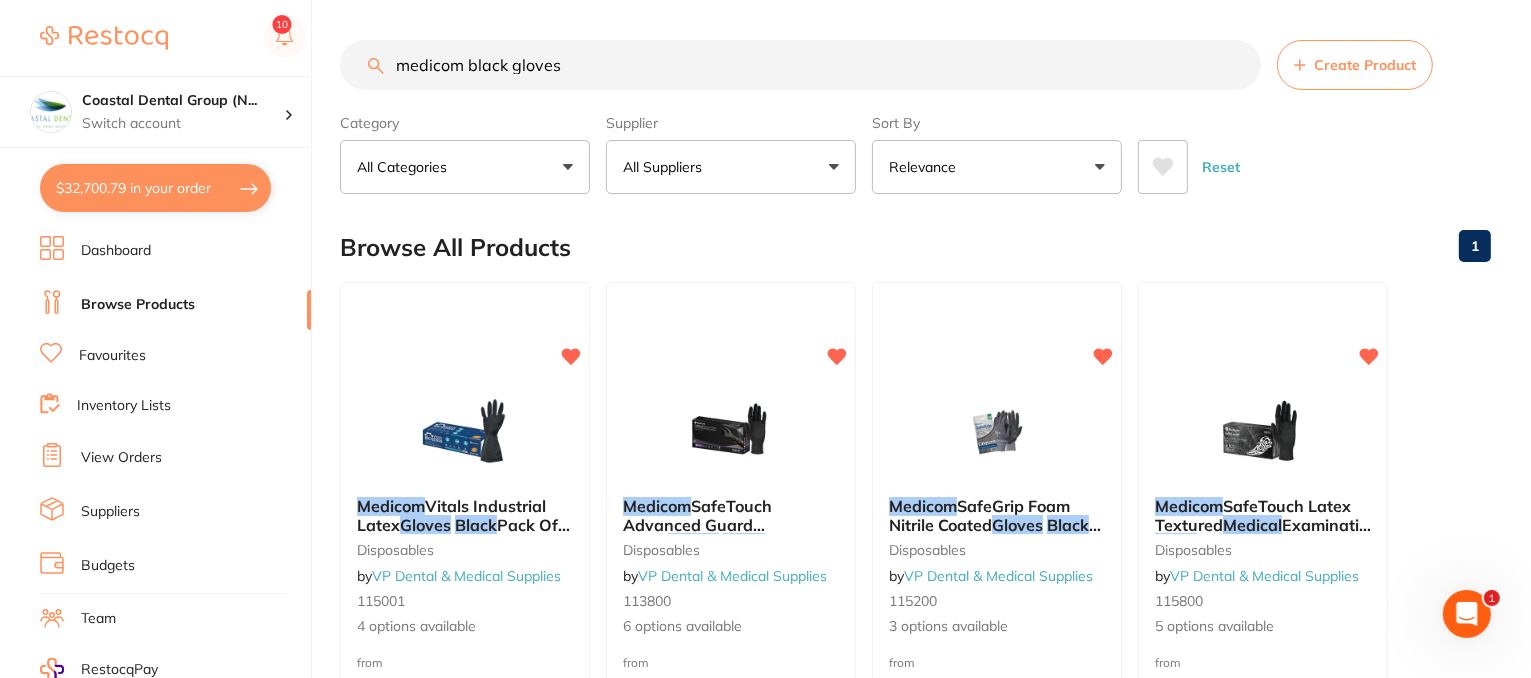 click on "All Suppliers" at bounding box center [731, 167] 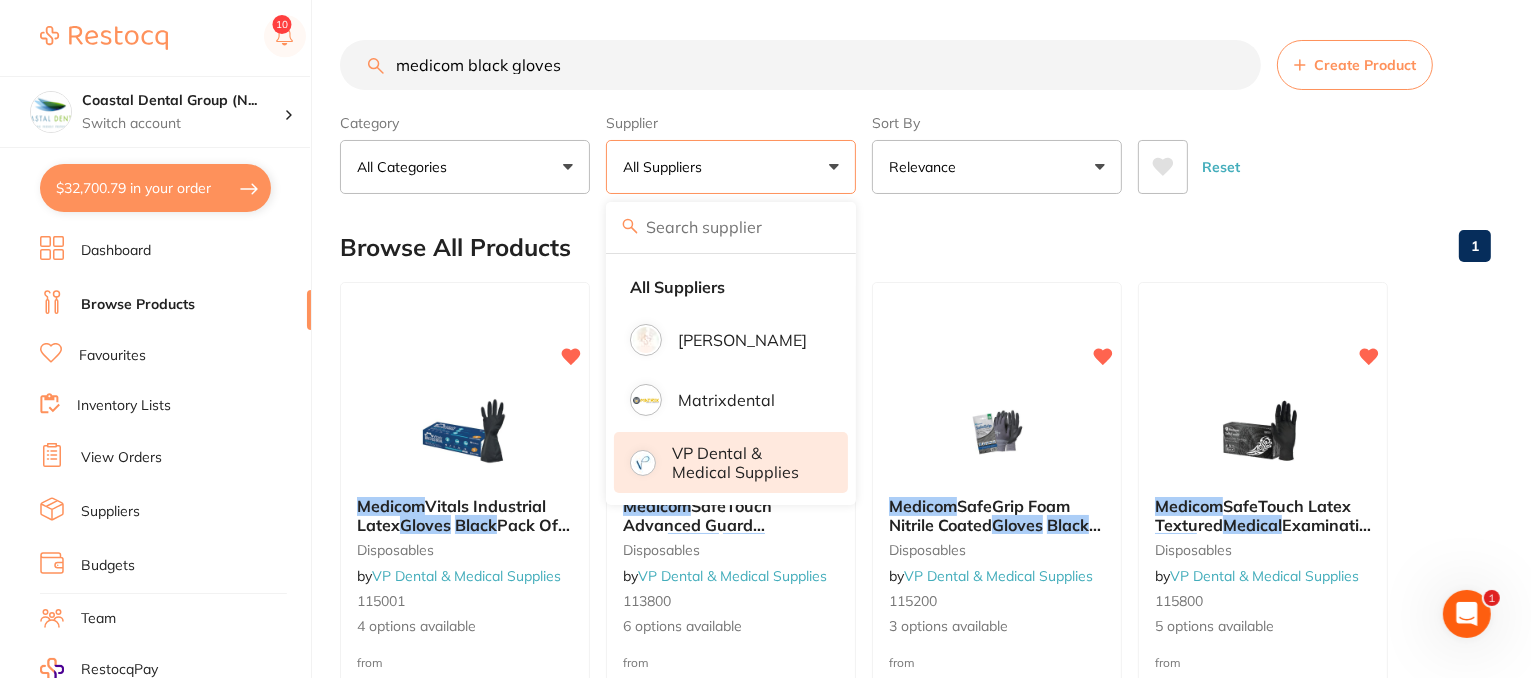 scroll, scrollTop: 0, scrollLeft: 0, axis: both 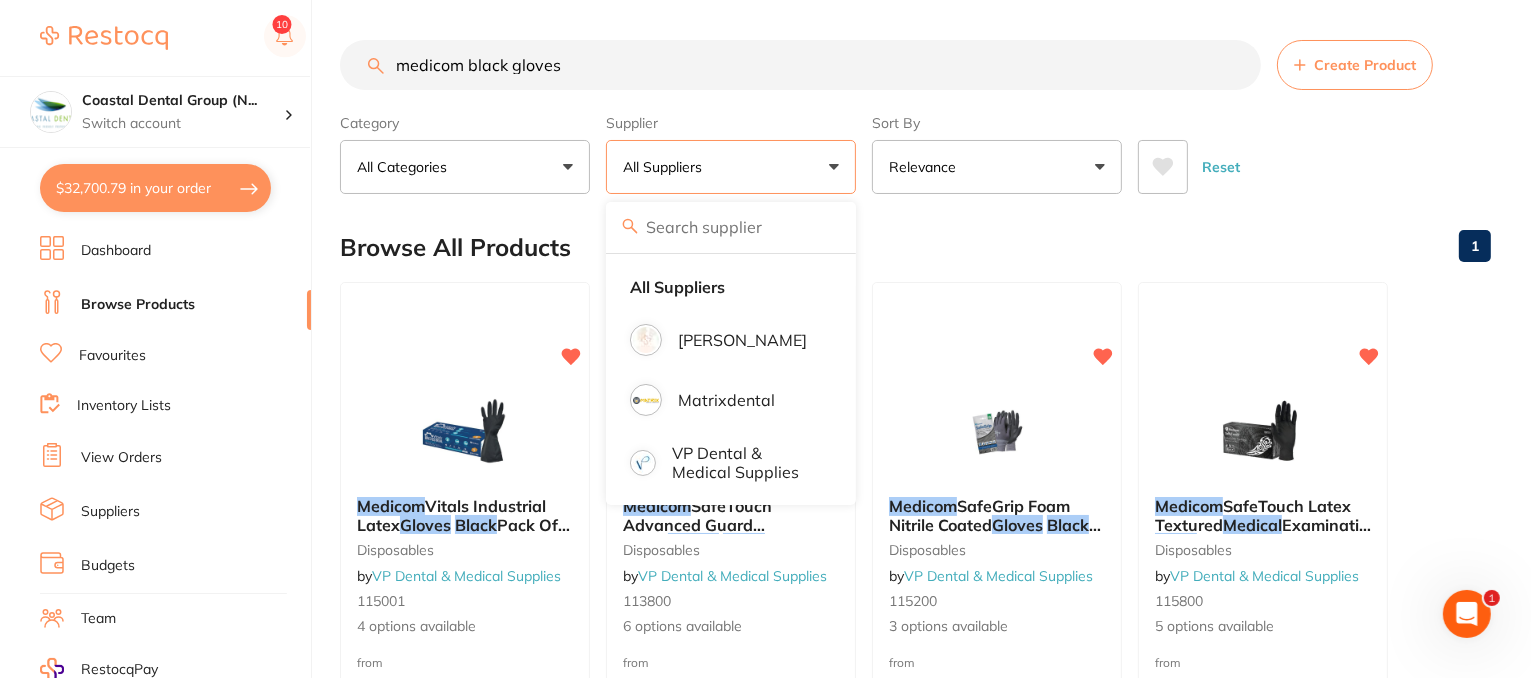 click on "medicom black gloves         Create Product Category All Categories All Categories disposables infection control Clear Category   false    All Categories Category All Categories disposables infection control Supplier All Suppliers All Suppliers [PERSON_NAME] Matrixdental VP Dental & Medical Supplies Clear Supplier   true    All Suppliers Supplier [PERSON_NAME] Matrixdental VP Dental & Medical Supplies Sort By Relevance Highest Price Lowest Price On Sale Relevance Clear Sort By   false    Relevance Sort By Highest Price Lowest Price On Sale Relevance Reset Filters Reset Filter By Category All Categories All Categories disposables infection control Clear Filter By Category   false    All Categories Filter By Category All Categories disposables infection control Filter By Supplier All Suppliers All Suppliers [PERSON_NAME] Matrixdental VP Dental & Medical Supplies Clear Filter By Supplier   false    All Suppliers Filter By Supplier All Suppliers [PERSON_NAME] Matrixdental Sort By Relevance   1" at bounding box center [935, 1367] 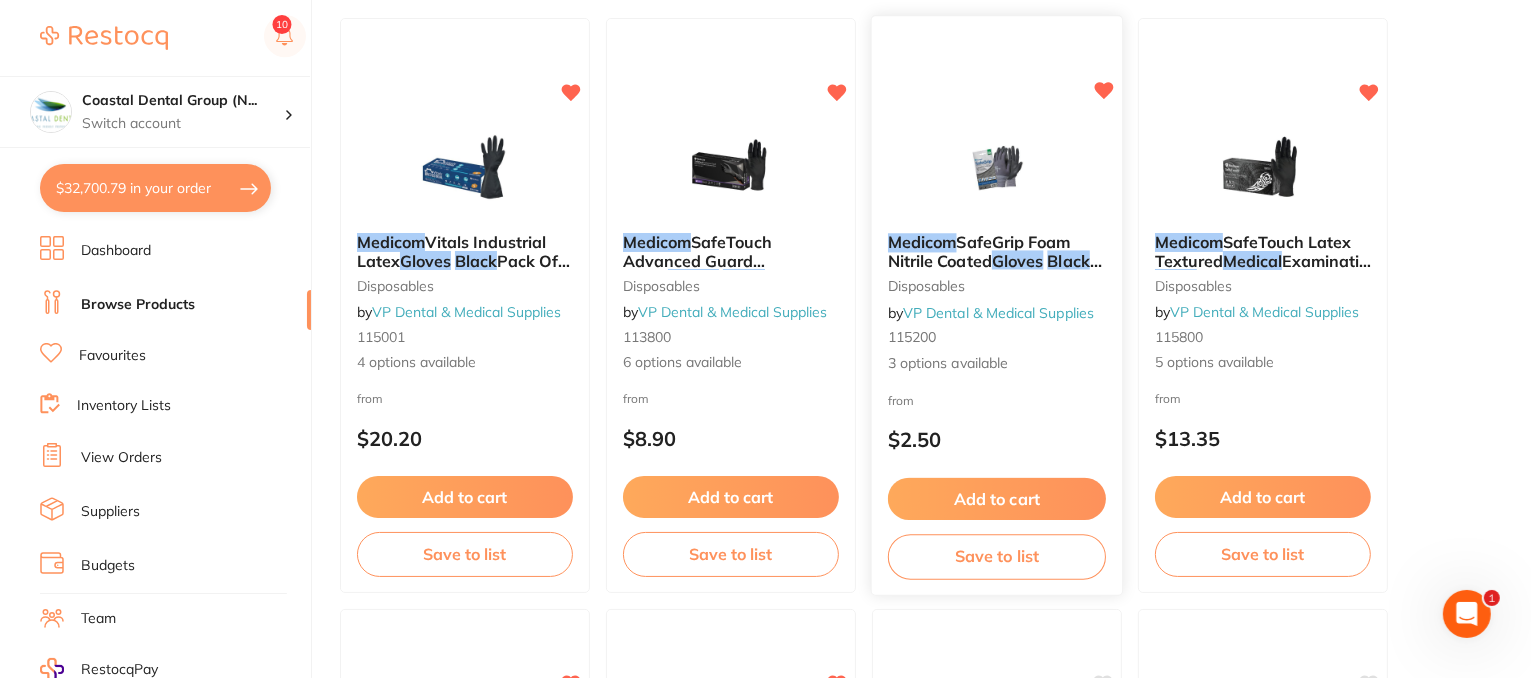 scroll, scrollTop: 300, scrollLeft: 0, axis: vertical 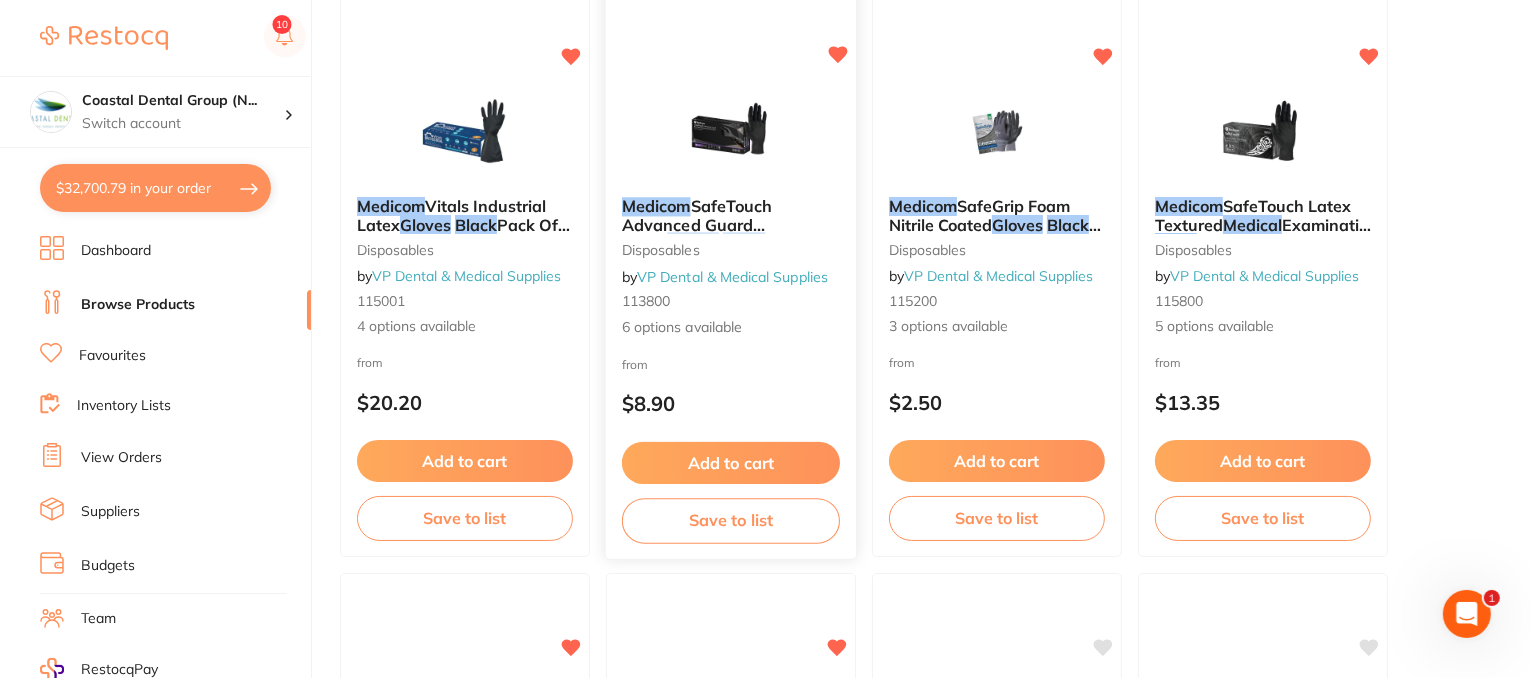 click on "from $8.90" at bounding box center (731, 389) 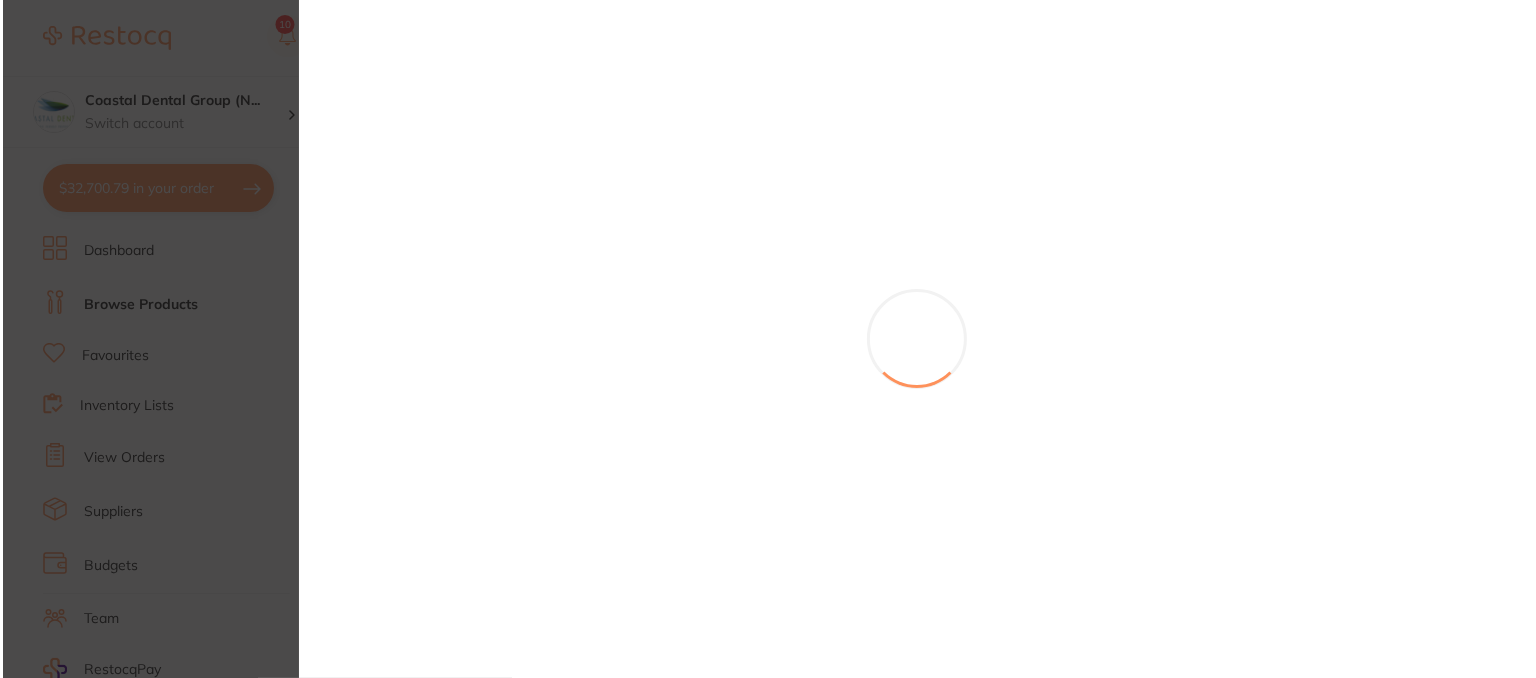 scroll, scrollTop: 0, scrollLeft: 0, axis: both 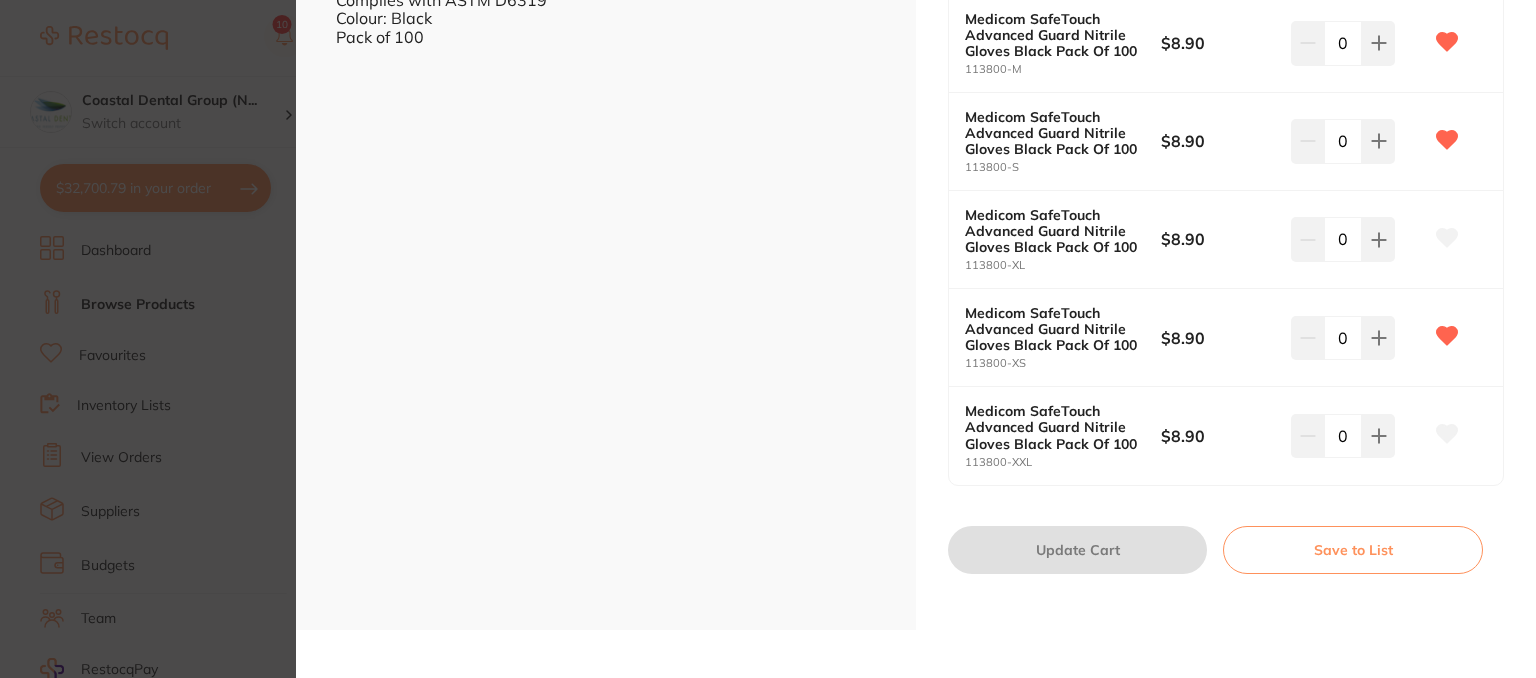 click 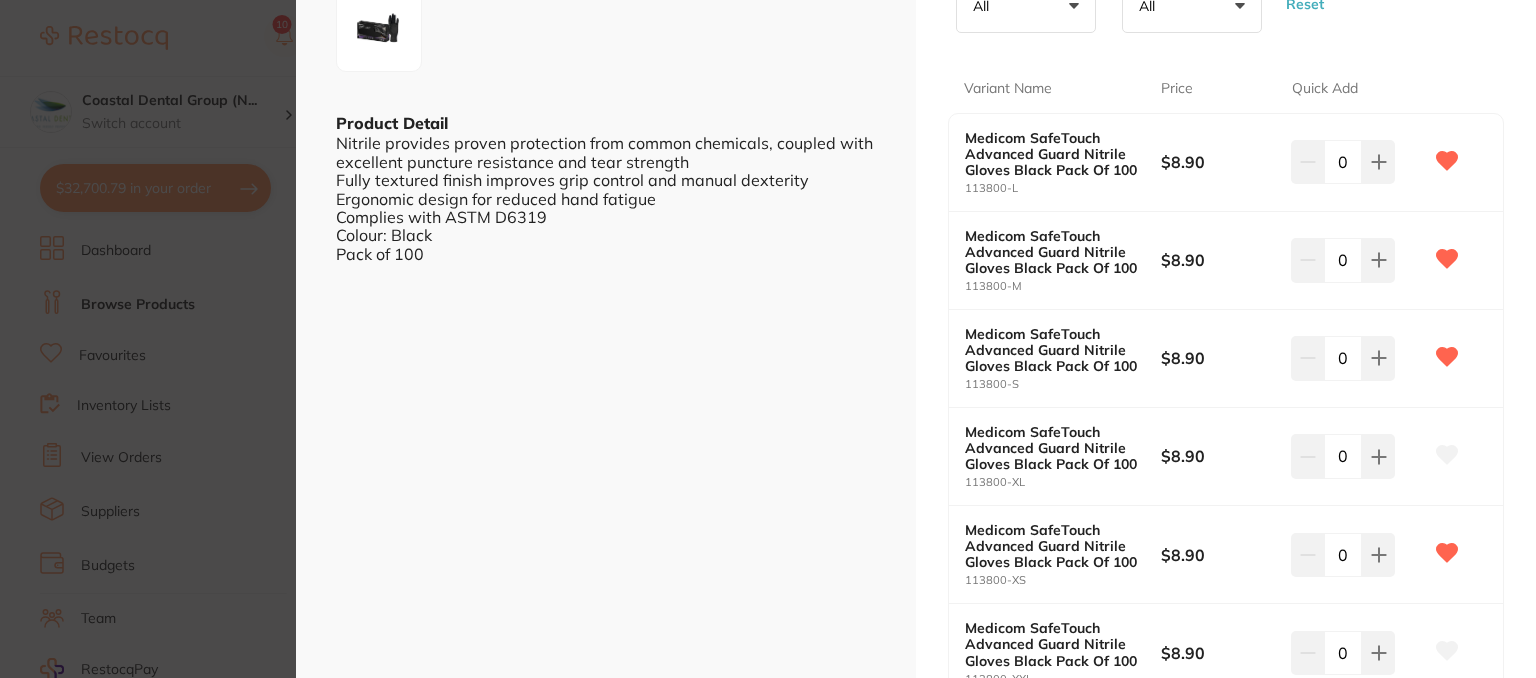 scroll, scrollTop: 500, scrollLeft: 0, axis: vertical 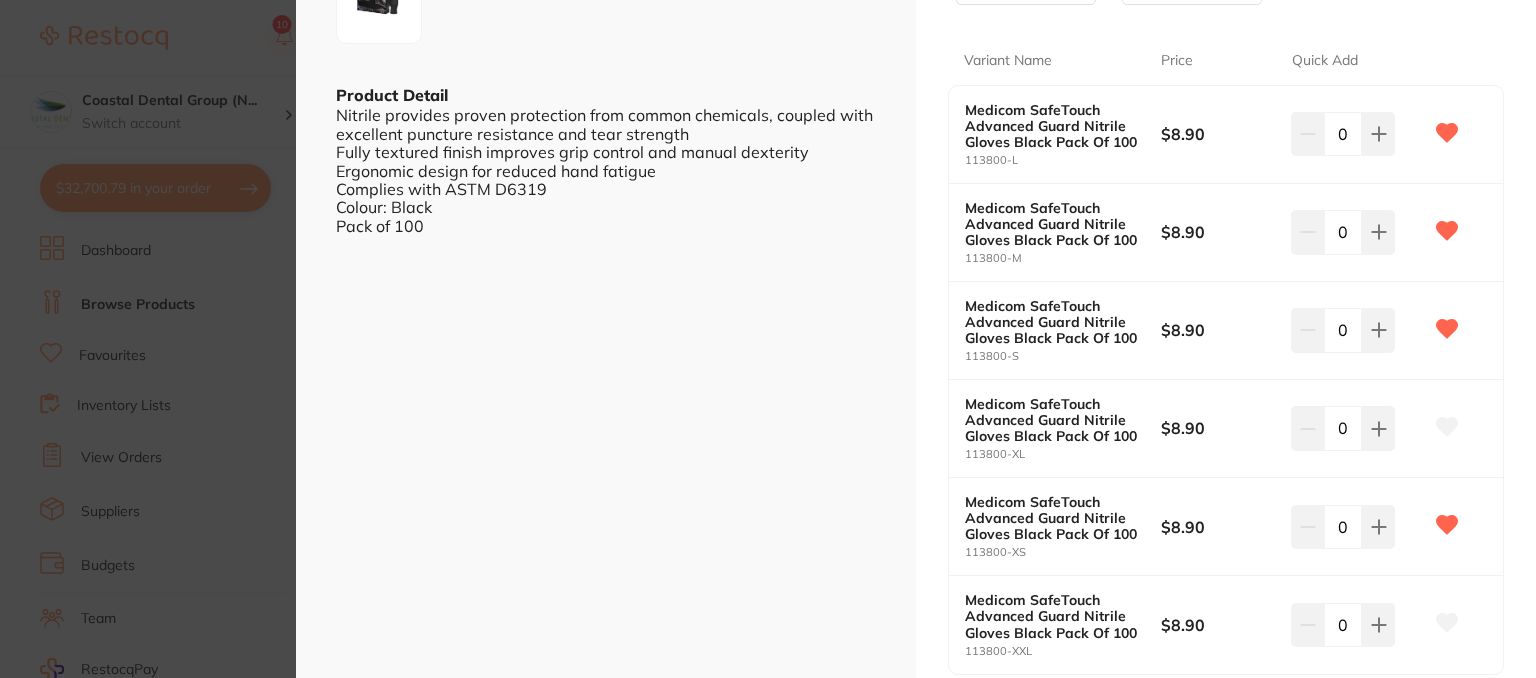 click 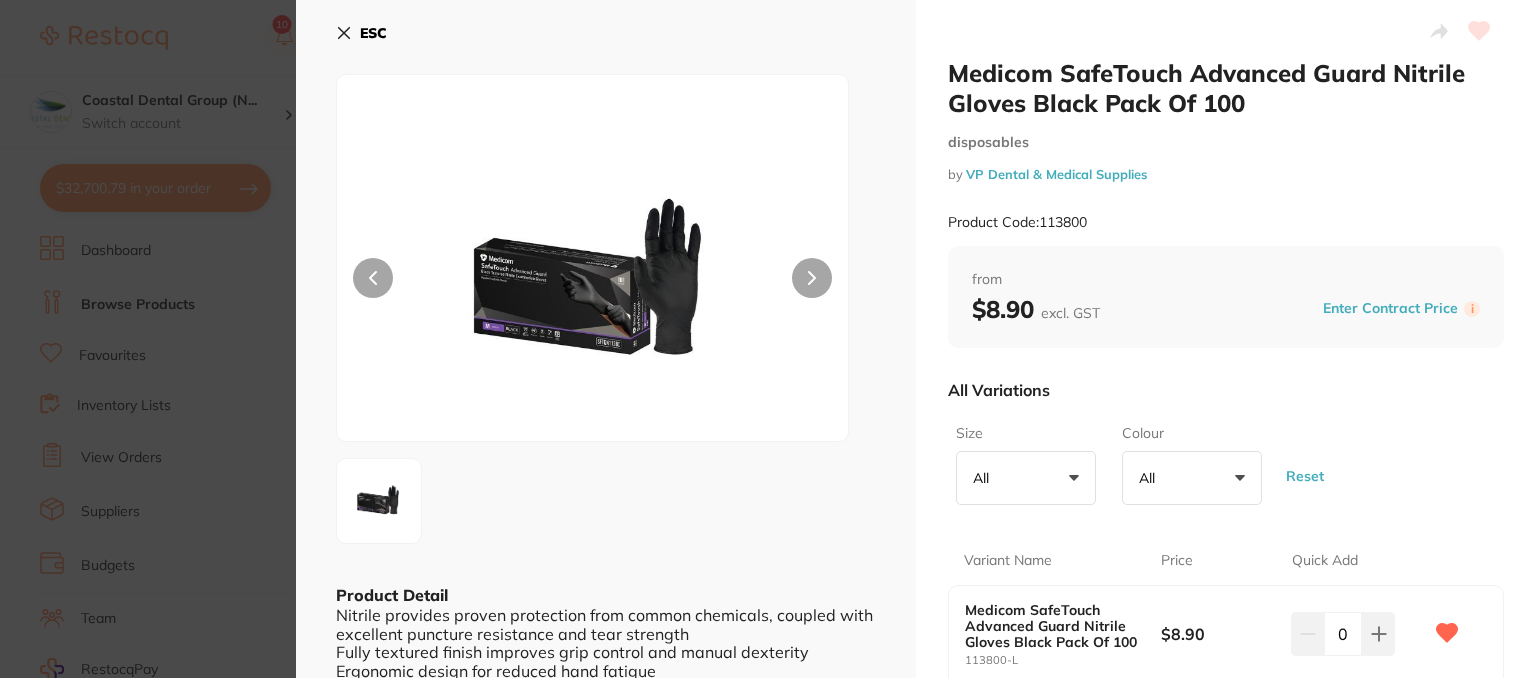 click 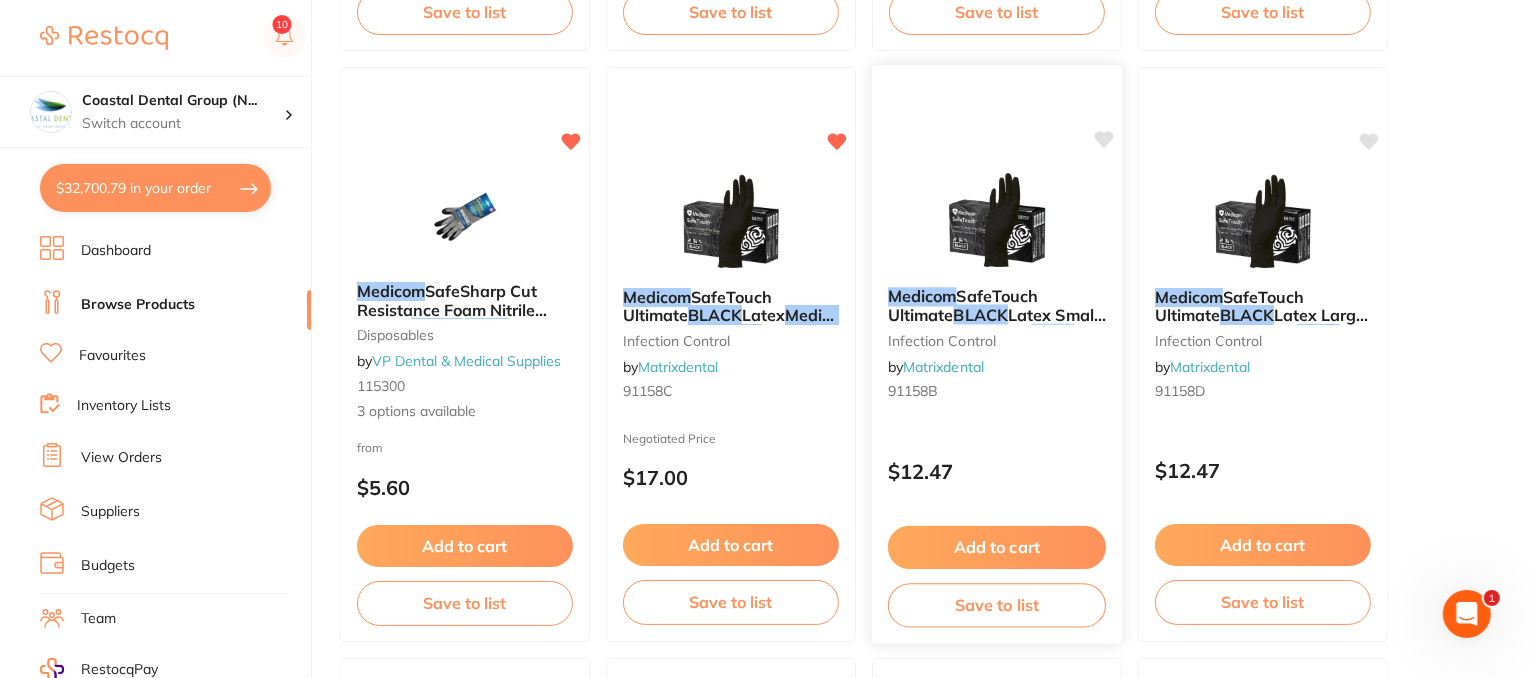 scroll, scrollTop: 700, scrollLeft: 0, axis: vertical 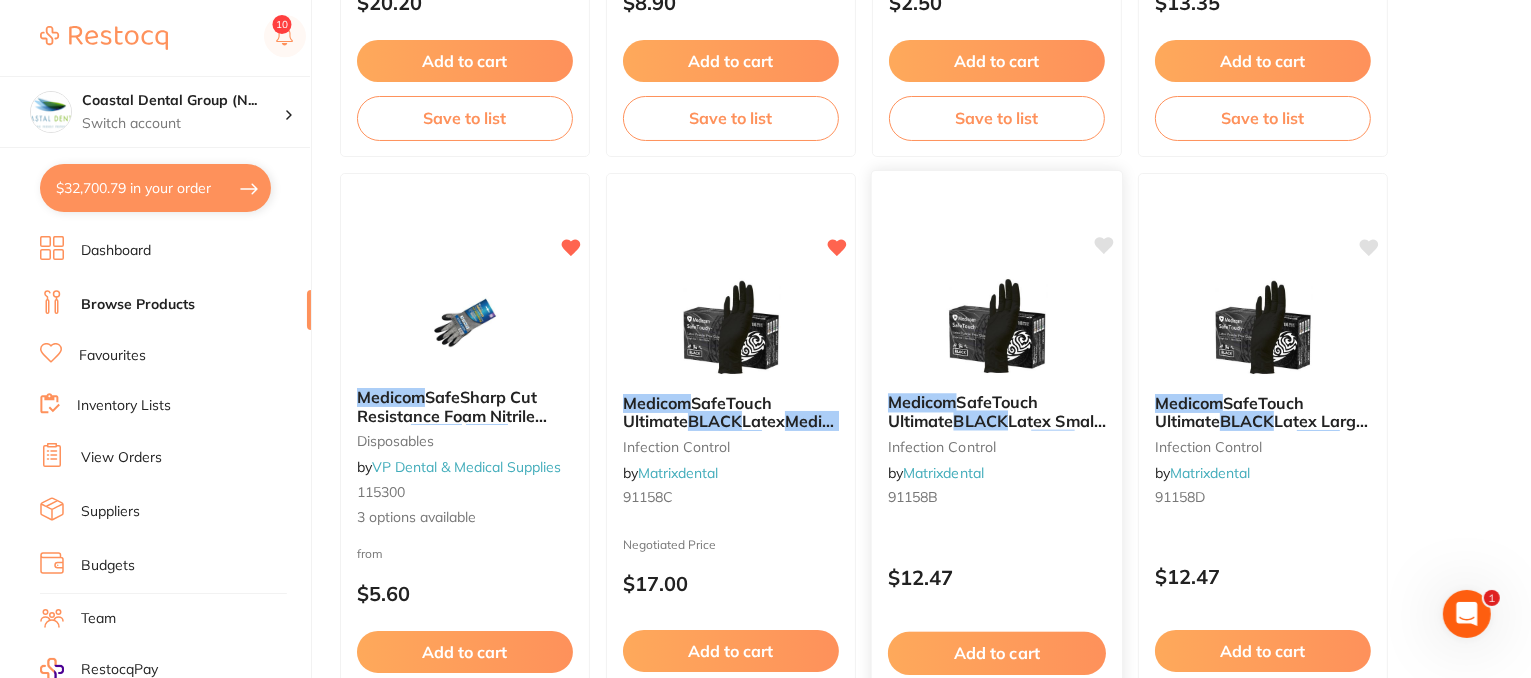 click 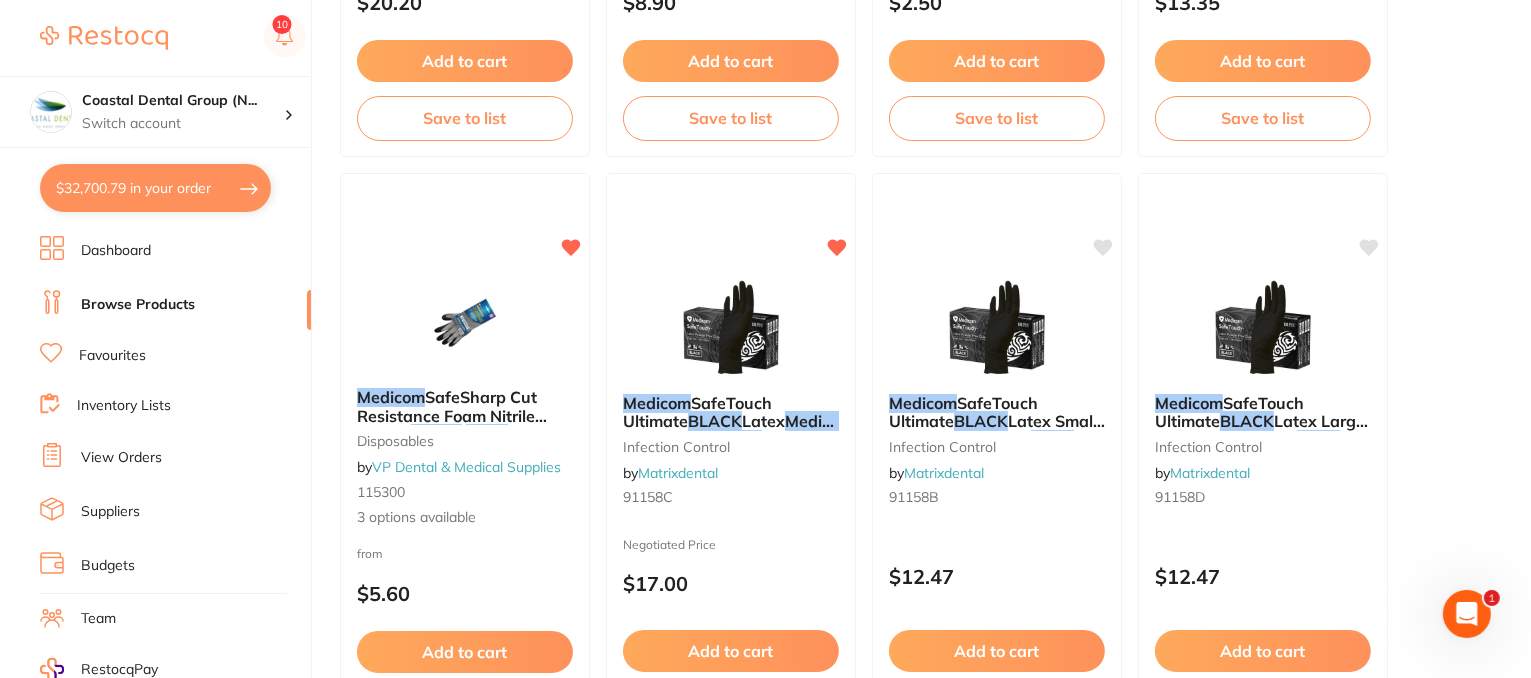 click on "Favourites" at bounding box center [112, 356] 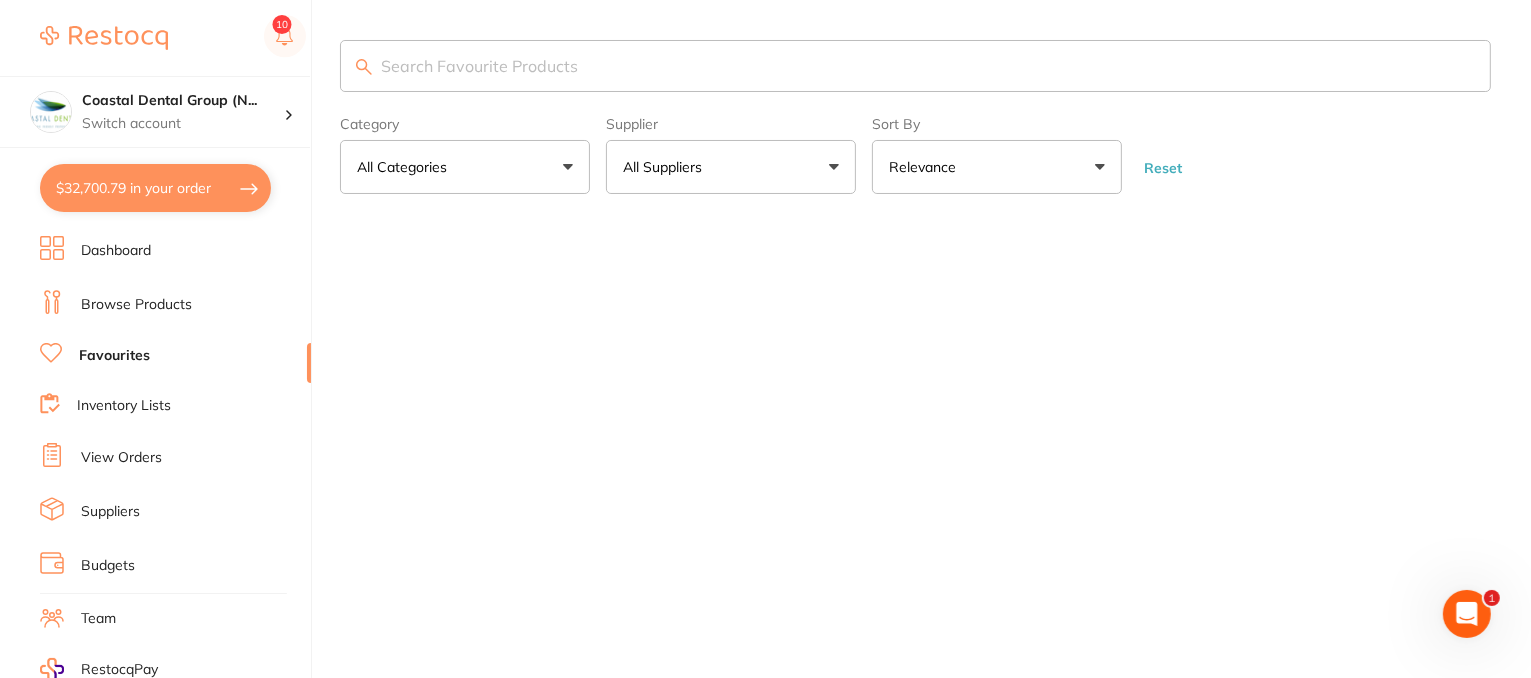 scroll, scrollTop: 0, scrollLeft: 0, axis: both 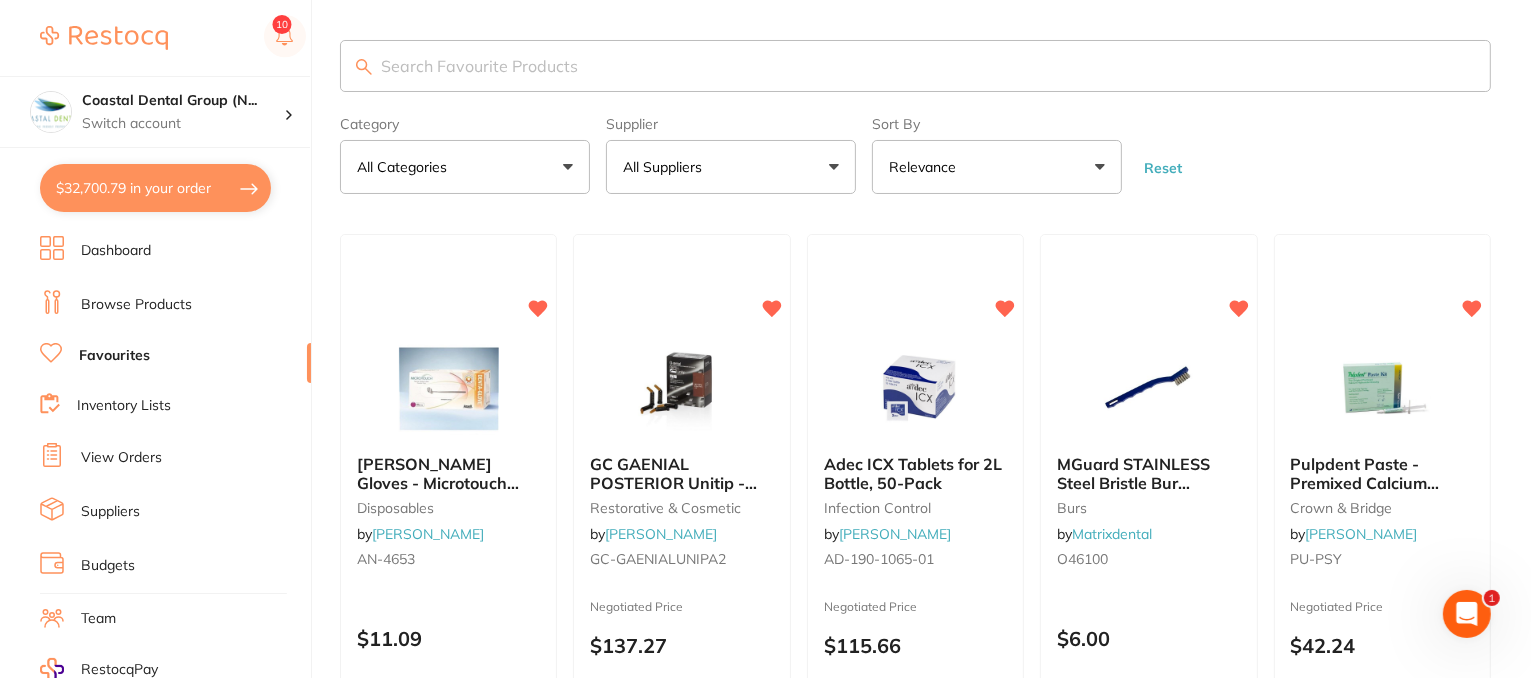click on "Inventory Lists" at bounding box center (124, 406) 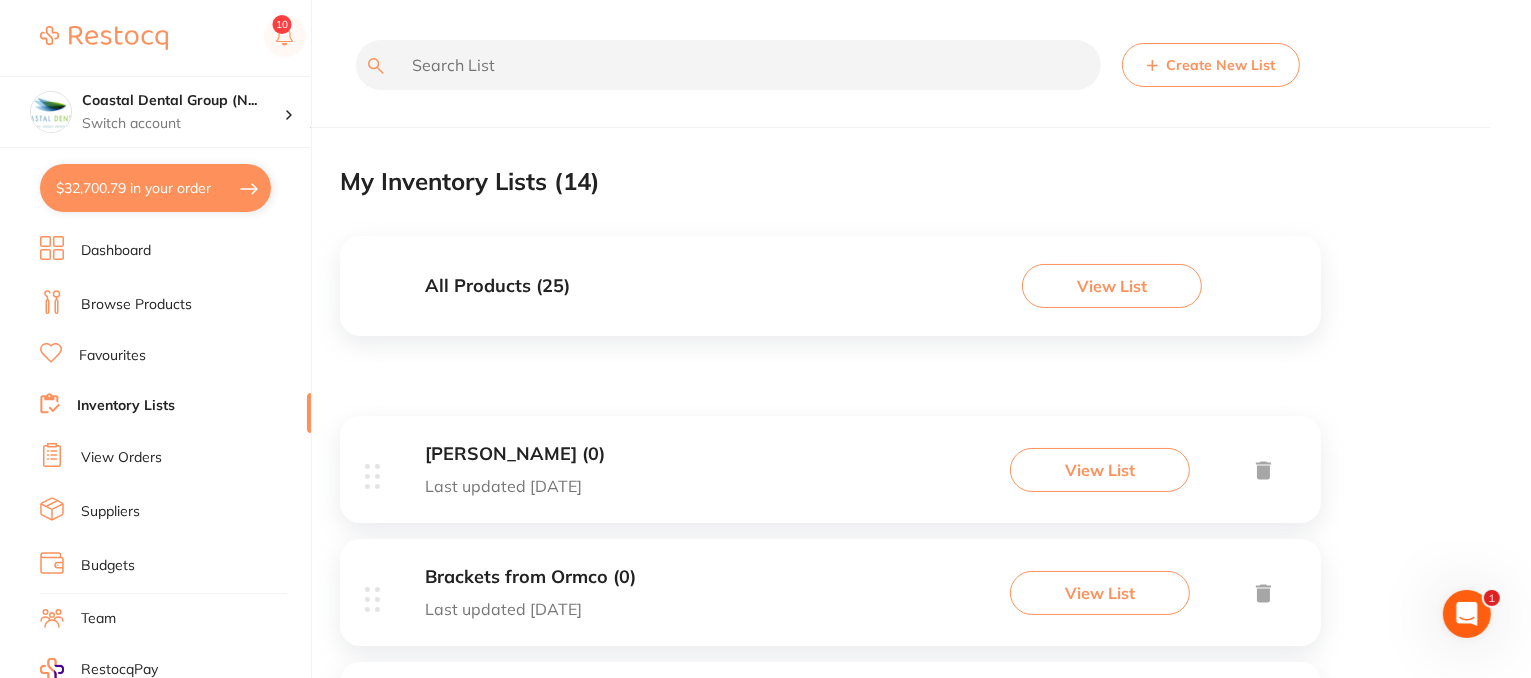 scroll, scrollTop: 0, scrollLeft: 0, axis: both 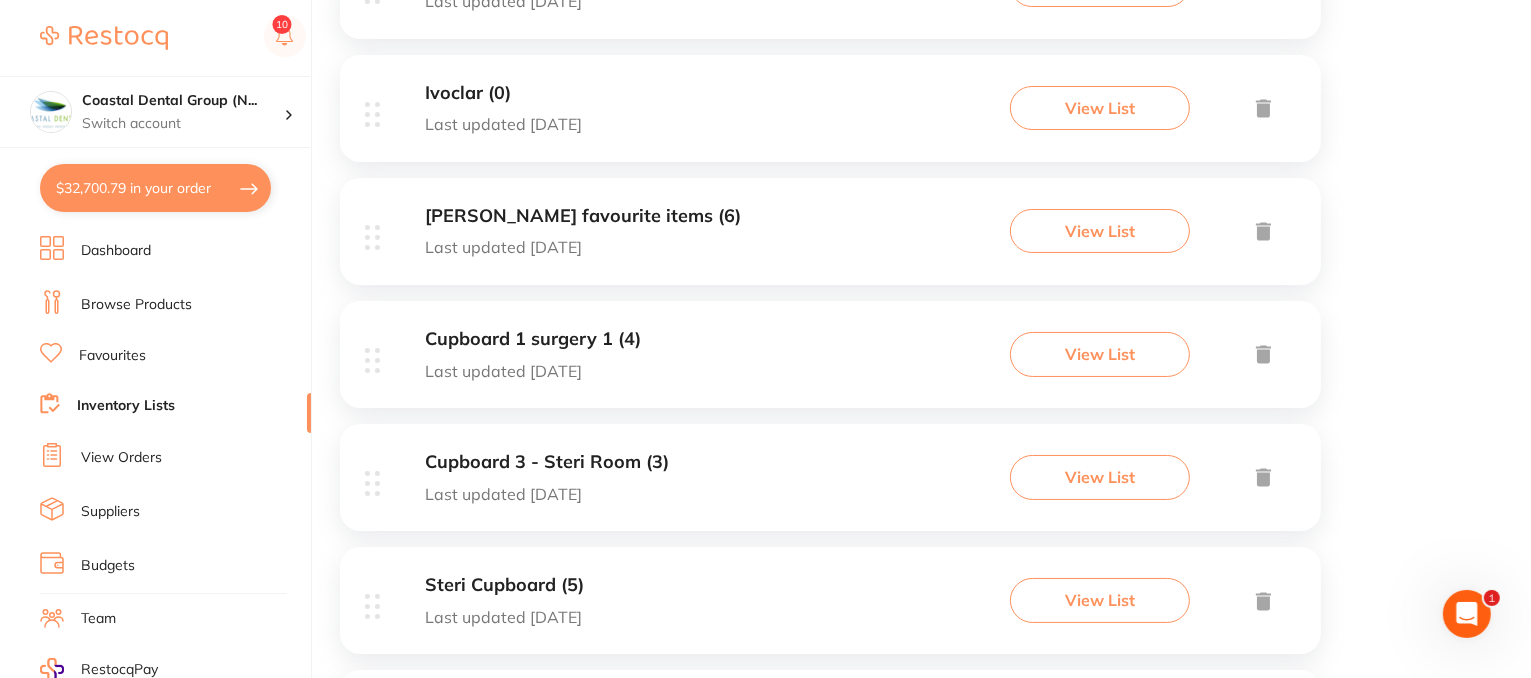 click on "View List" at bounding box center [1100, 354] 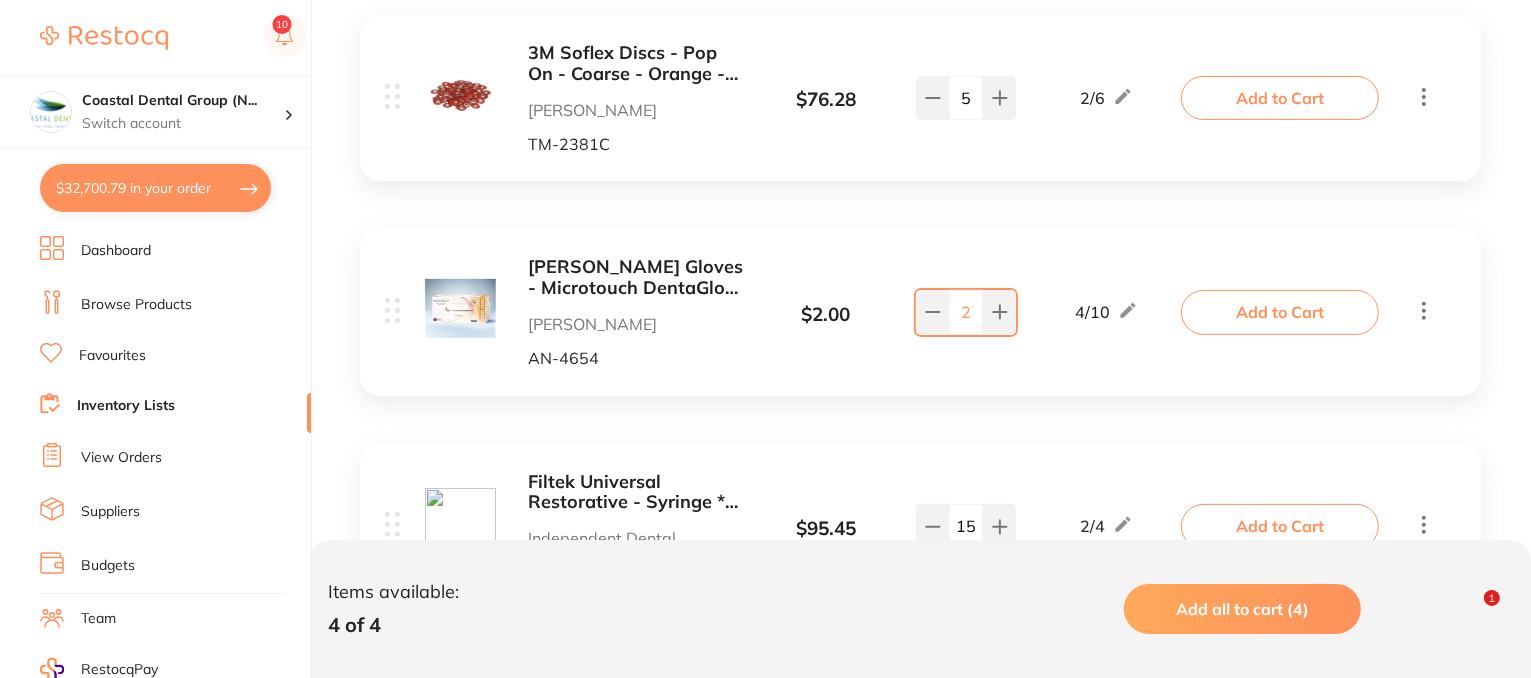 scroll, scrollTop: 200, scrollLeft: 0, axis: vertical 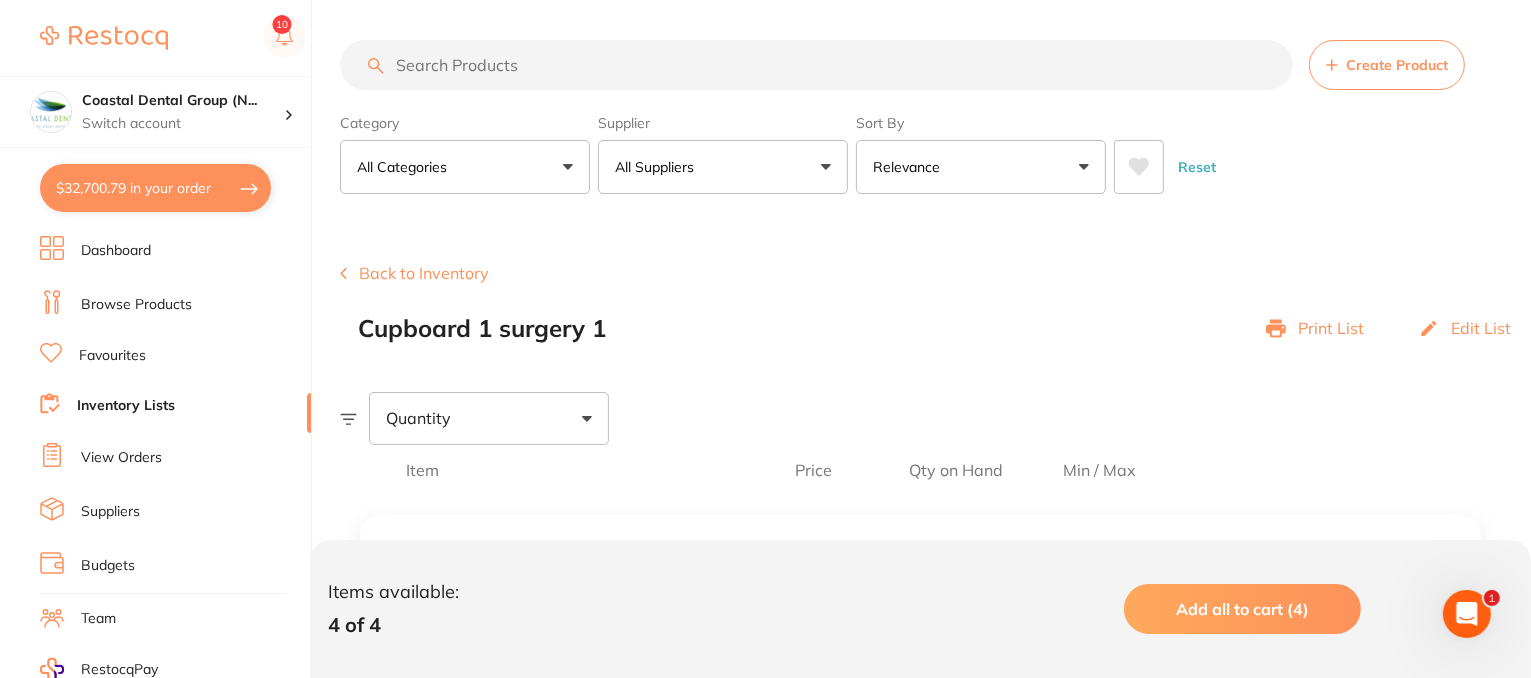 click on "$32,700.79   in your order" at bounding box center [155, 188] 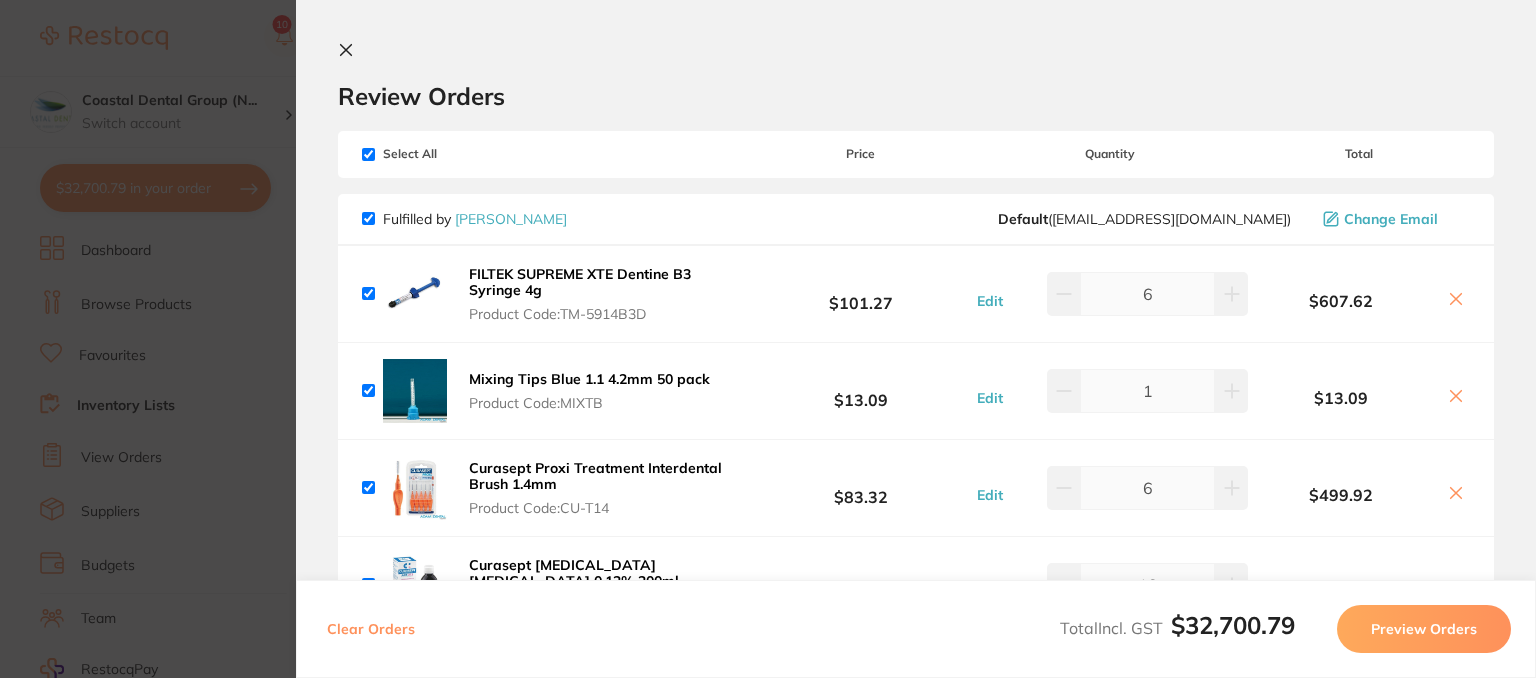 click 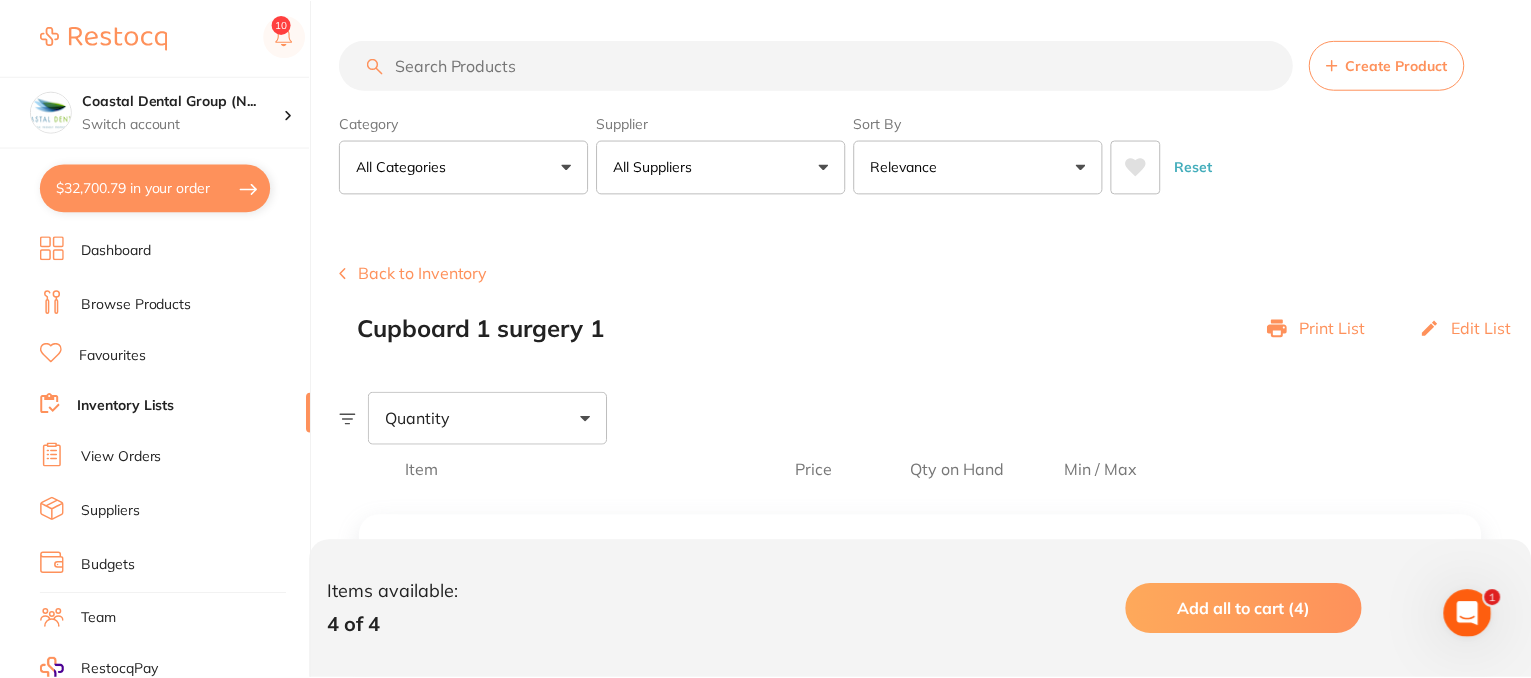 scroll, scrollTop: 10, scrollLeft: 0, axis: vertical 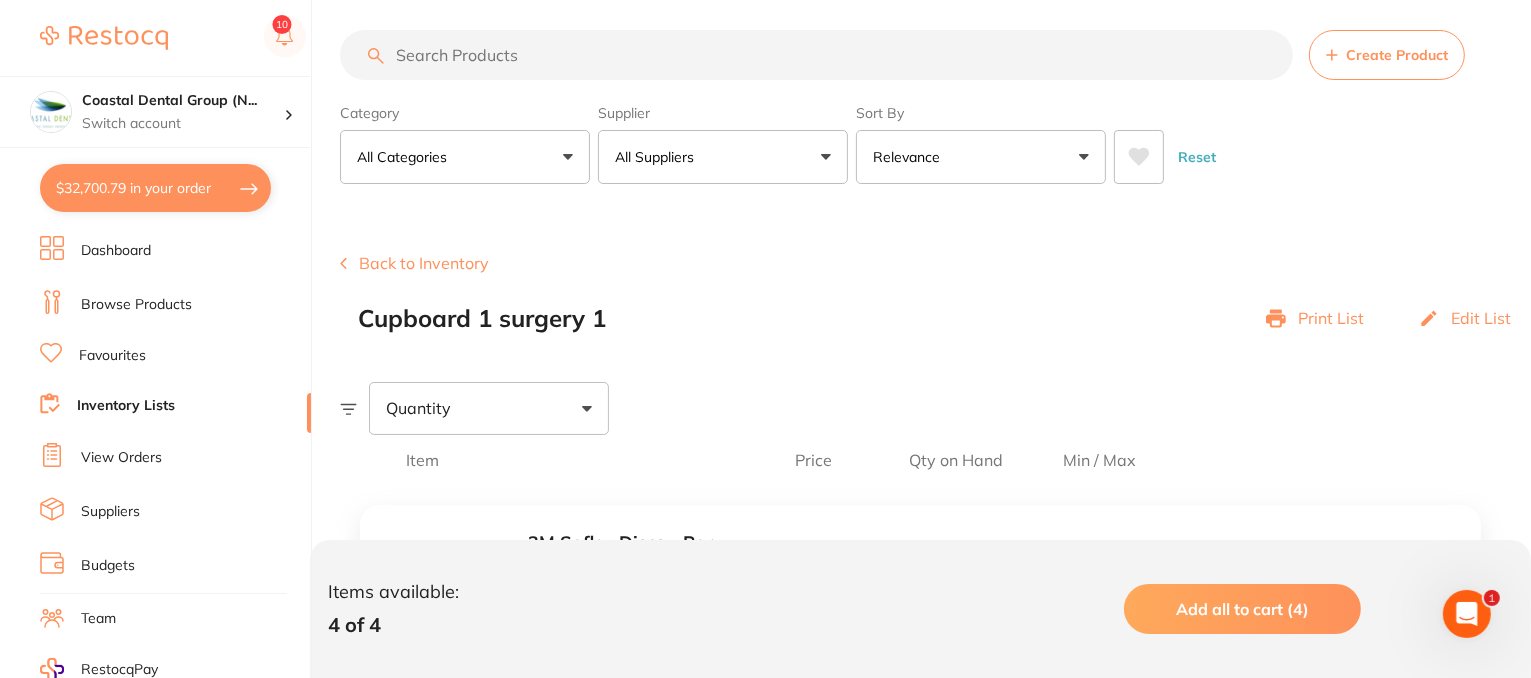 click on "$32,700.79   in your order" at bounding box center (155, 188) 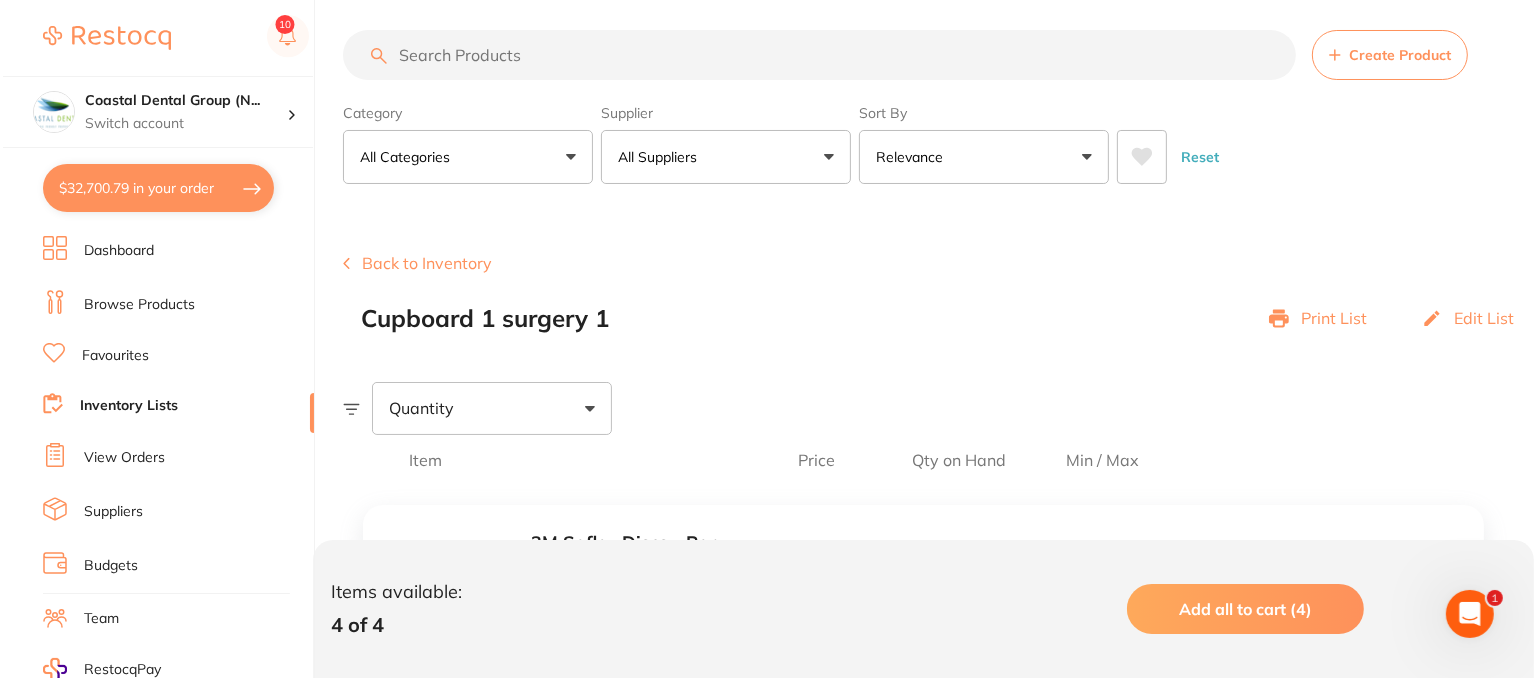 scroll, scrollTop: 0, scrollLeft: 0, axis: both 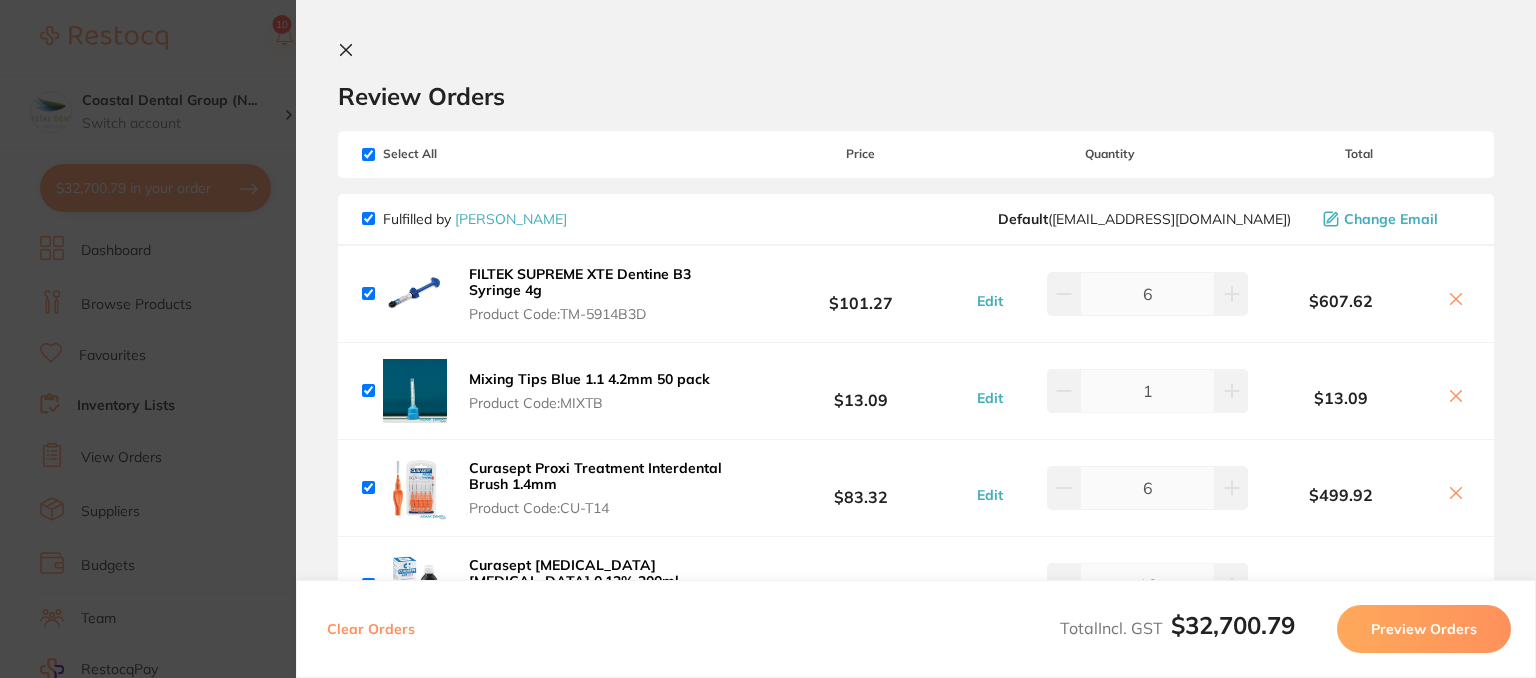 click at bounding box center [368, 154] 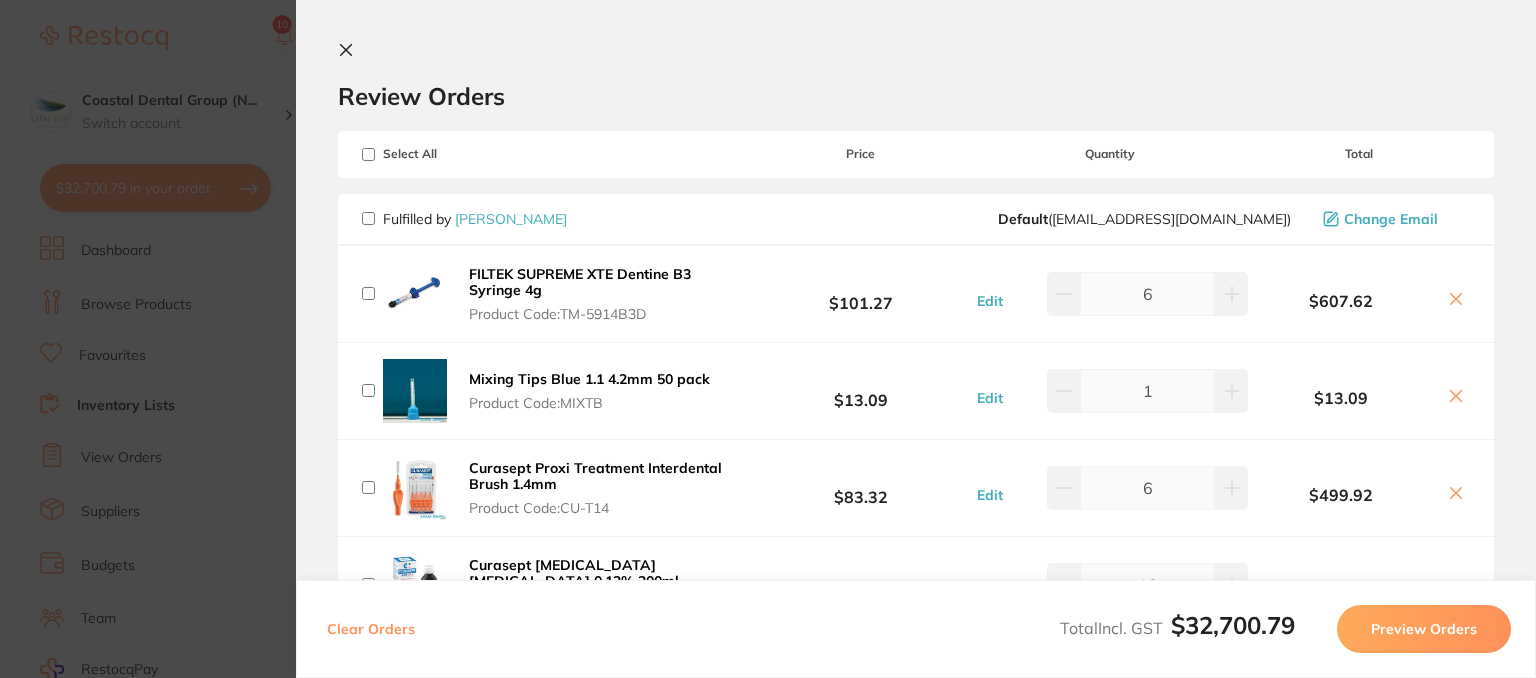 checkbox on "false" 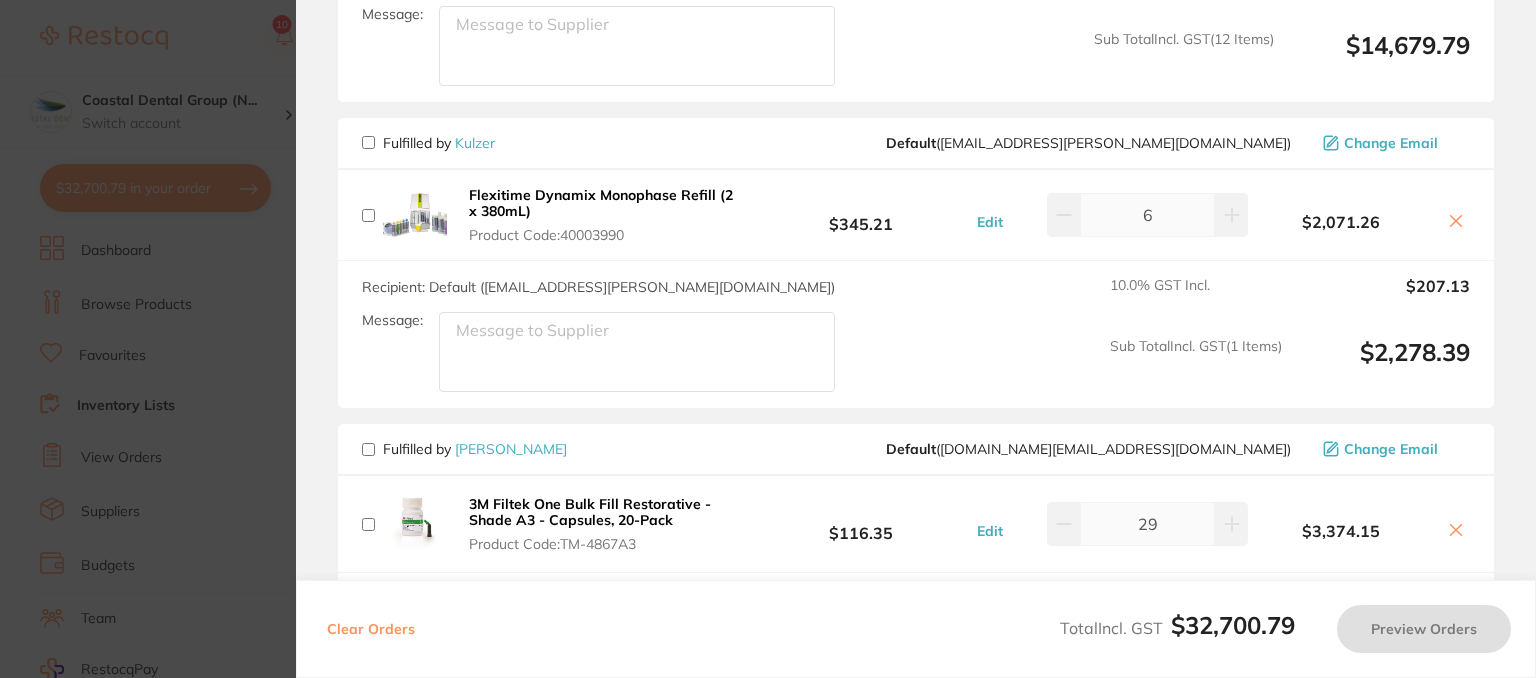 scroll, scrollTop: 1849, scrollLeft: 0, axis: vertical 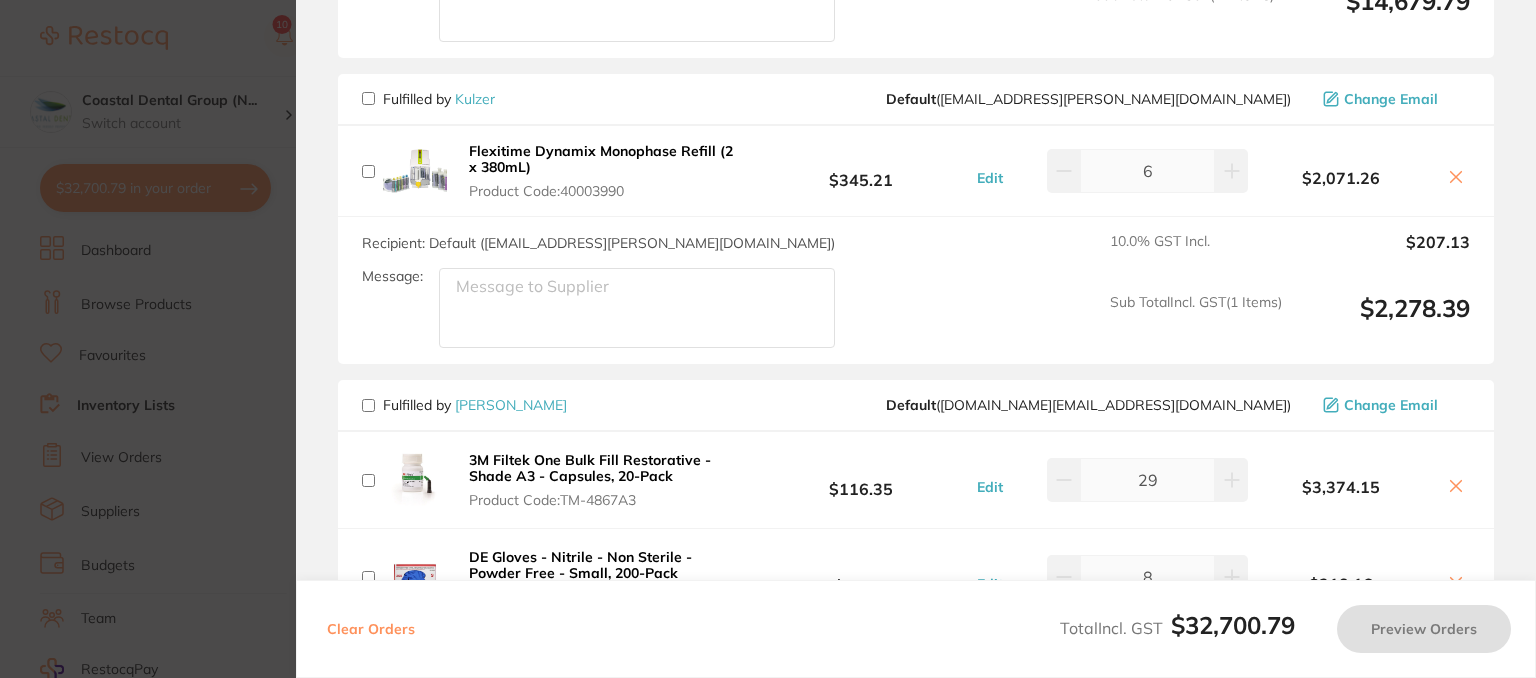 drag, startPoint x: 370, startPoint y: 79, endPoint x: 359, endPoint y: 198, distance: 119.507324 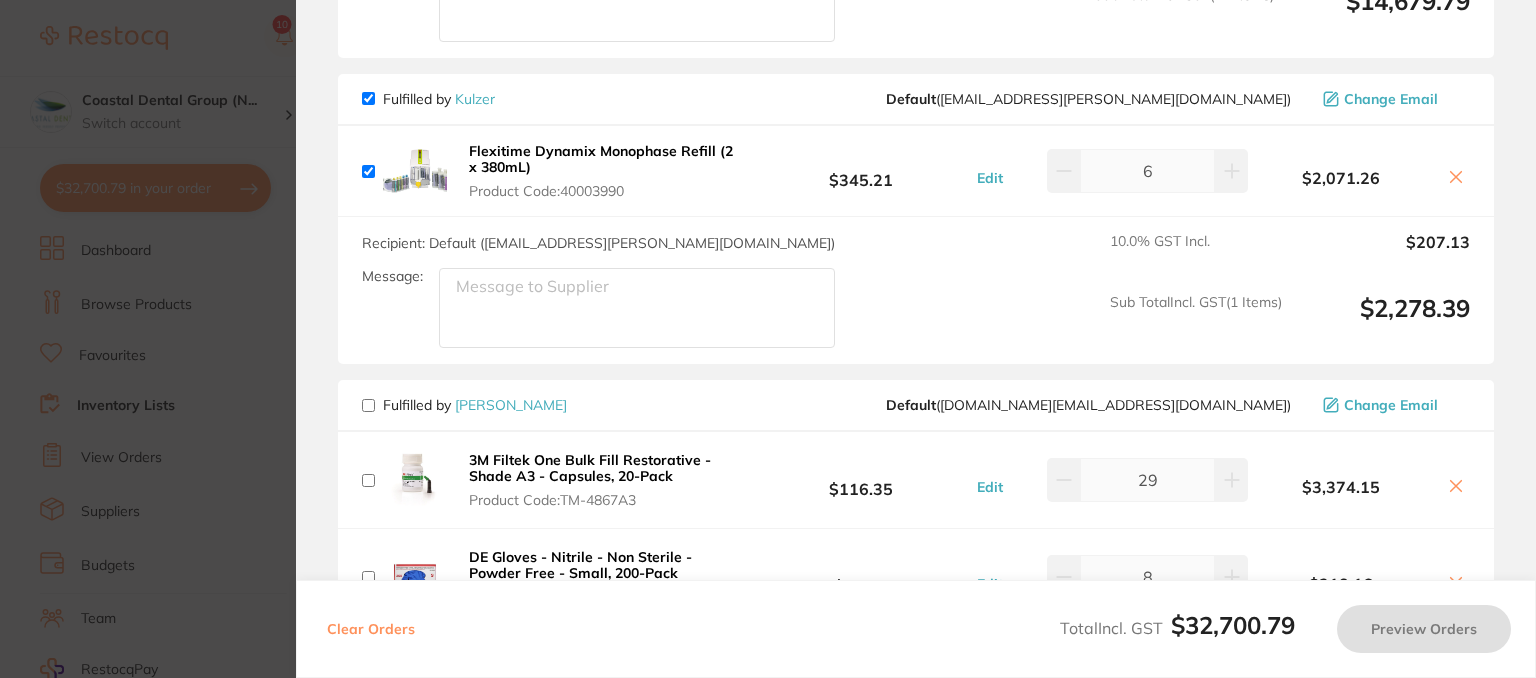checkbox on "true" 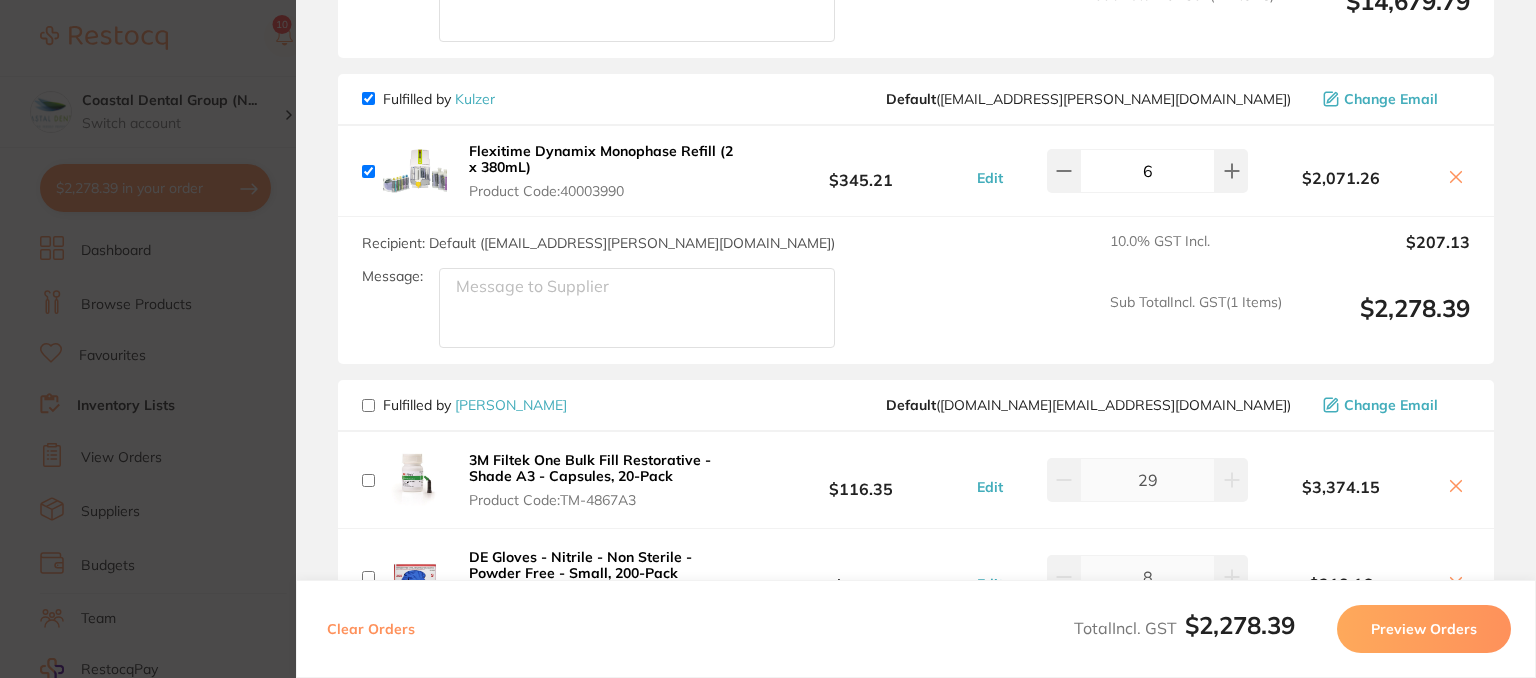 click on "Message:" at bounding box center (637, 2) 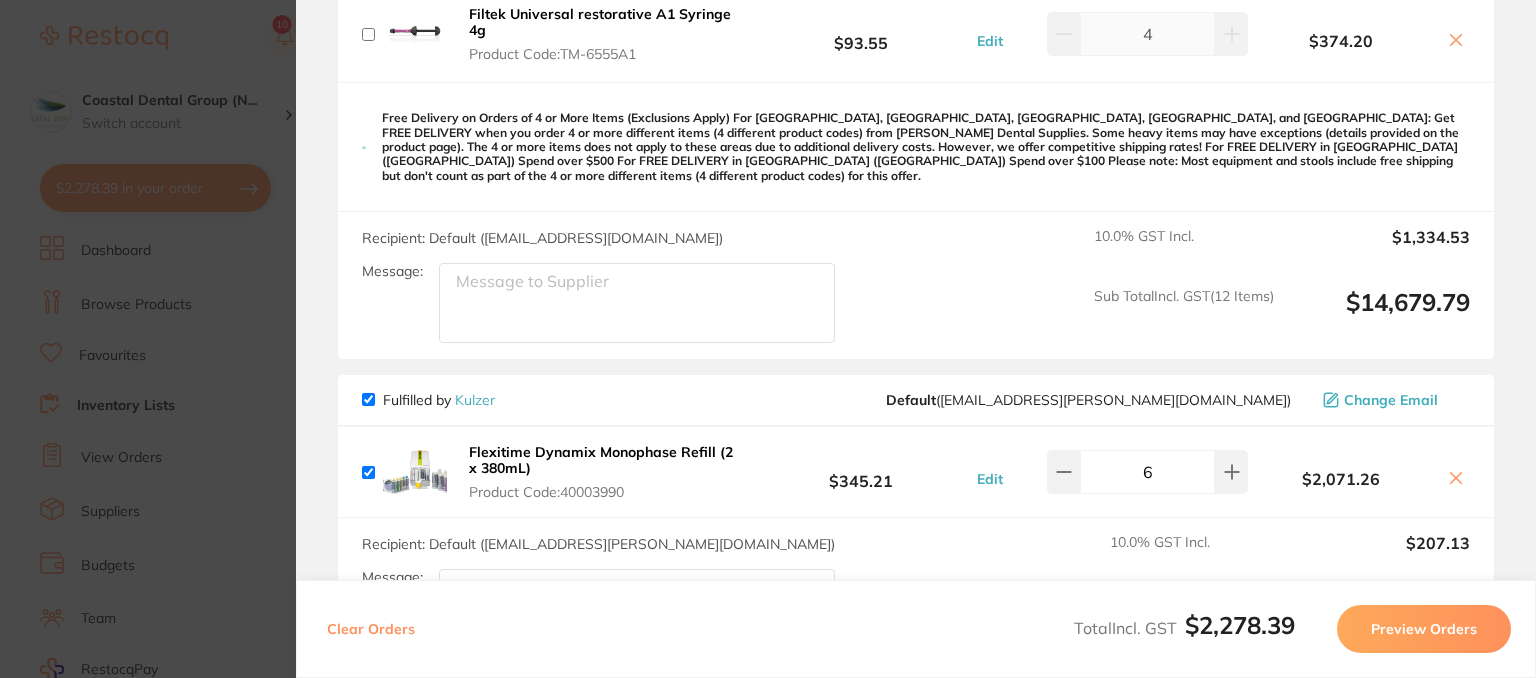 scroll, scrollTop: 1849, scrollLeft: 0, axis: vertical 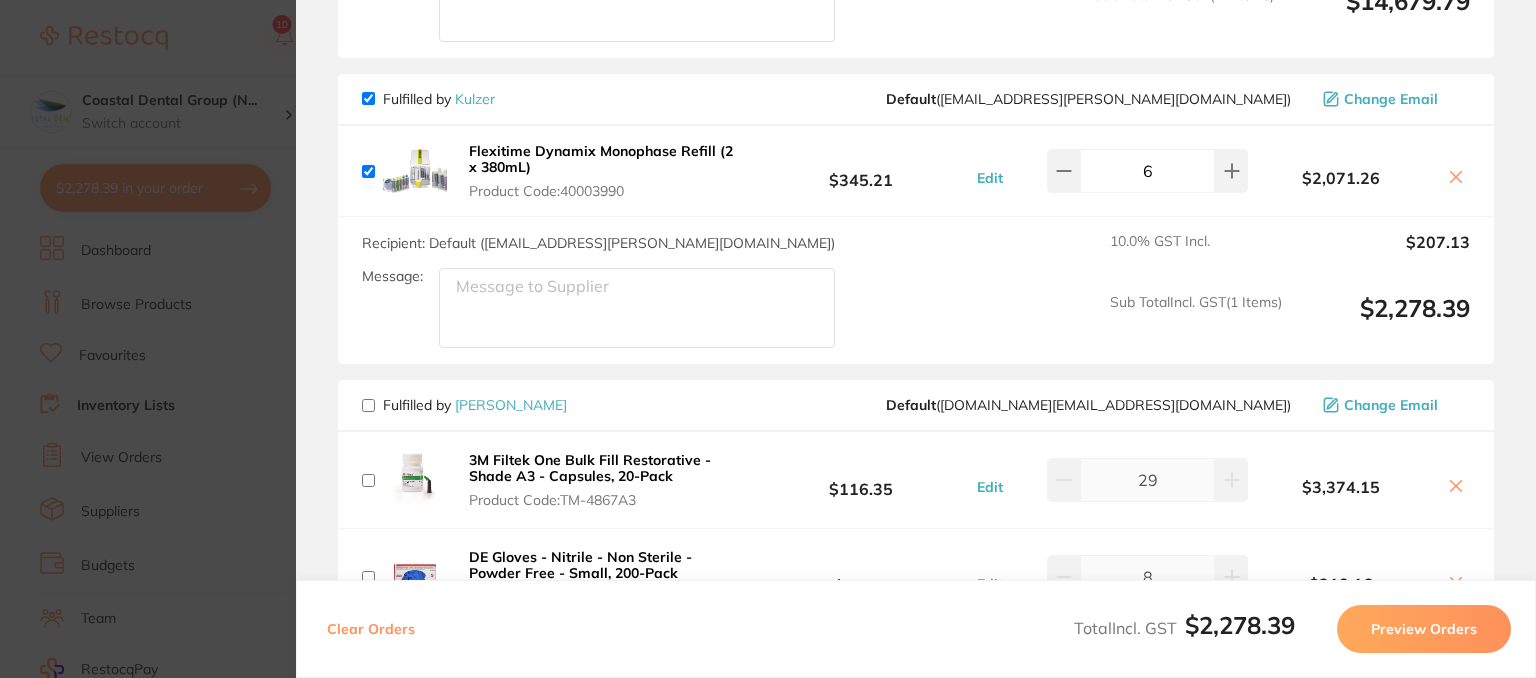 click on "Message:" at bounding box center (637, 2) 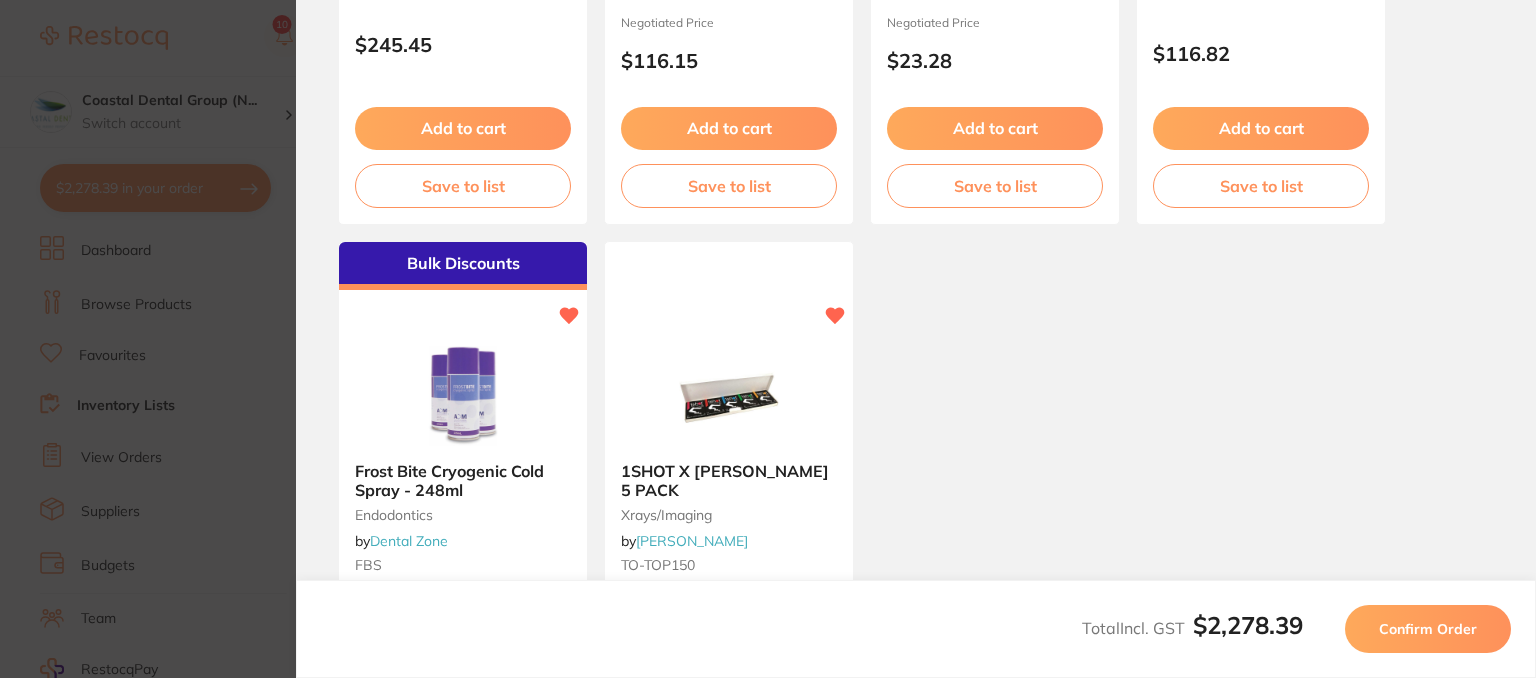 scroll, scrollTop: 0, scrollLeft: 0, axis: both 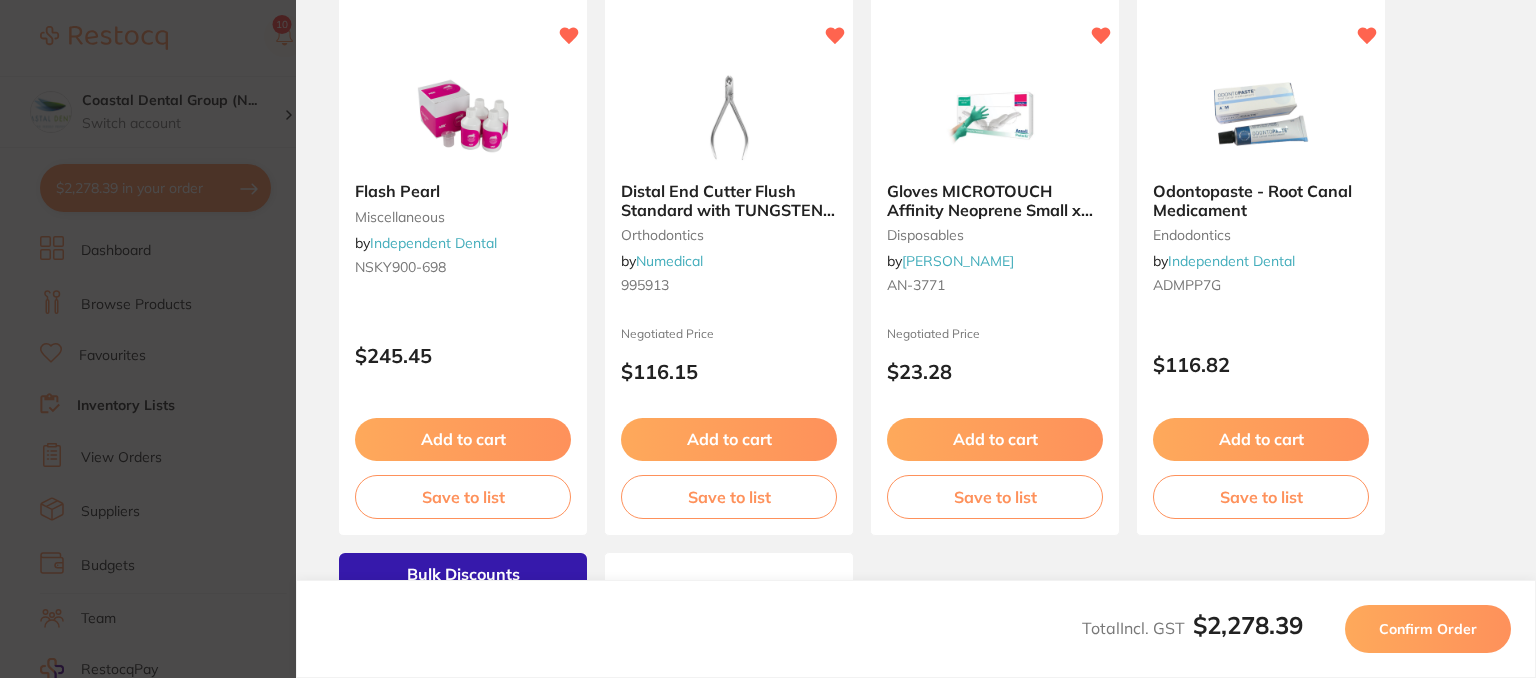 click on "Confirm Order" at bounding box center [1428, 629] 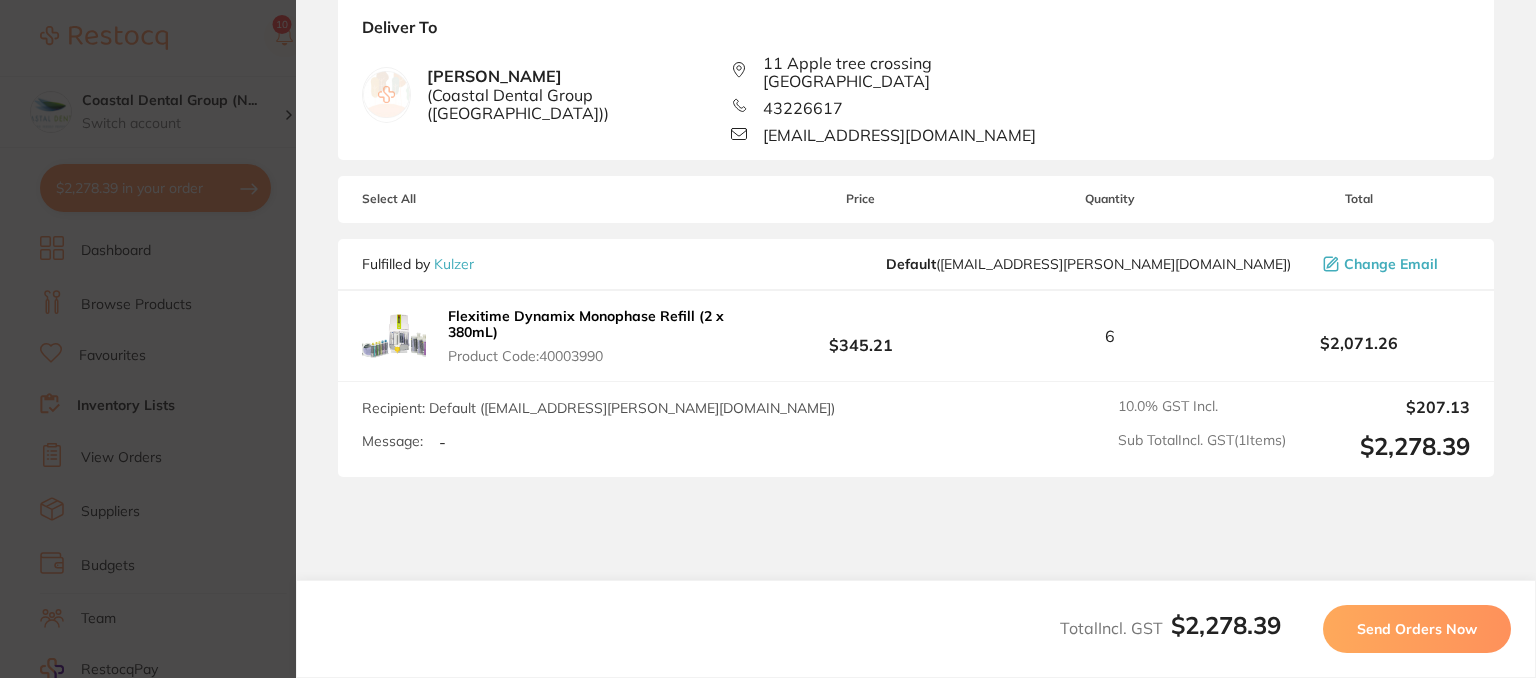 scroll, scrollTop: 0, scrollLeft: 0, axis: both 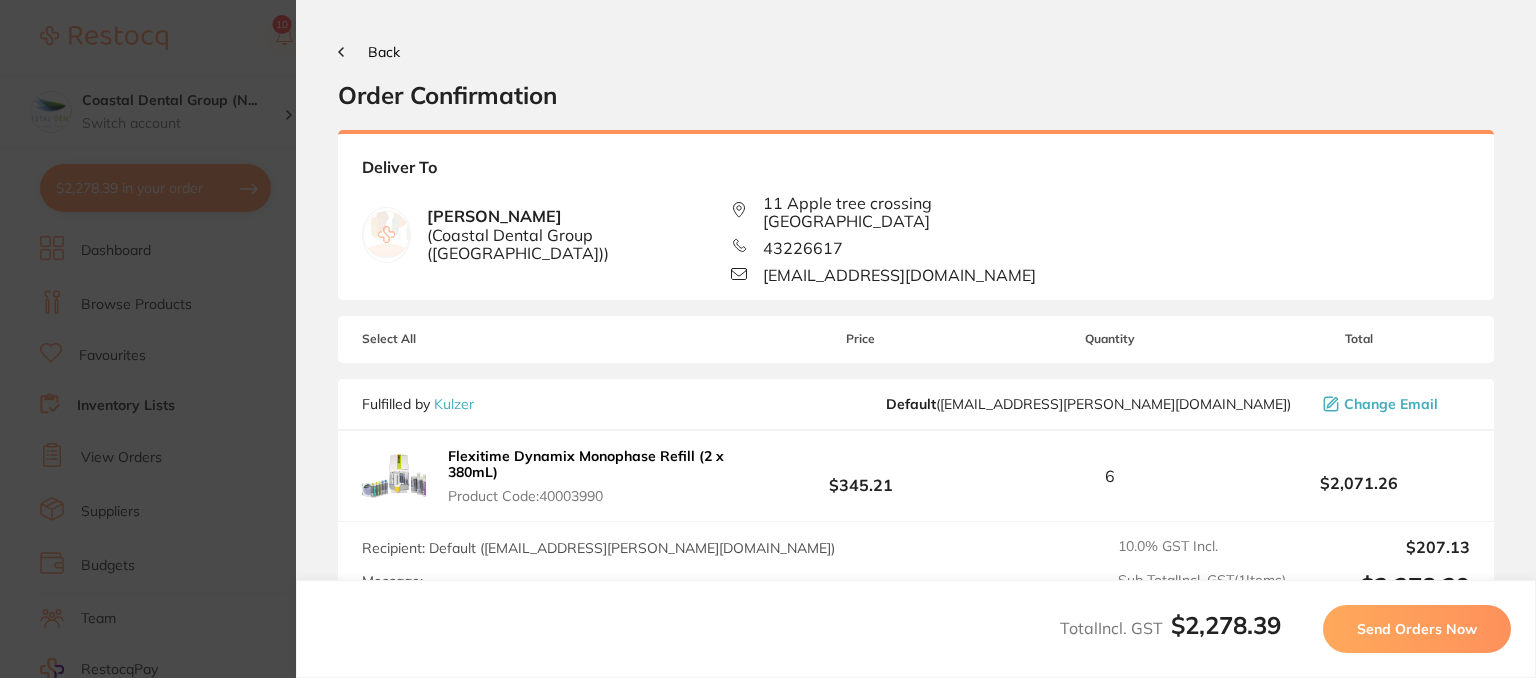 click on "Send Orders Now" at bounding box center (1417, 629) 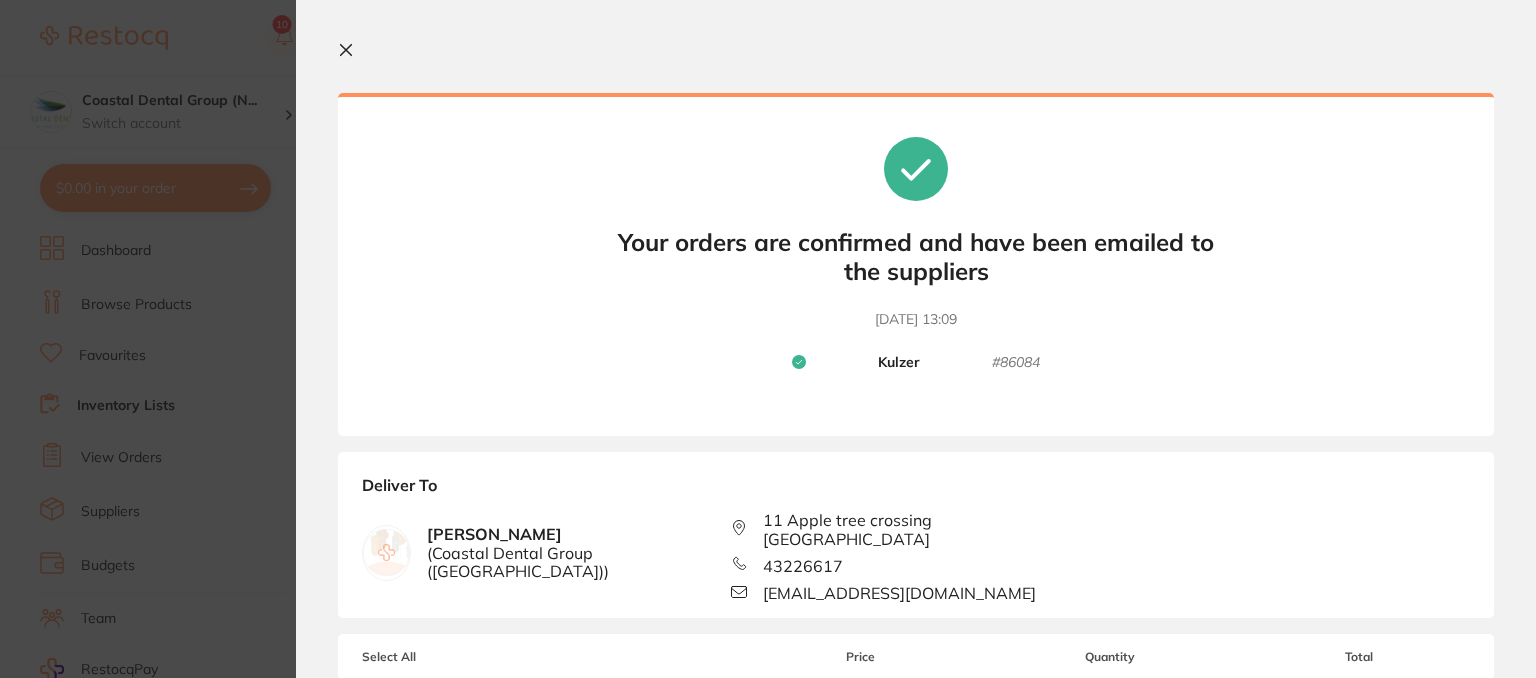 click 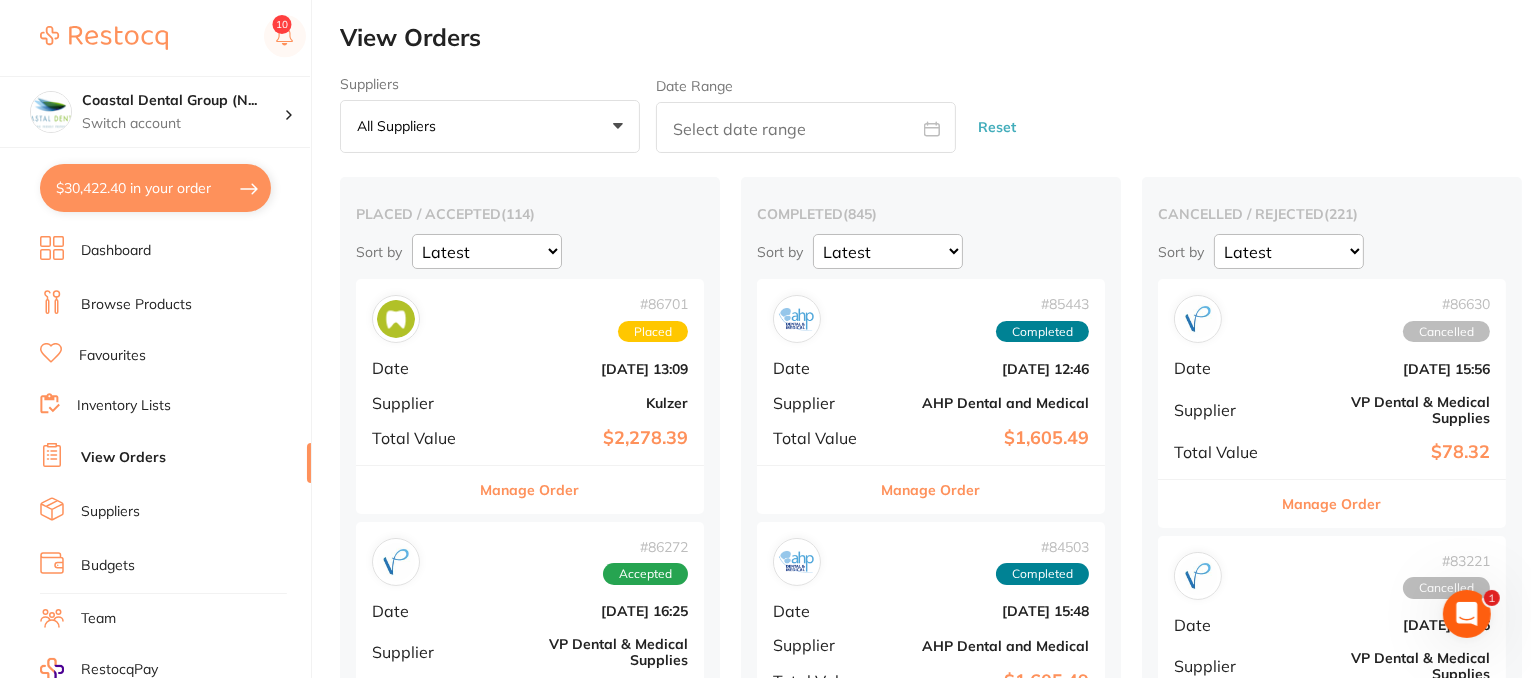 scroll, scrollTop: 13, scrollLeft: 0, axis: vertical 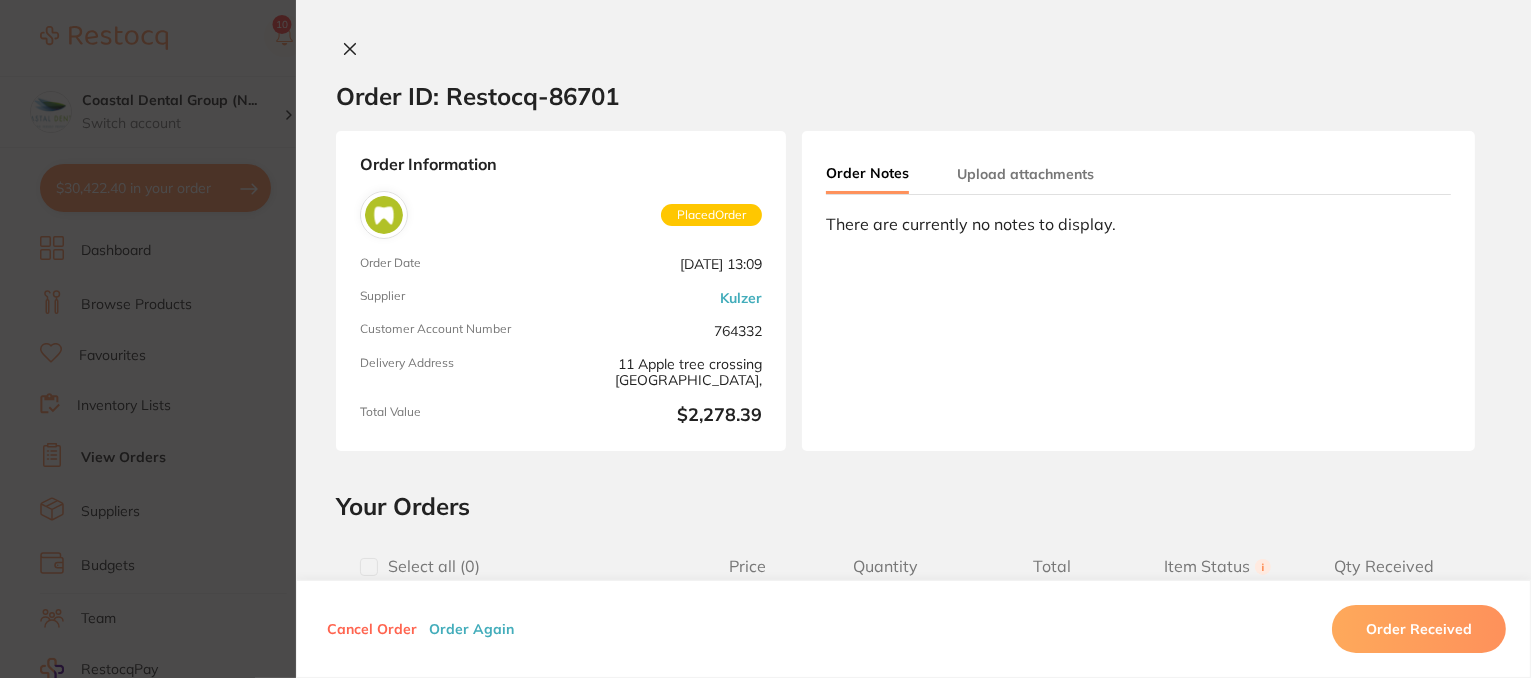 click 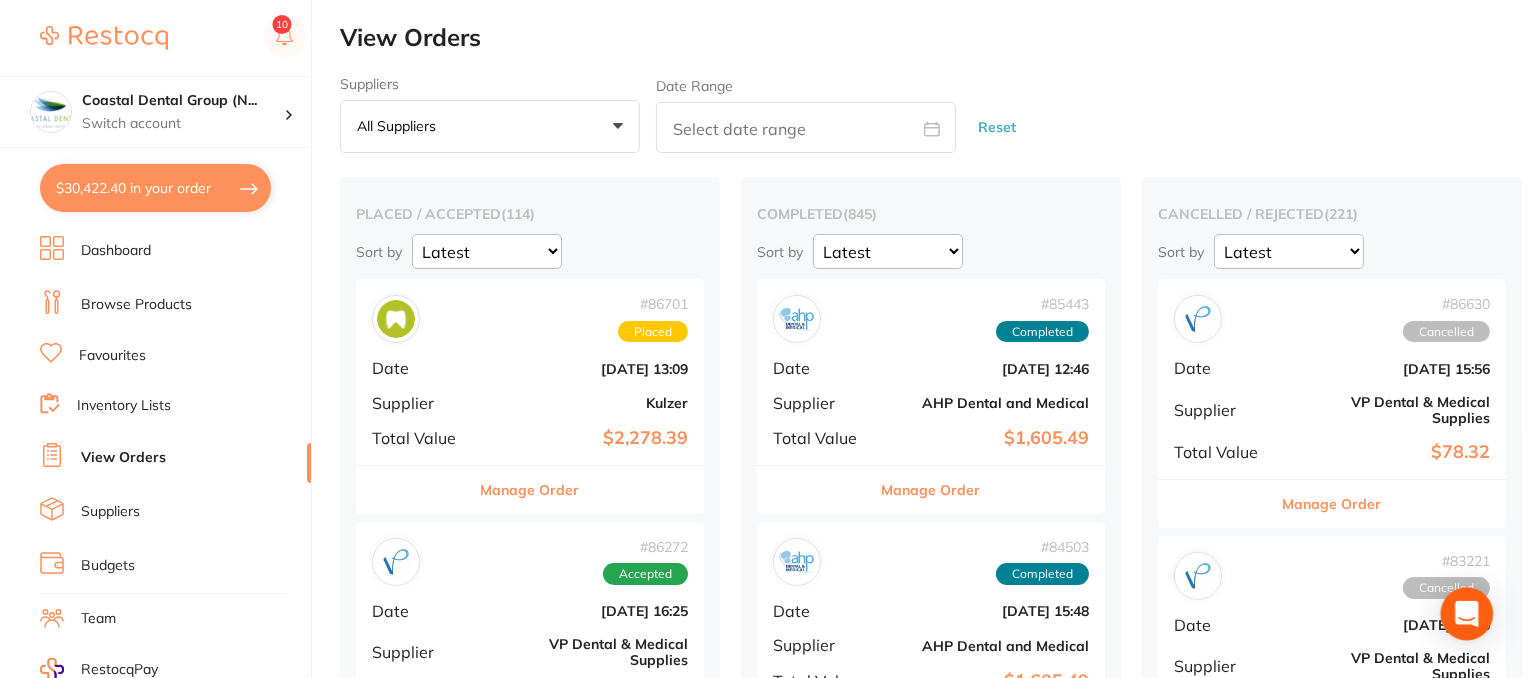 click 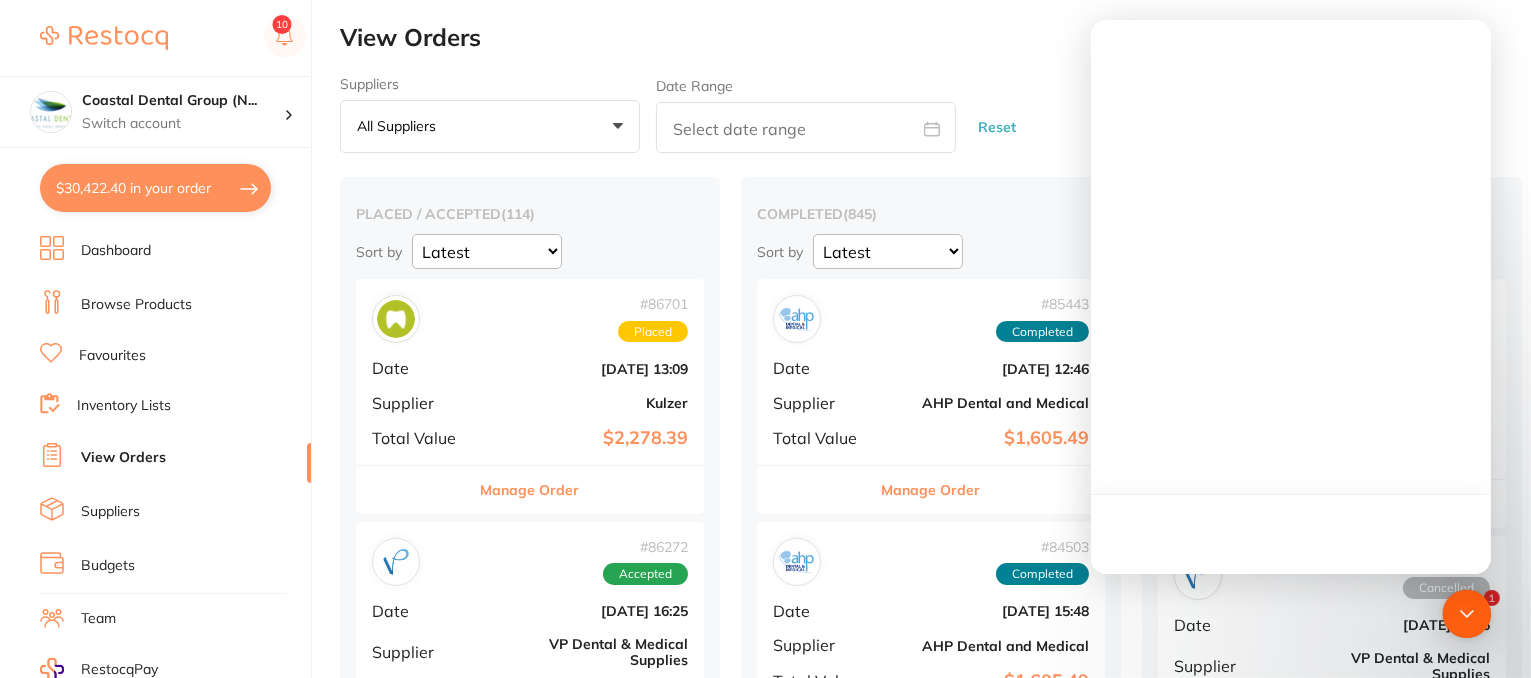 scroll, scrollTop: 0, scrollLeft: 0, axis: both 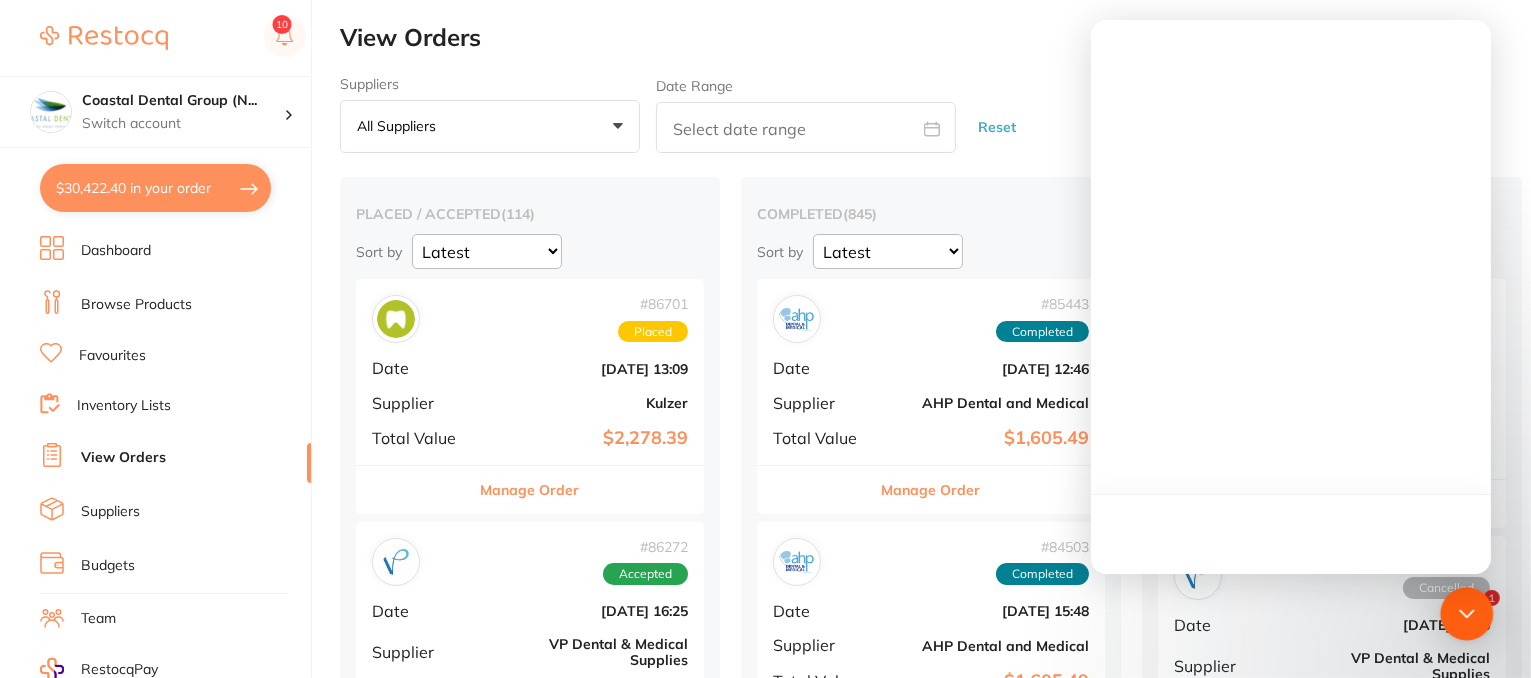 click 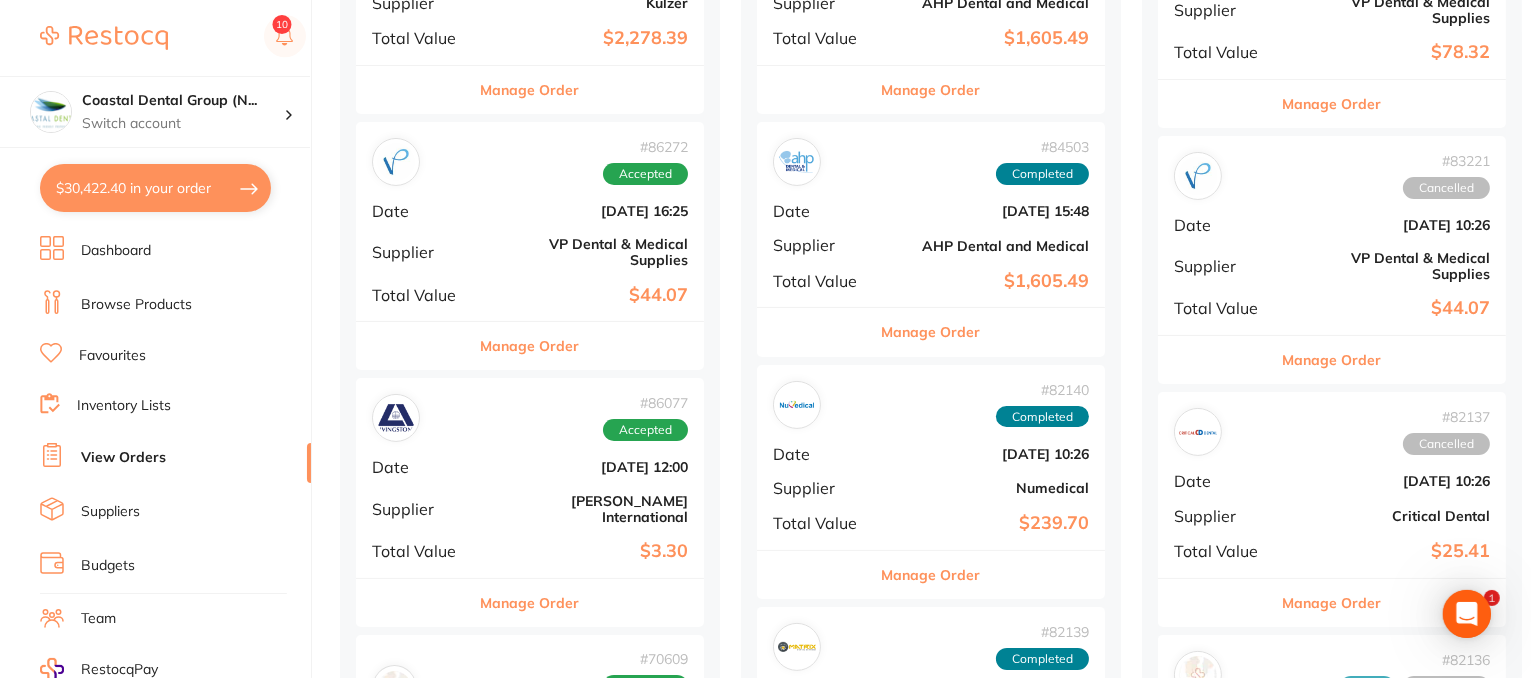 scroll, scrollTop: 700, scrollLeft: 0, axis: vertical 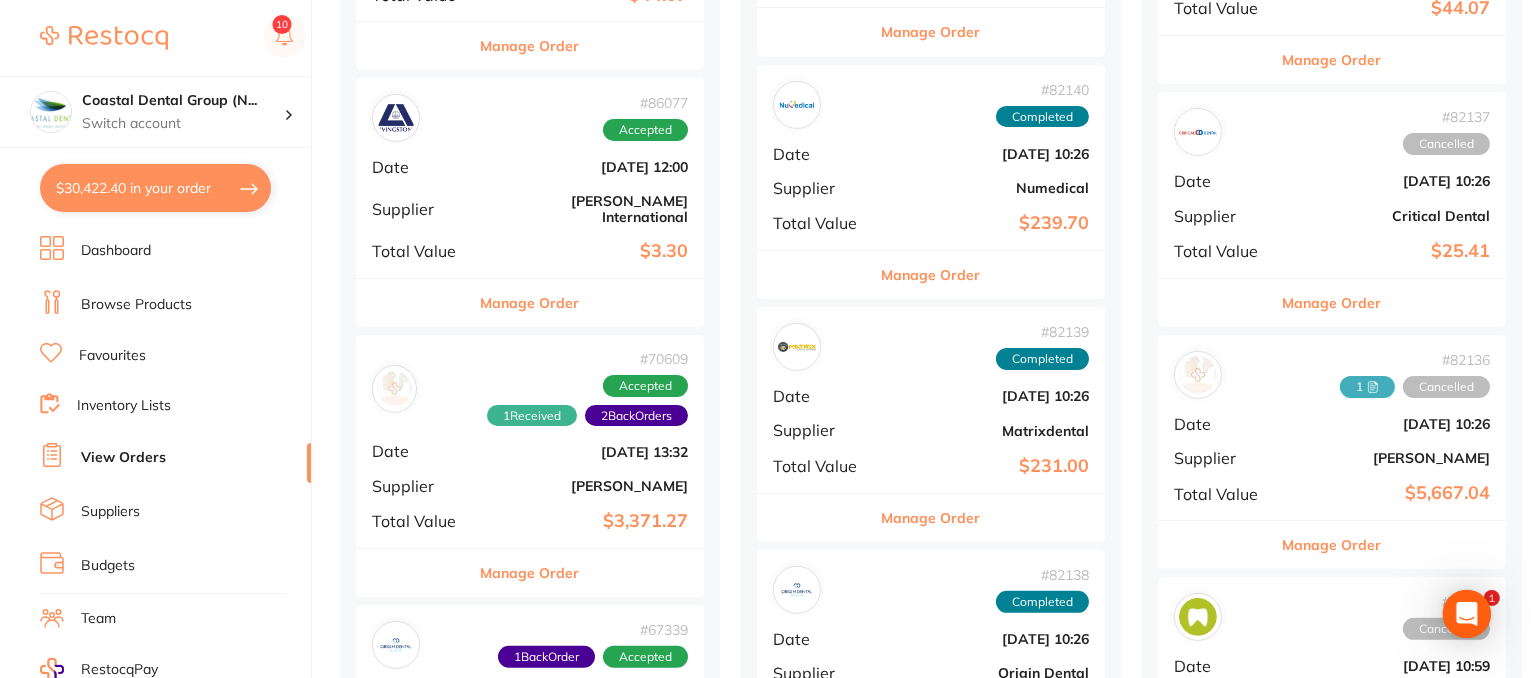 click on "$3,371.27" at bounding box center (588, 521) 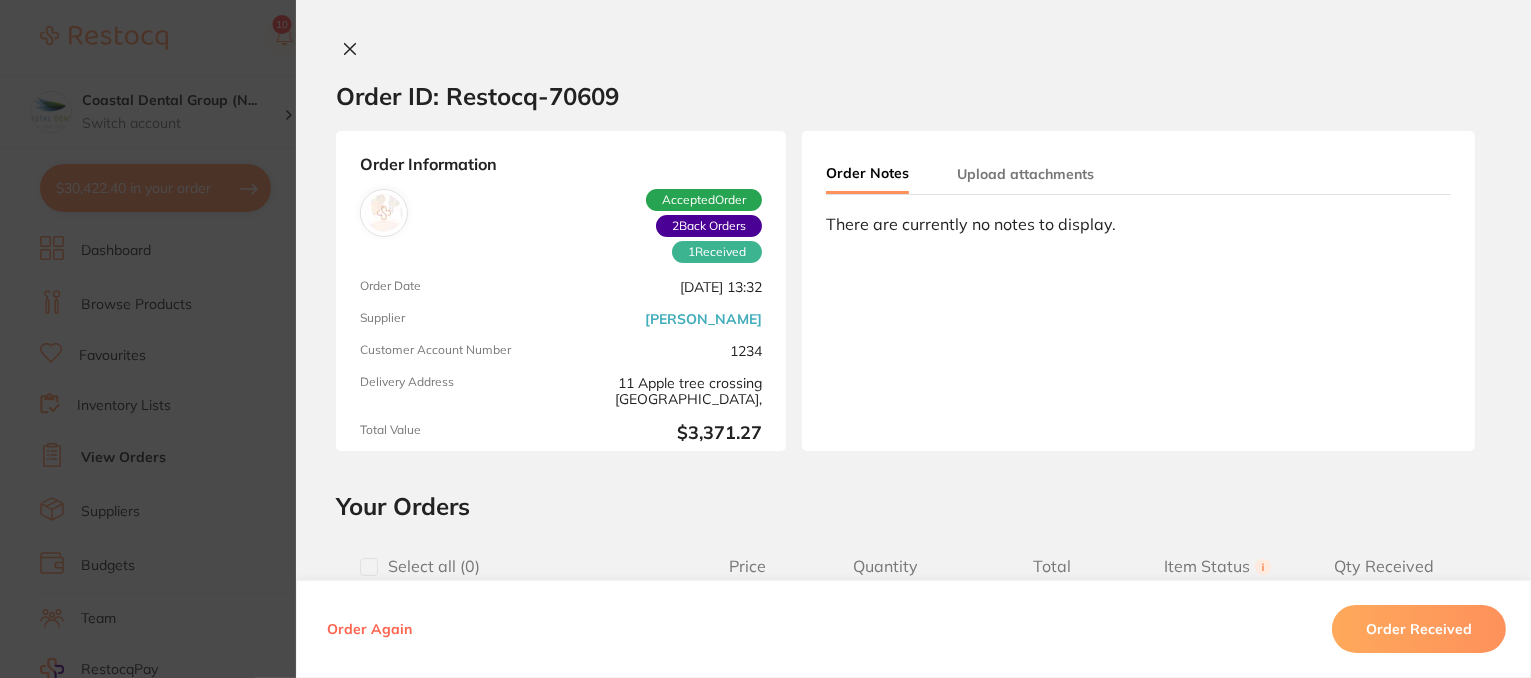 scroll, scrollTop: 0, scrollLeft: 0, axis: both 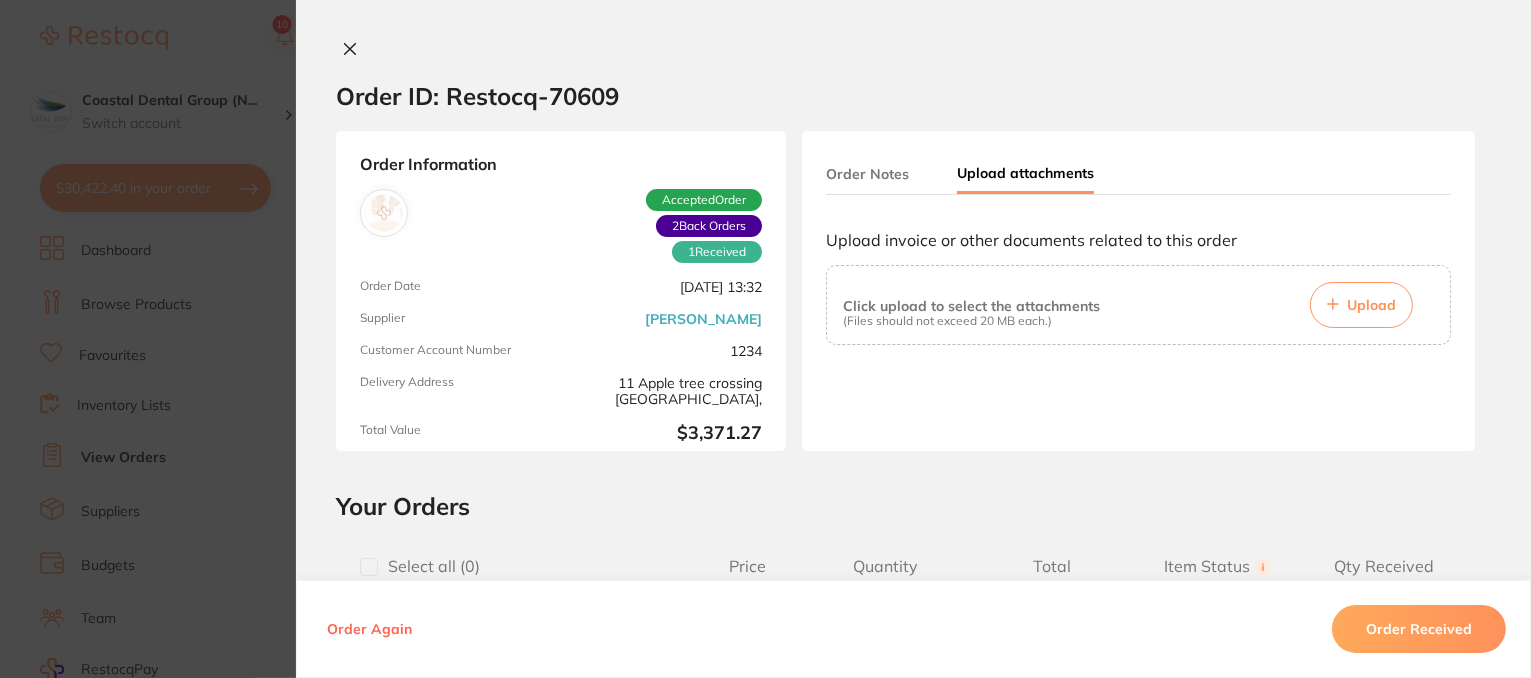 click on "Order Notes" at bounding box center (867, 174) 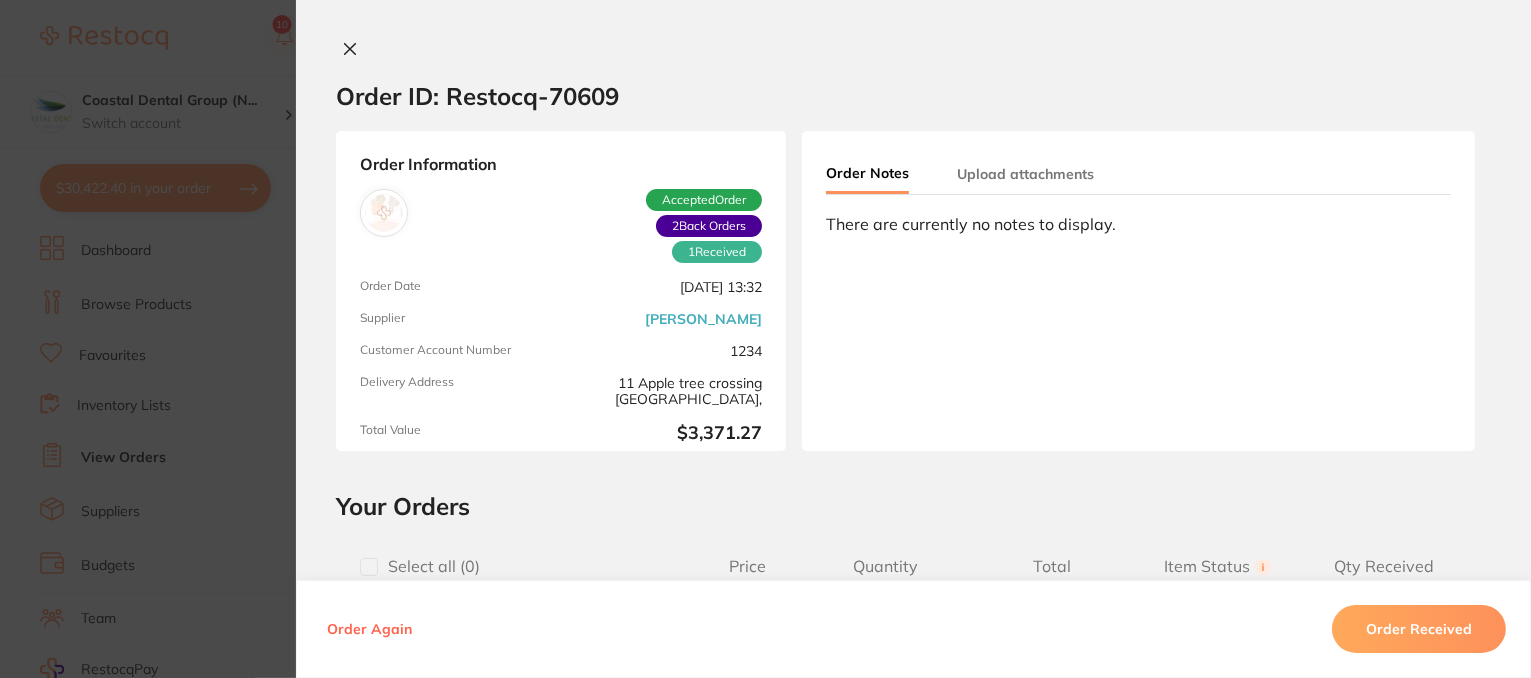 scroll, scrollTop: 400, scrollLeft: 0, axis: vertical 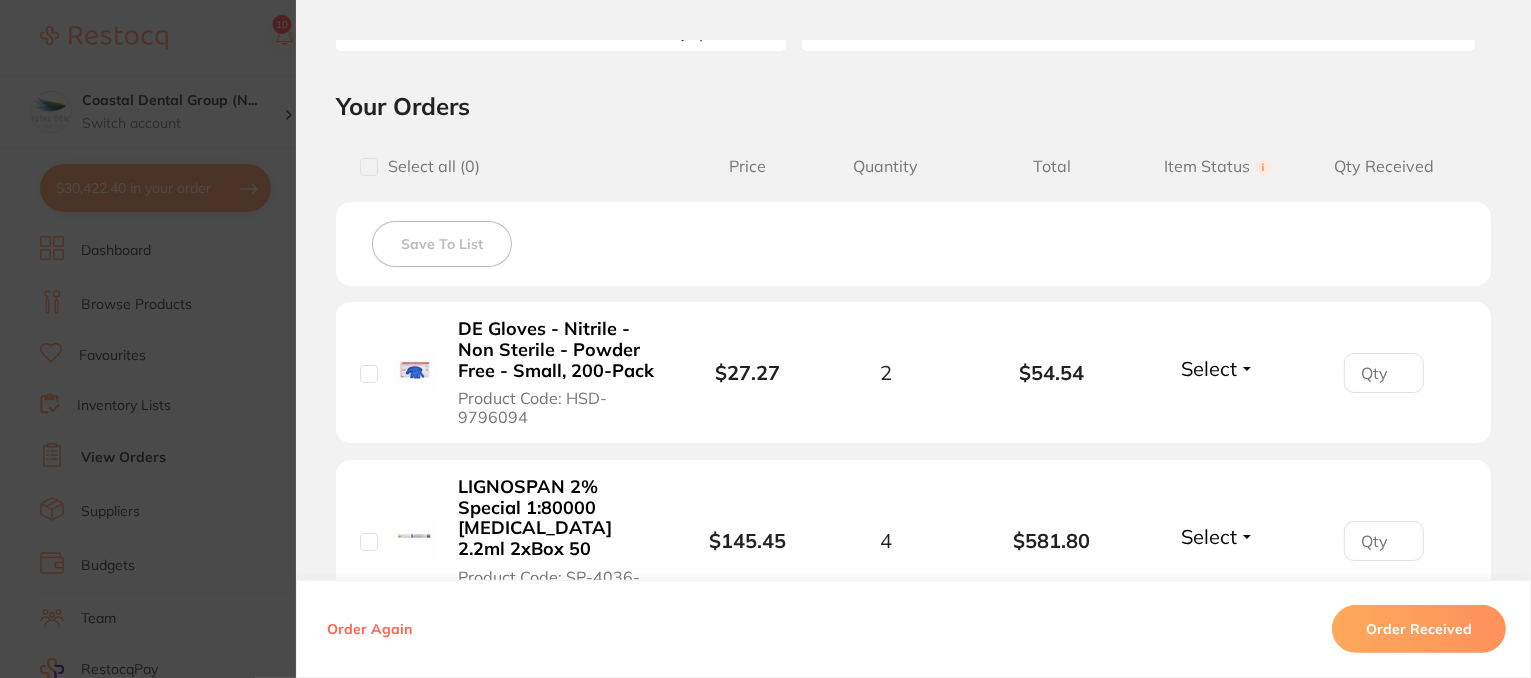 click on "Select" at bounding box center [1218, 368] 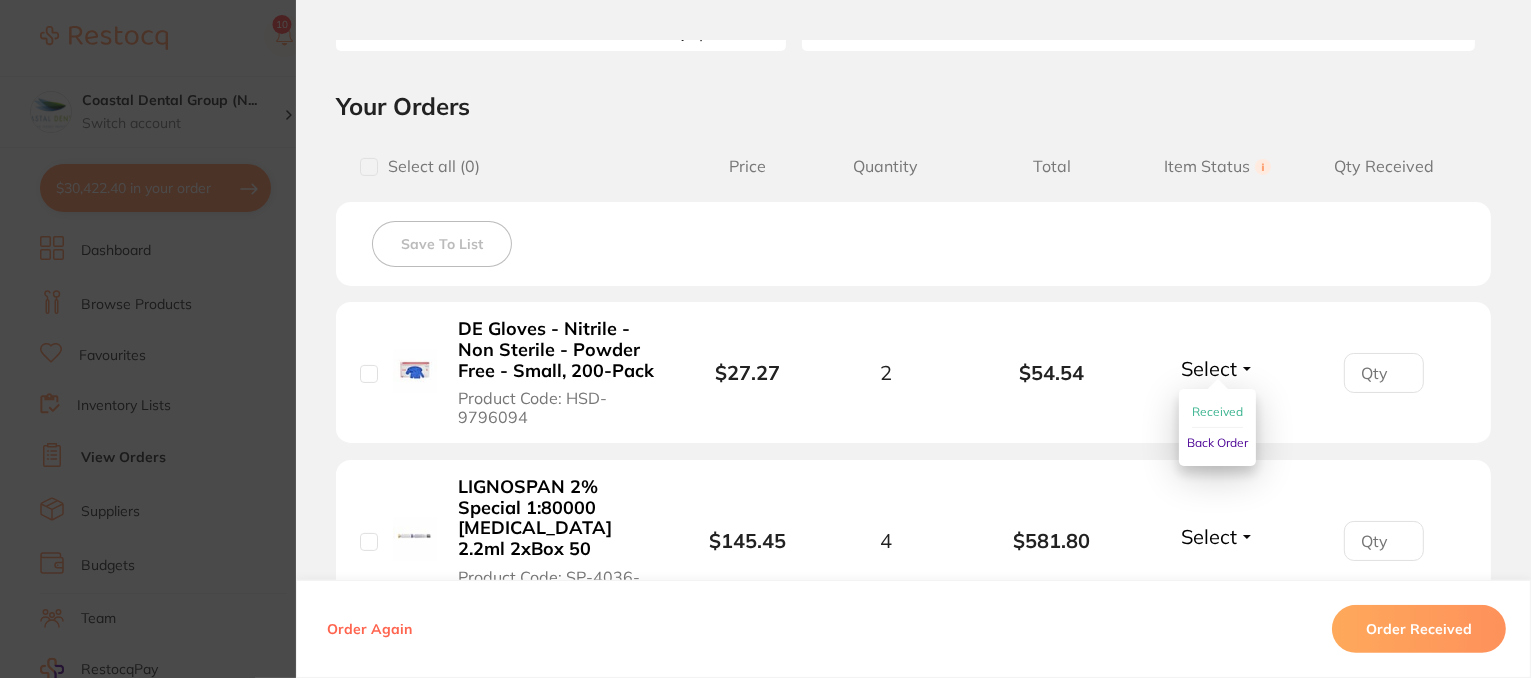 click on "Received" at bounding box center (1217, 411) 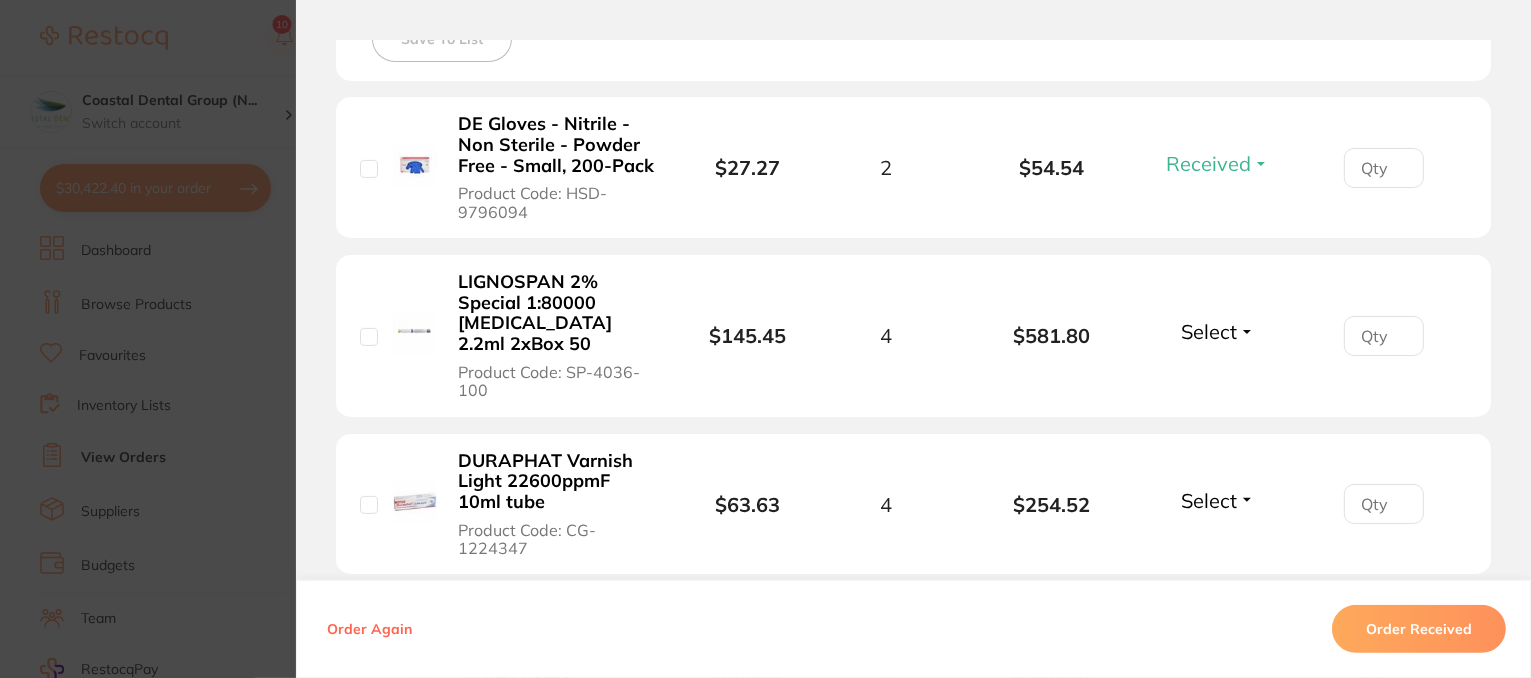 scroll, scrollTop: 700, scrollLeft: 0, axis: vertical 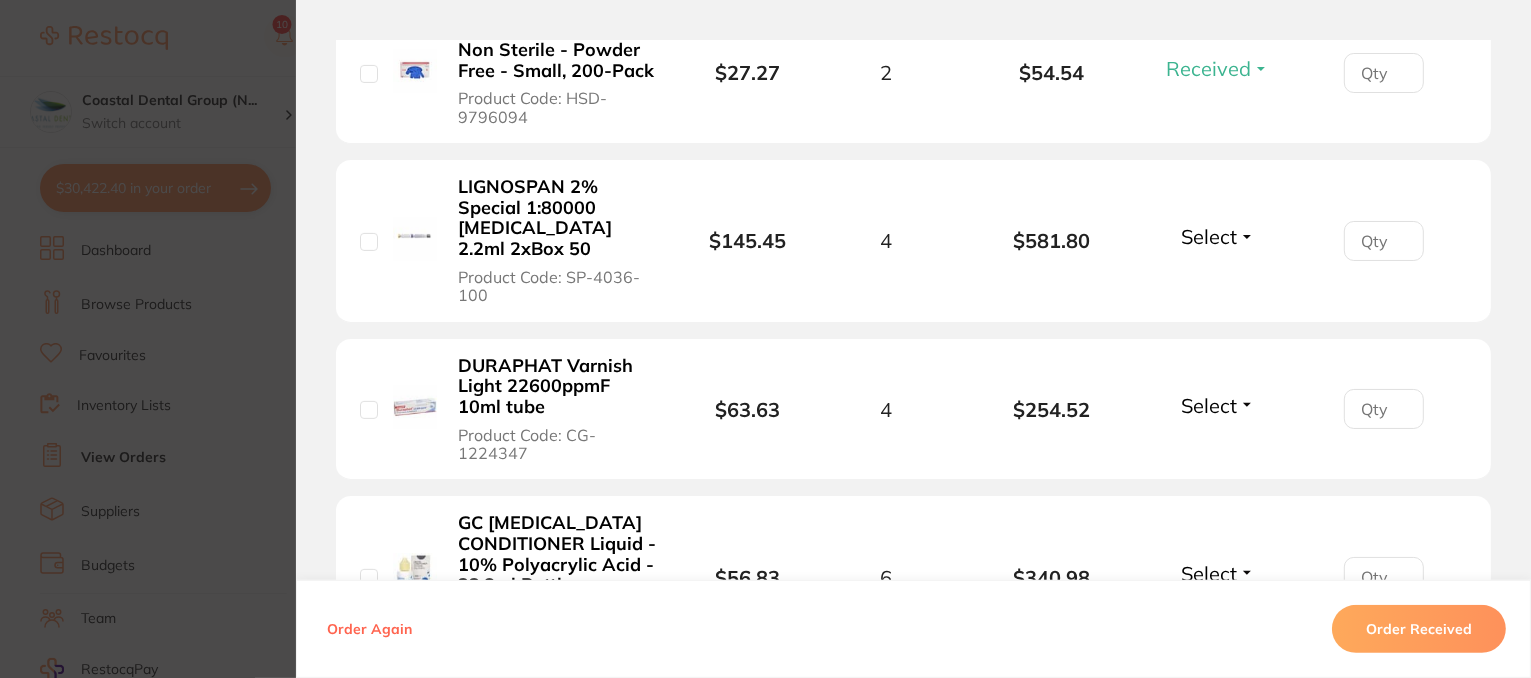 click on "Select" at bounding box center [1218, 236] 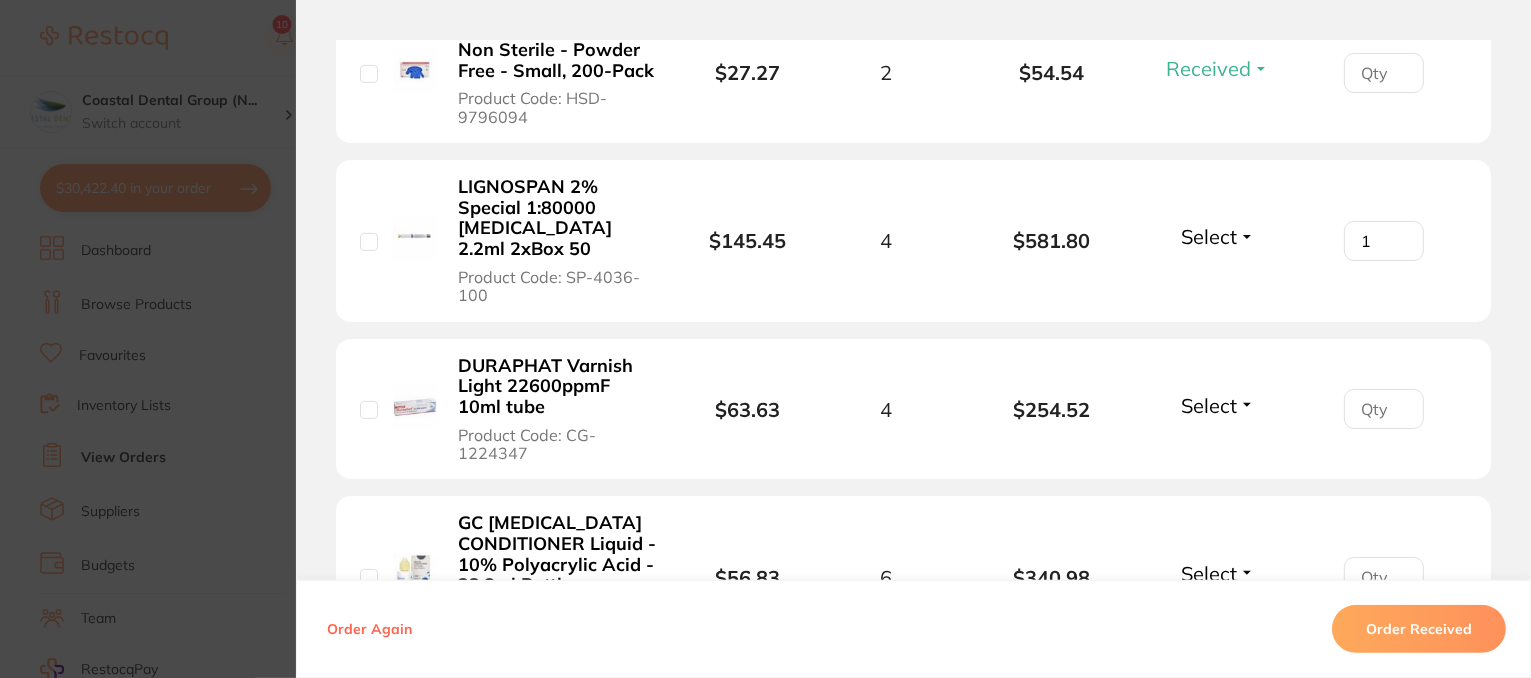 click on "1" at bounding box center [1384, 73] 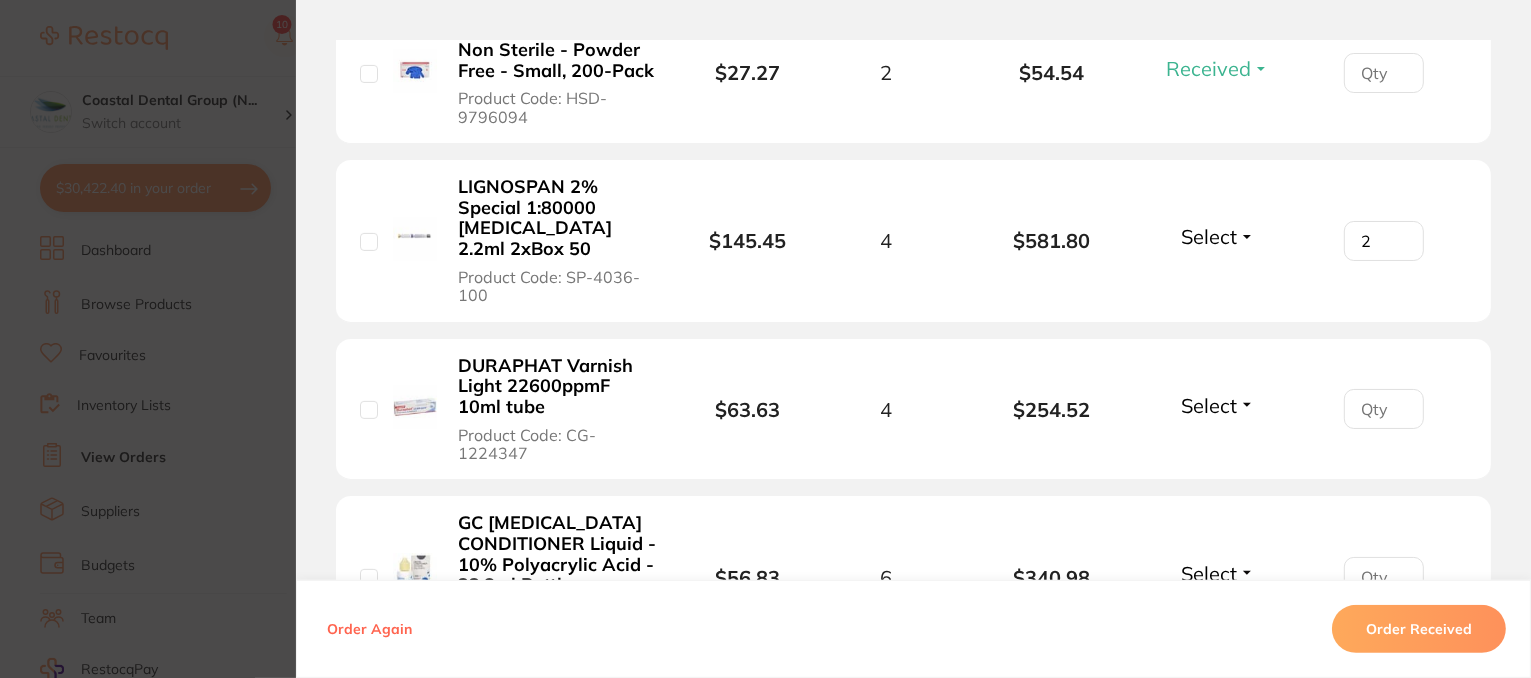 type on "2" 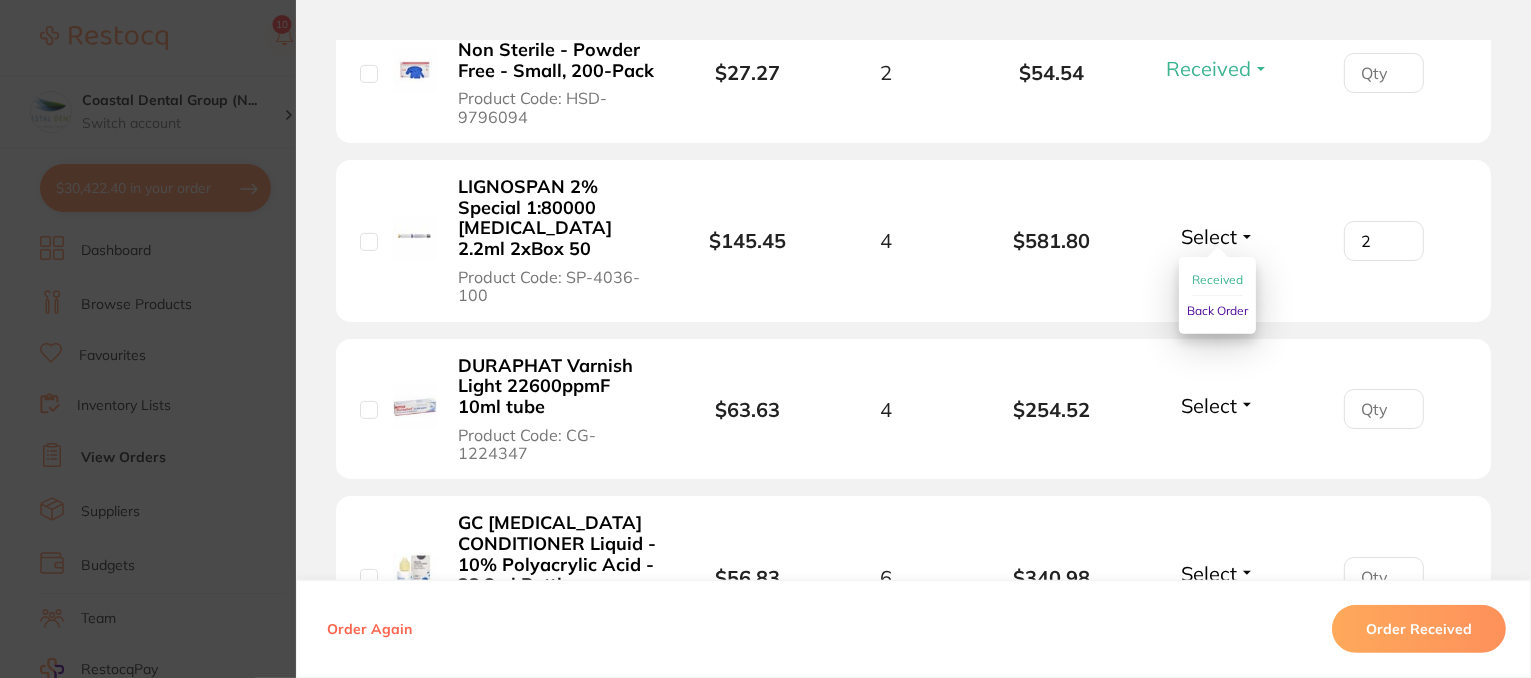 click on "Back Order" at bounding box center (1217, 310) 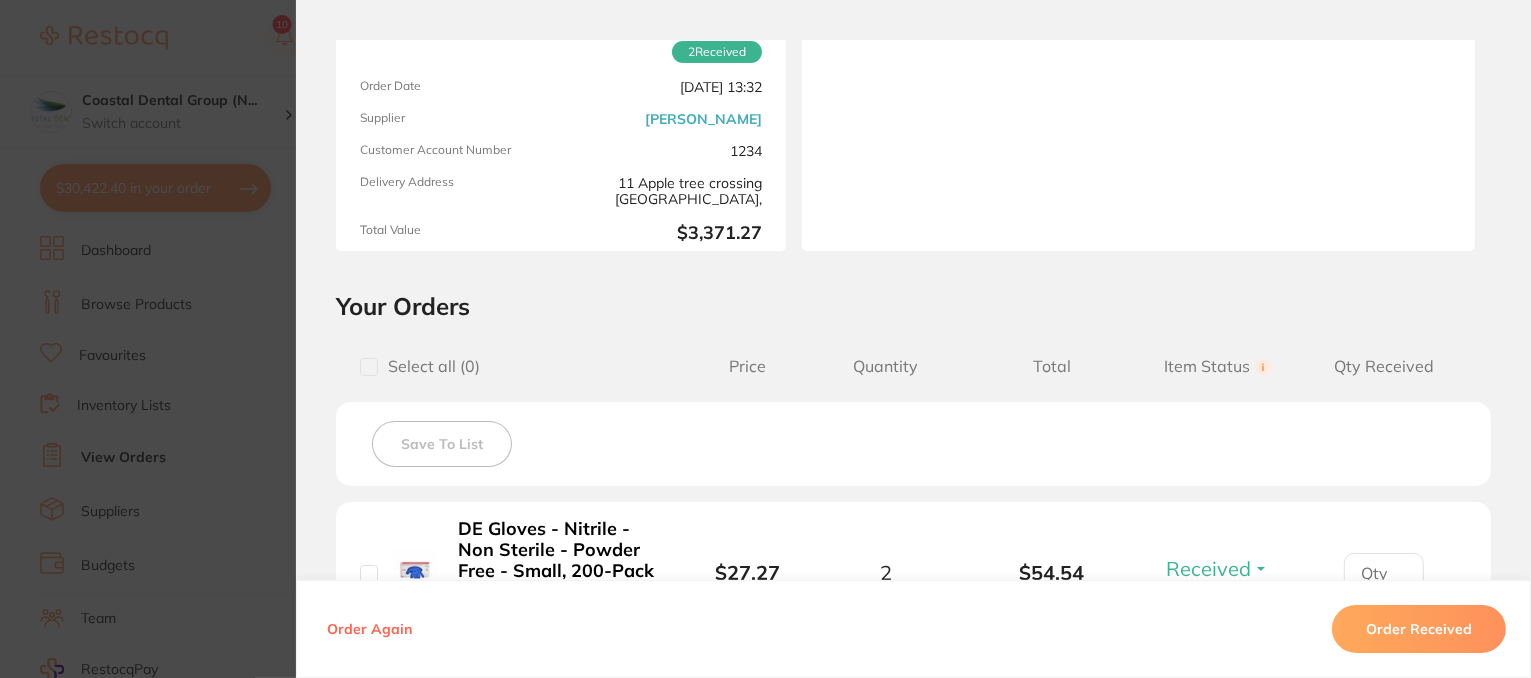 scroll, scrollTop: 0, scrollLeft: 0, axis: both 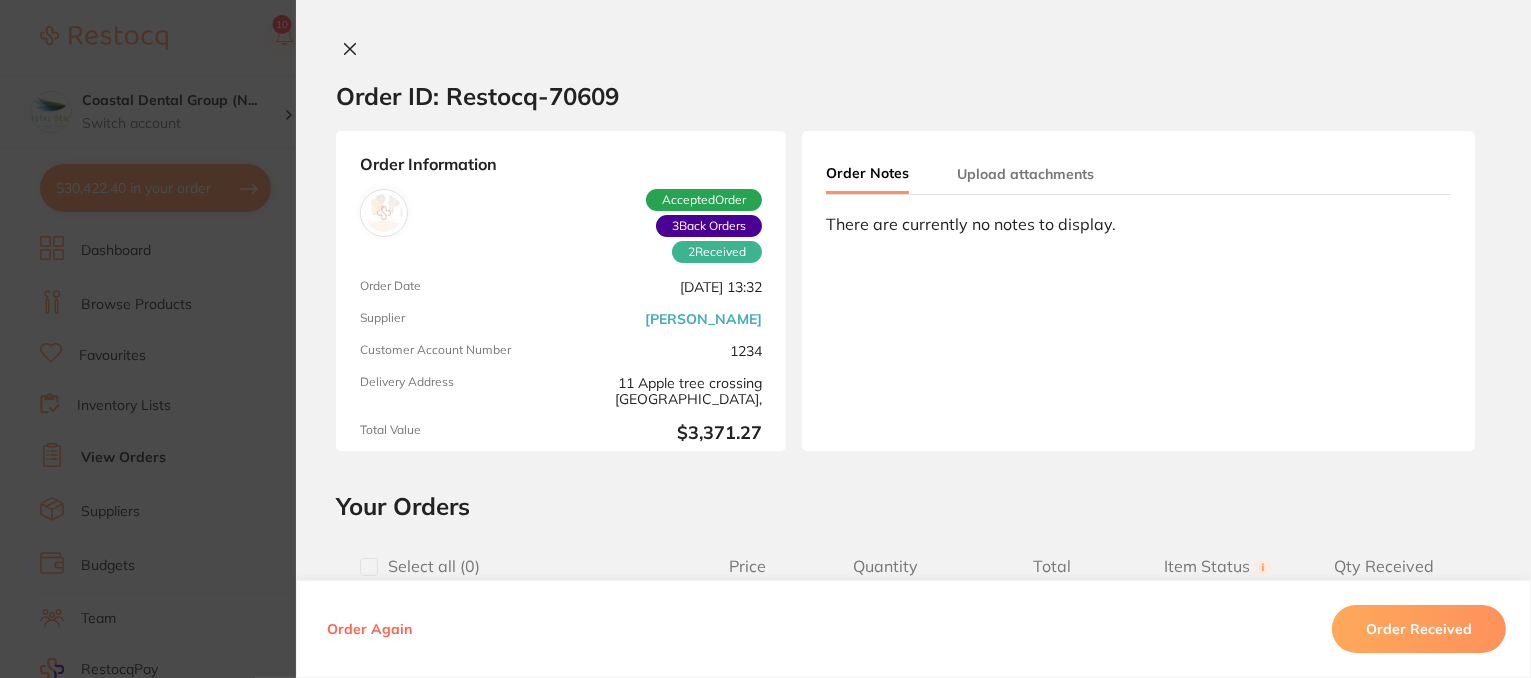 click 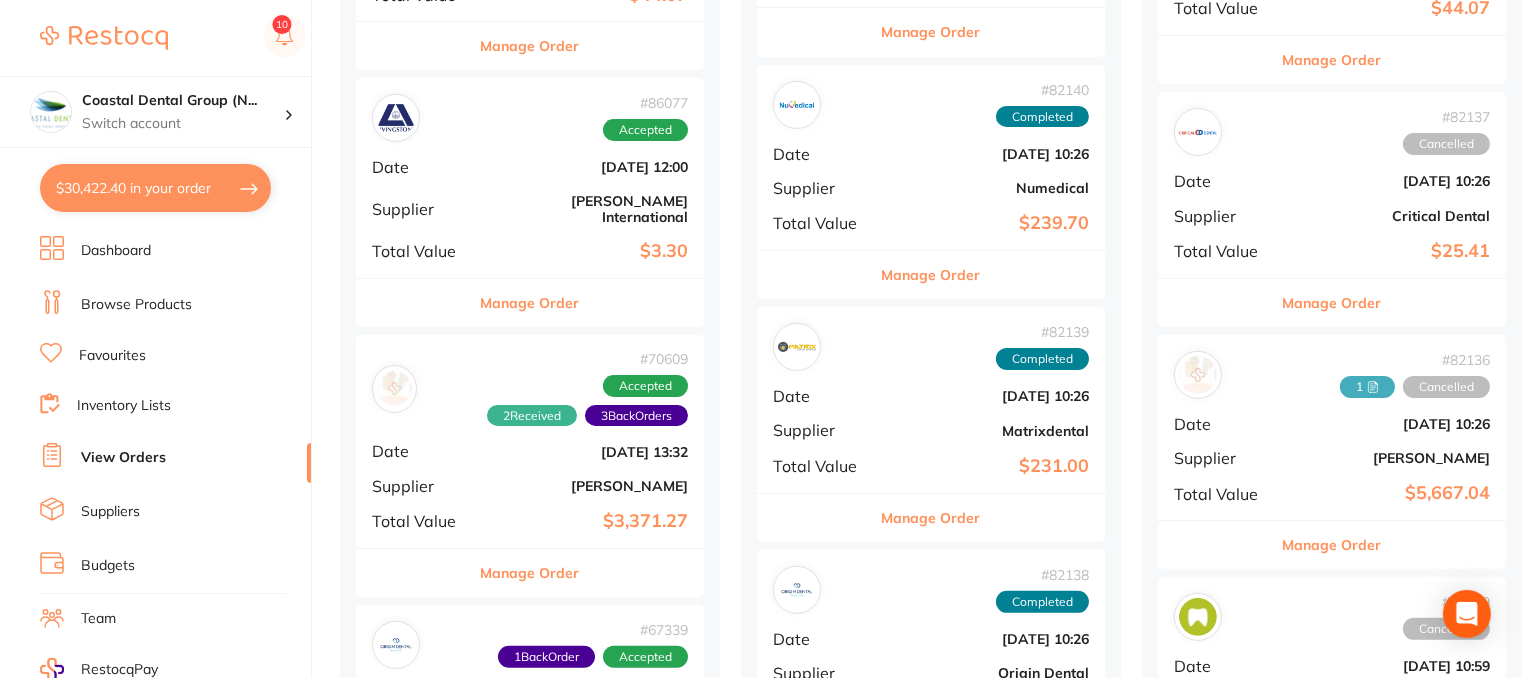 click on "Manage Order" at bounding box center (530, 573) 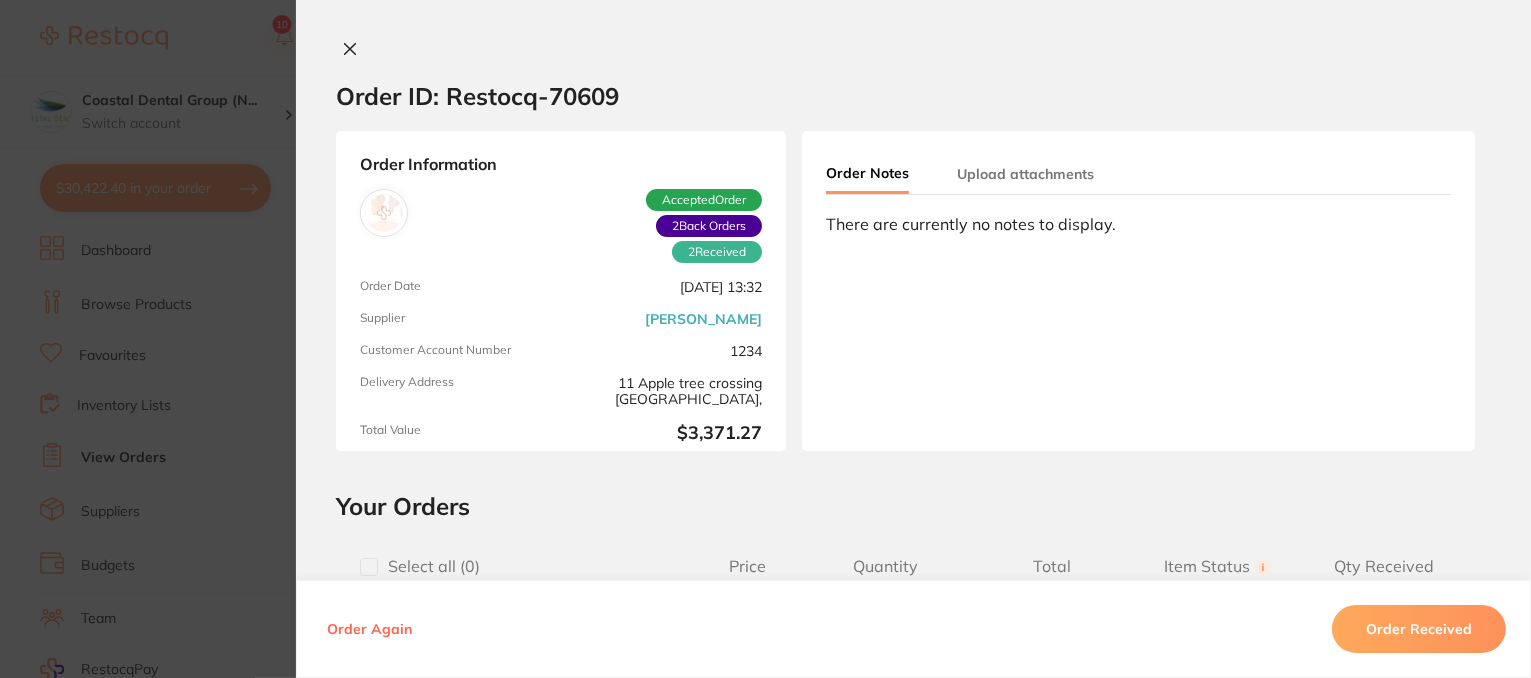 scroll, scrollTop: 800, scrollLeft: 0, axis: vertical 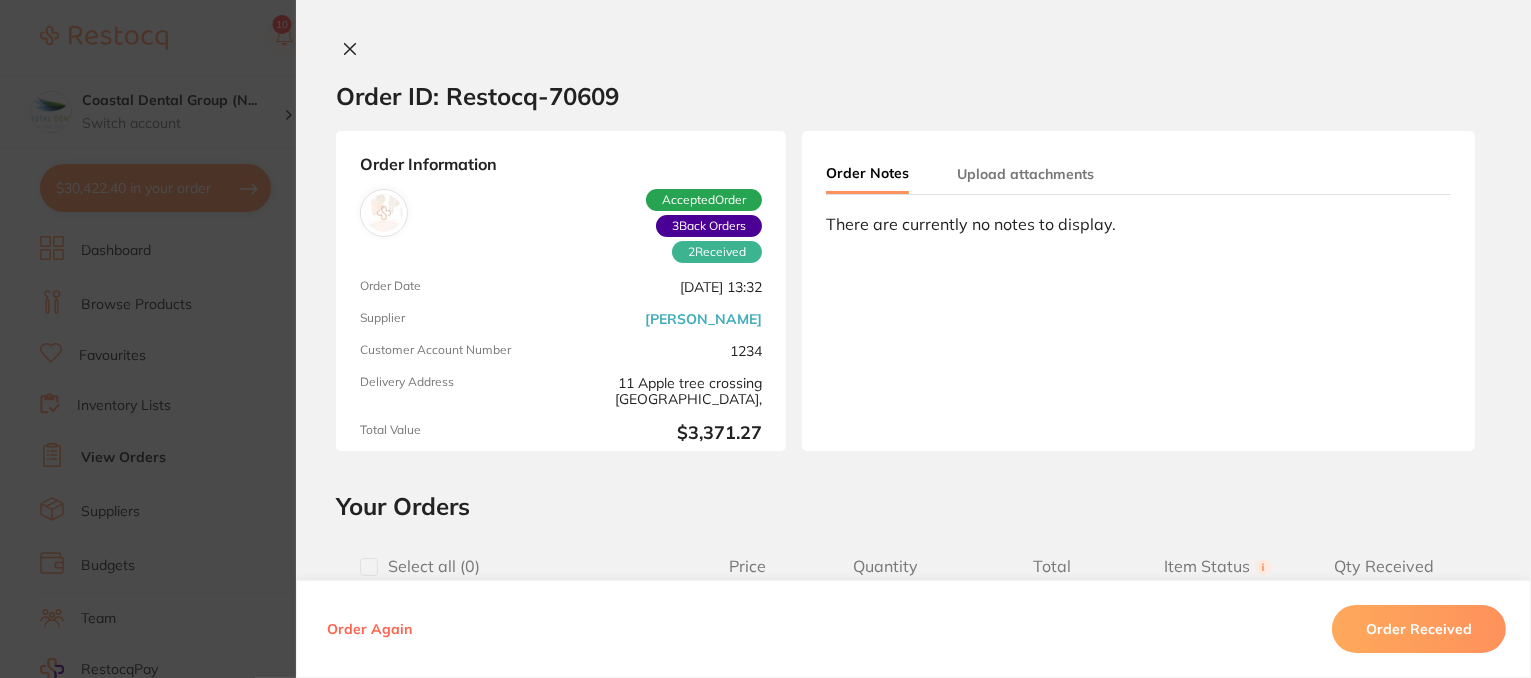 click 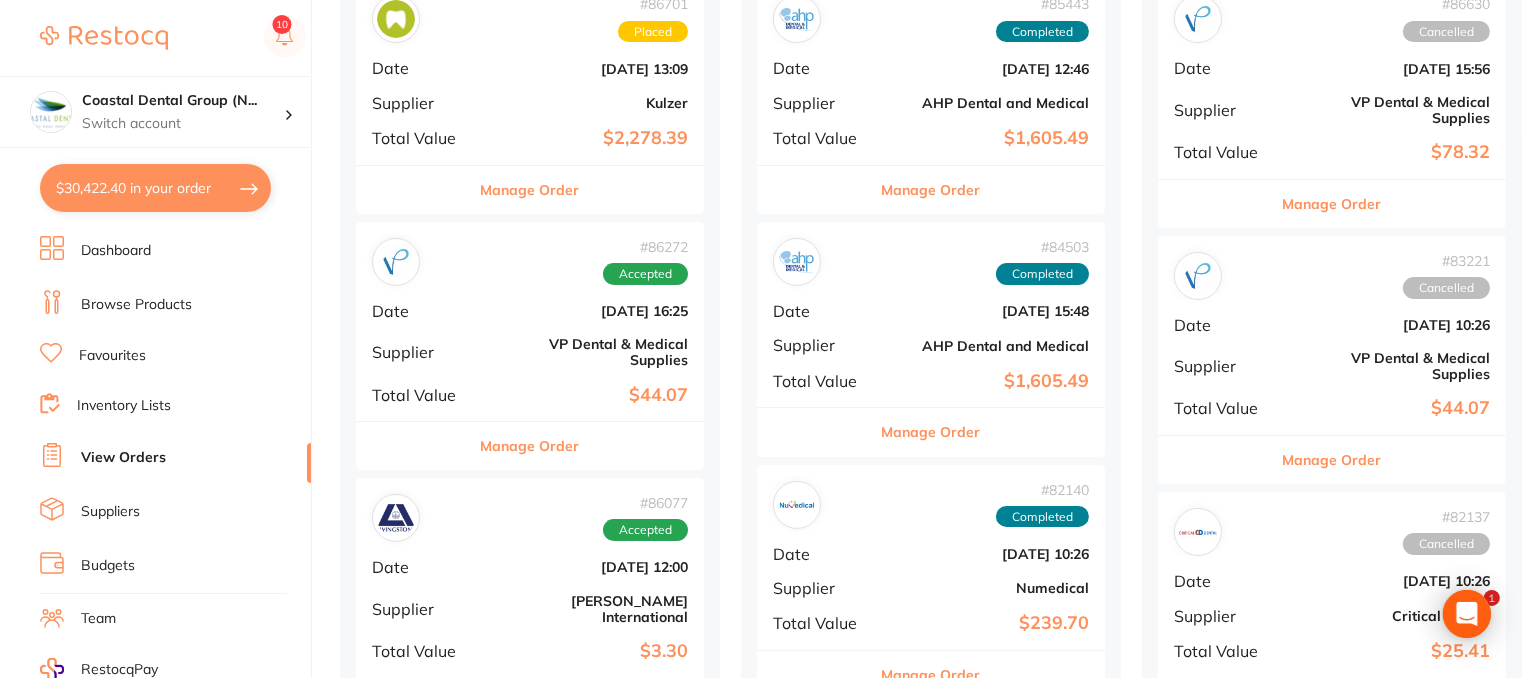 scroll, scrollTop: 0, scrollLeft: 0, axis: both 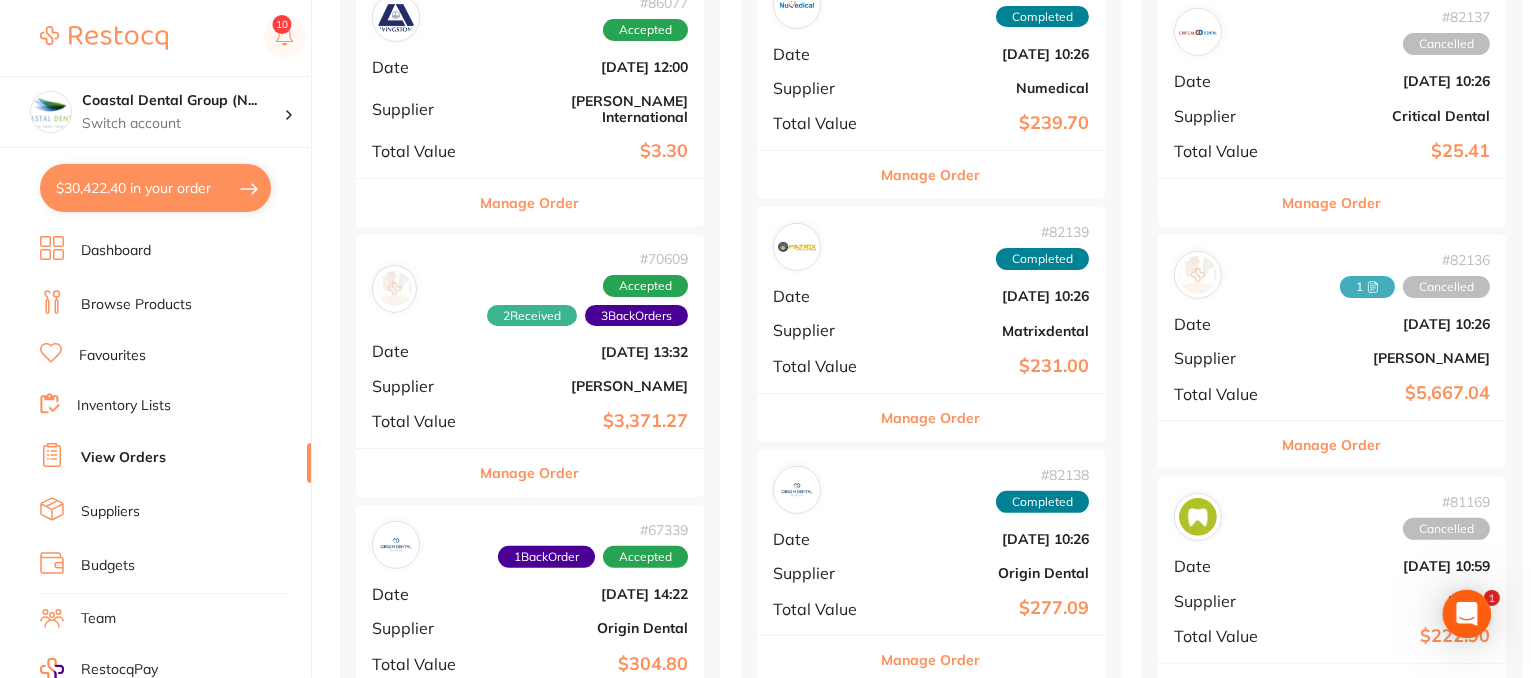 click on "Manage Order" at bounding box center (530, 473) 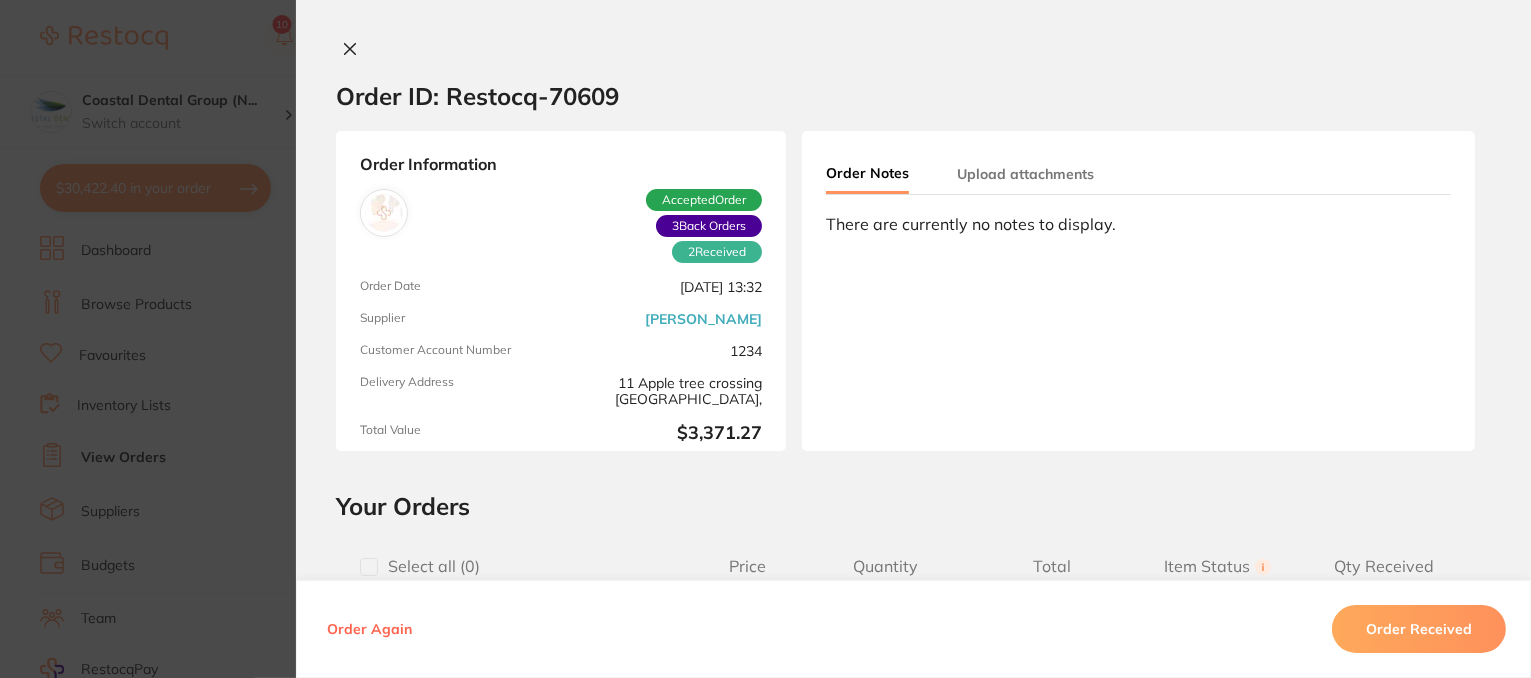 click on "Order ID: Restocq- 70609   Order Information   2  Received 3  Back   Orders Accepted  Order Order Date Feb 17 2025, 13:32 Supplier Henry Schein Halas   Customer Account Number 1234 Delivery Address 11 Apple tree crossing Gosford,  Total Value $3,371.27 Order Notes Upload attachments There are currently no notes to display. Your Orders   Select all ( 0 ) Price Quantity Total Item Status   You can use this feature to track items that you have received and those that are on backorder Qty Received Save To List LIGNOSPAN 2% Special 1:80000 adrenalin 2.2ml 2xBox 50   Product    Code:  SP-4036-100     $145.45 4 $581.80 Back Order Received Back Order 2 DURAPHAT Varnish Light 22600ppmF 10ml tube   Product    Code:  CG-1224347     $63.63 4 $254.52 Select Received Back Order GC DENTIN CONDITIONER Liquid - 10% Polyacrylic Acid - 23.8ml Bottle   Product    Code:  GC-5040518     $56.83 6 $340.98 Select Received Back Order GC GAENIAL ANTERIOR Syringe - Universal Composite - Shade A3 - 4.7g, 1-Pack   Product       $68.89 4" at bounding box center [913, 339] 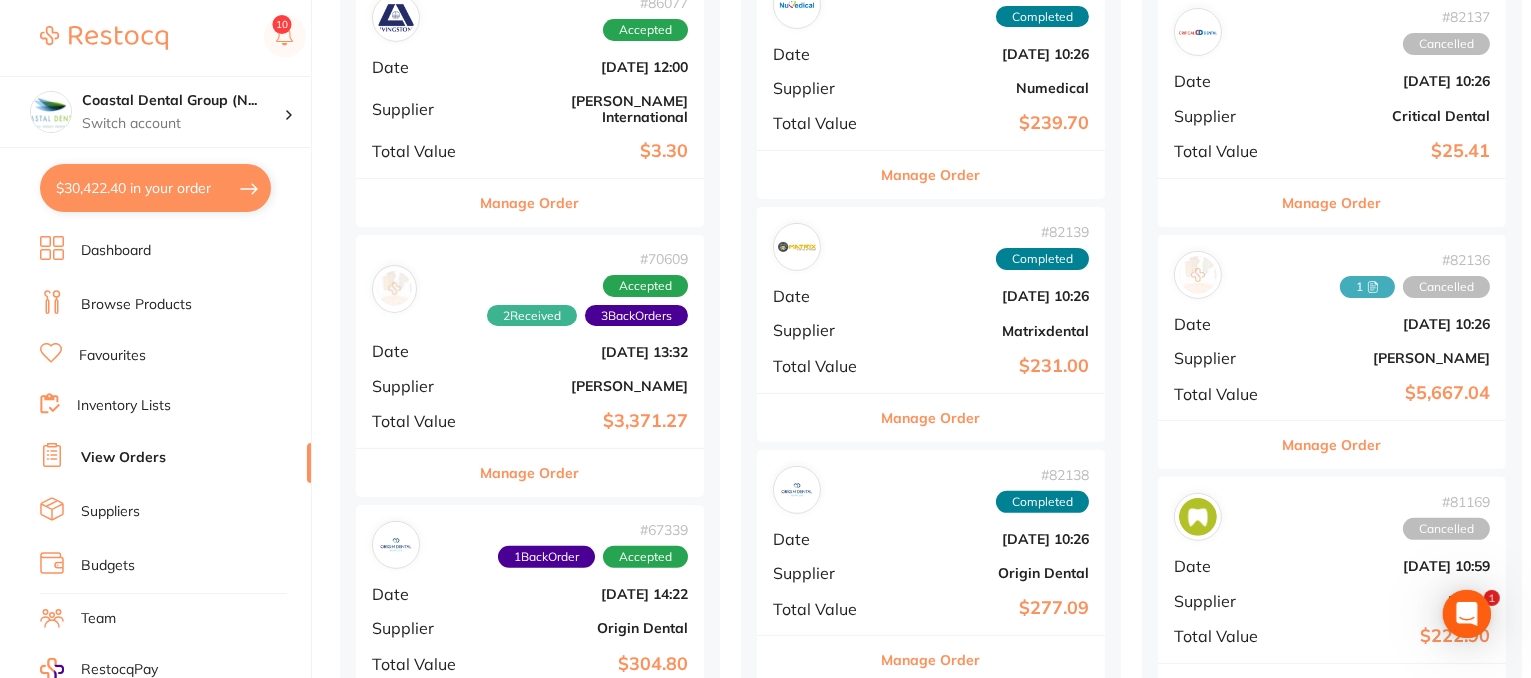 click on "# 70609" at bounding box center [552, 259] 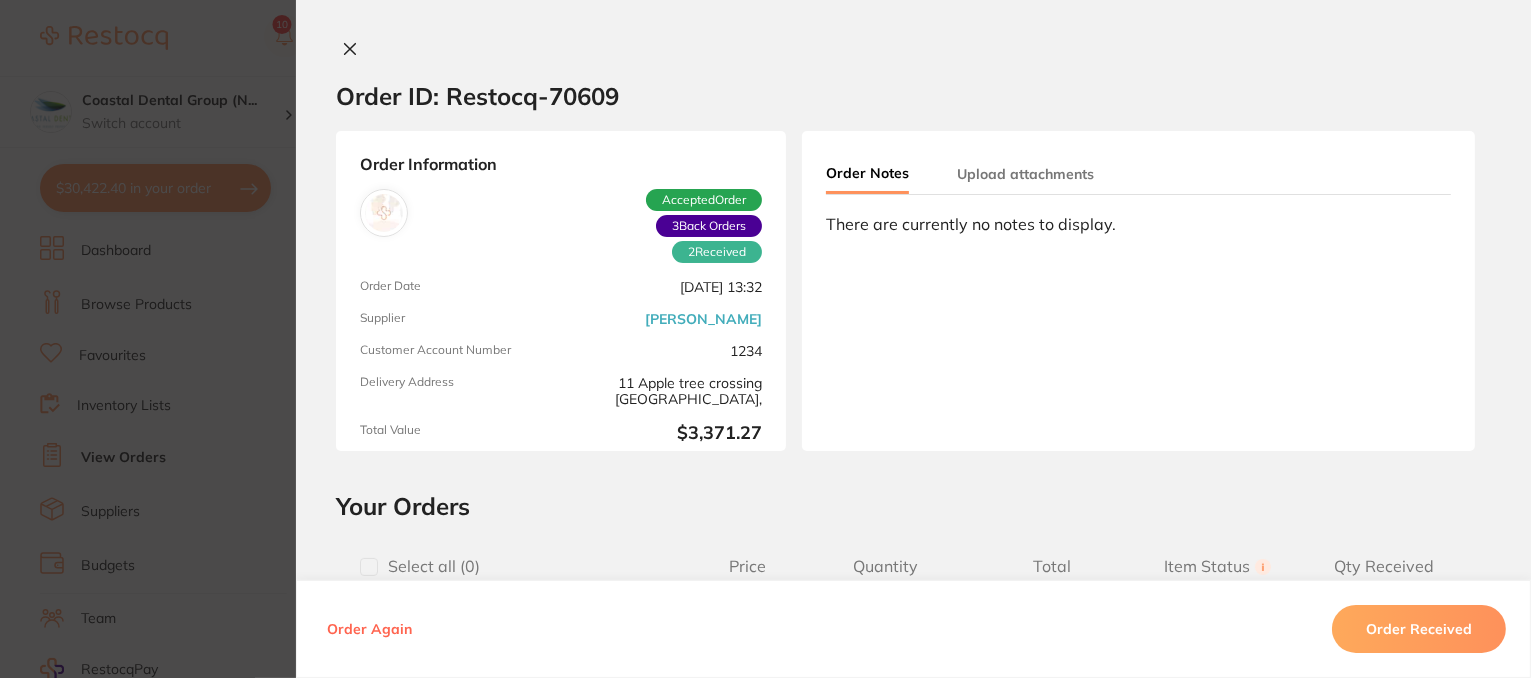 scroll, scrollTop: 500, scrollLeft: 0, axis: vertical 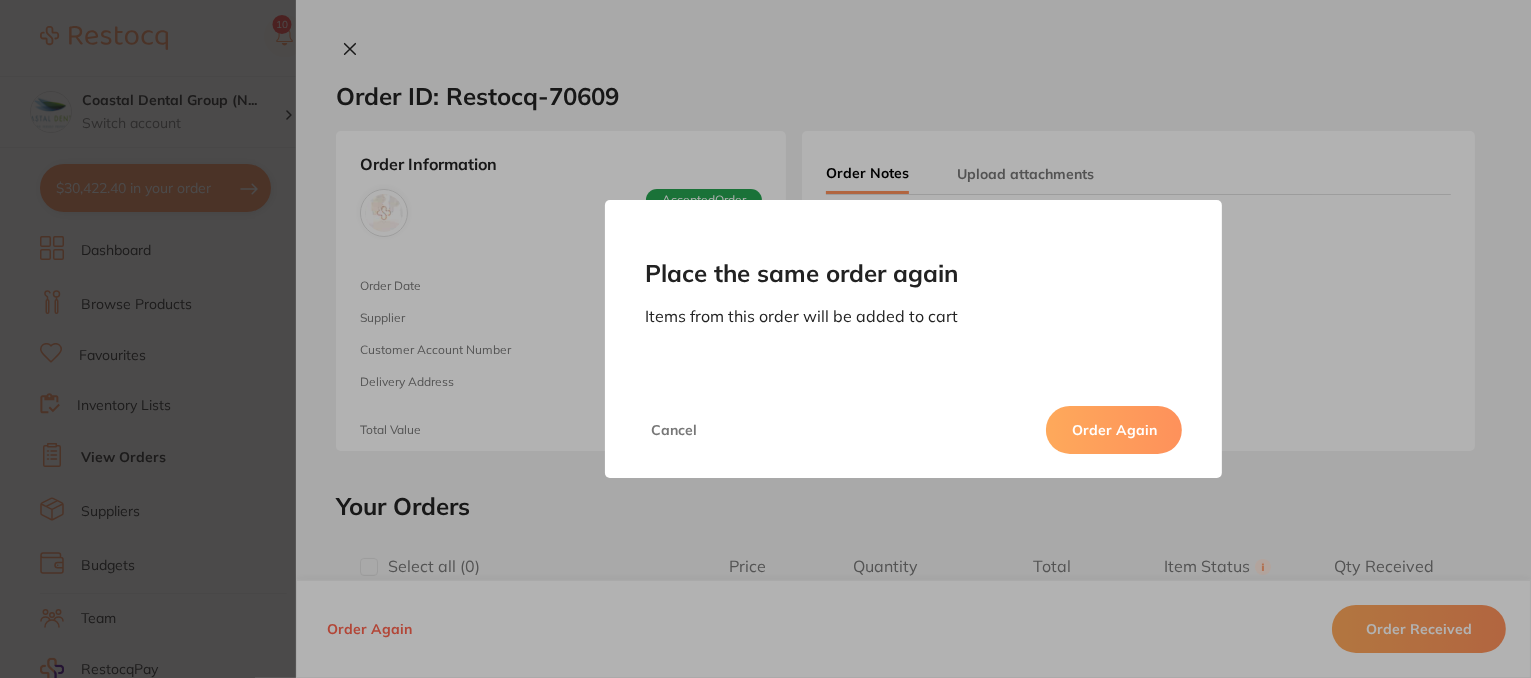 click on "Order Again" at bounding box center [1114, 430] 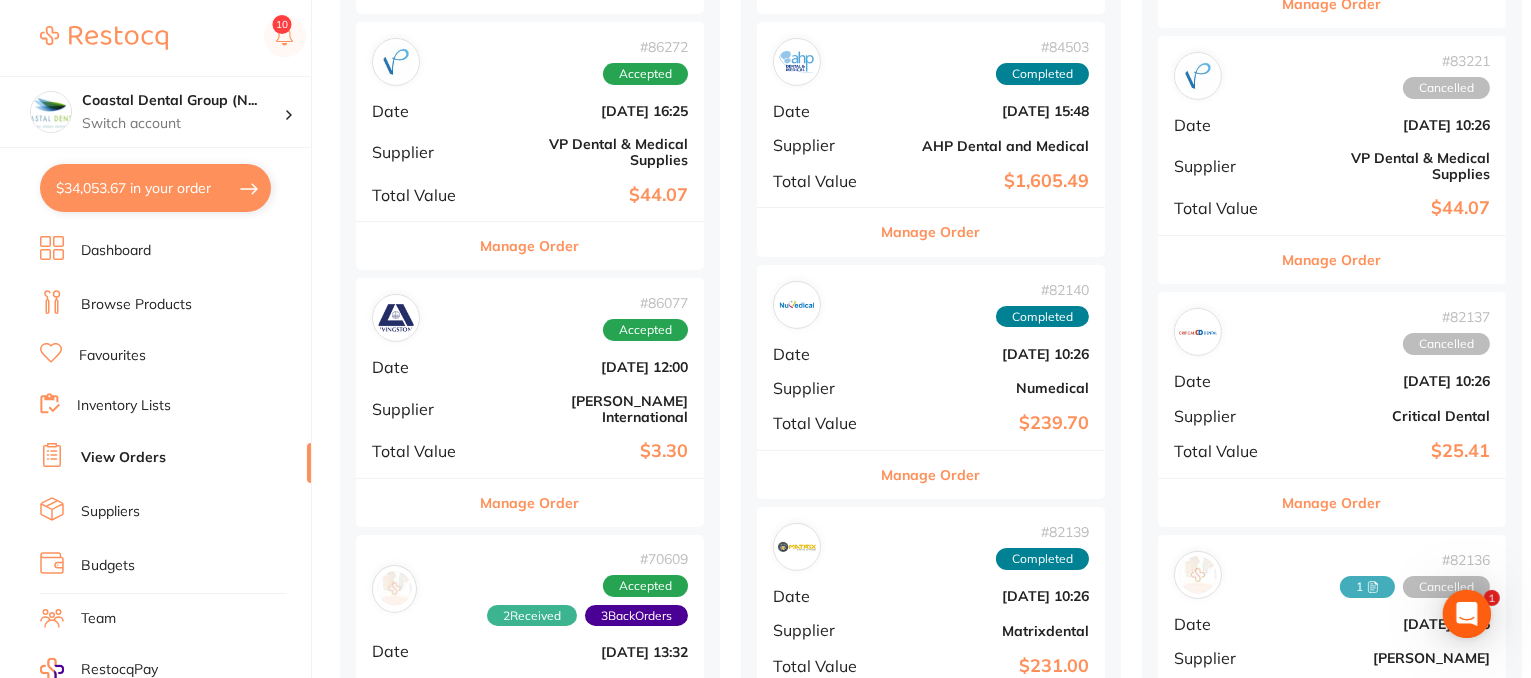 type on "36" 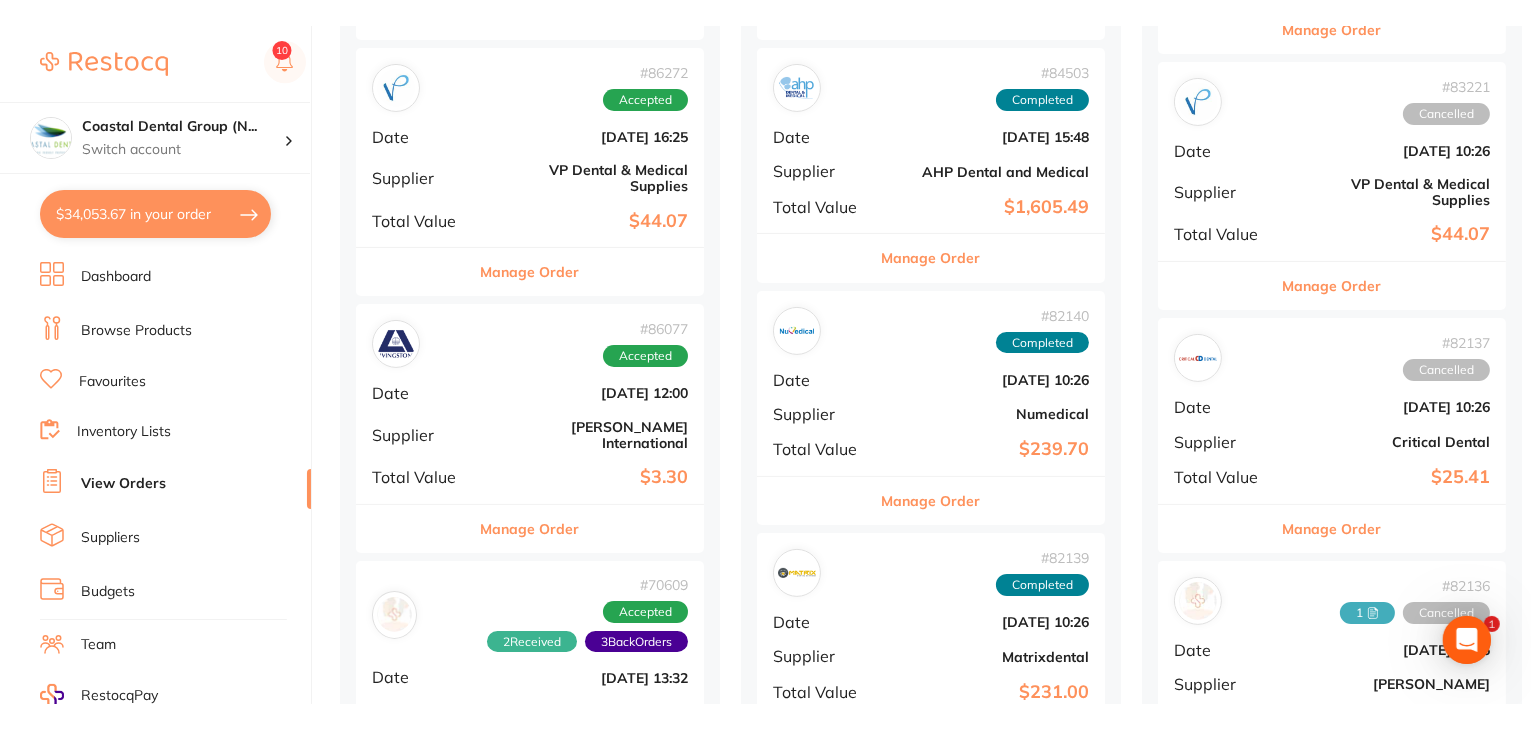 scroll, scrollTop: 0, scrollLeft: 0, axis: both 